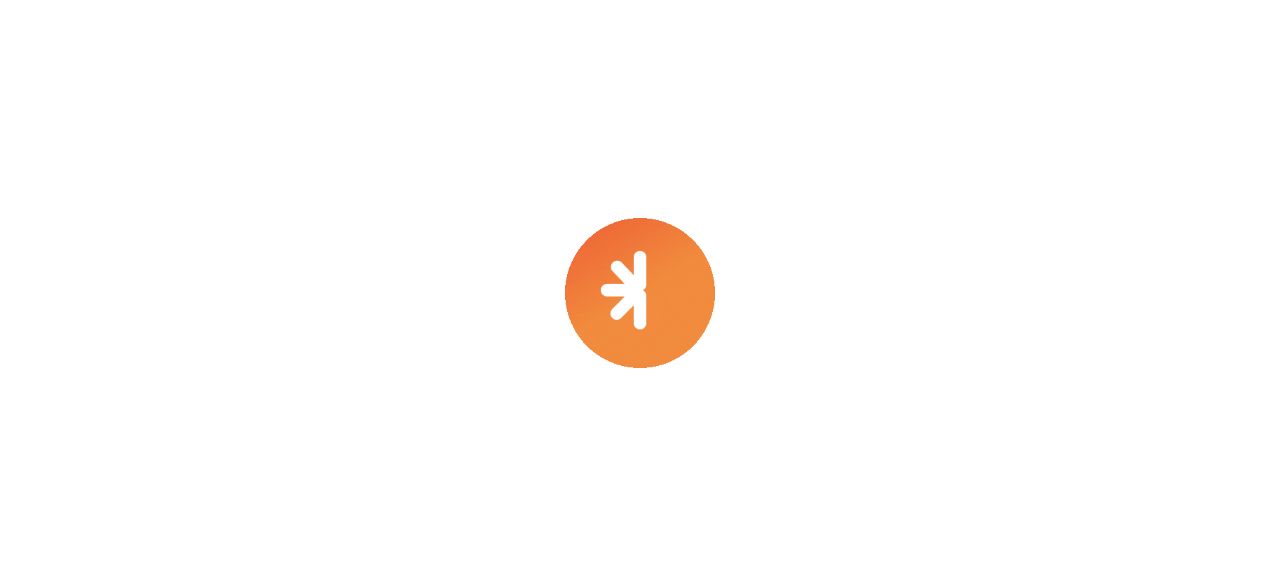 scroll, scrollTop: 0, scrollLeft: 0, axis: both 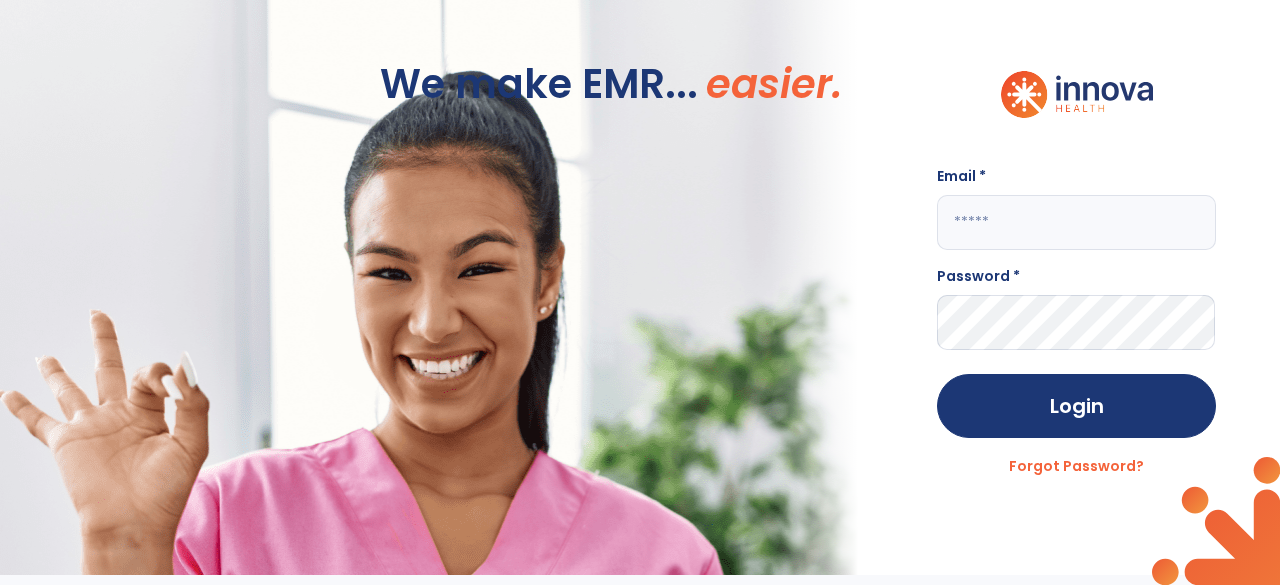 click 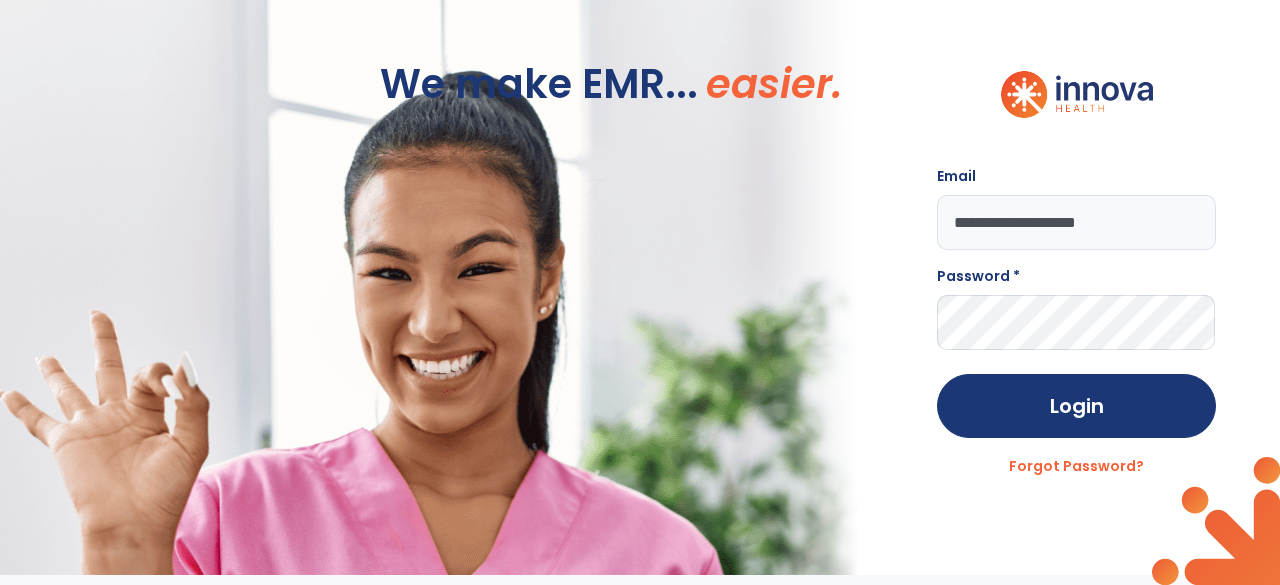 type on "**********" 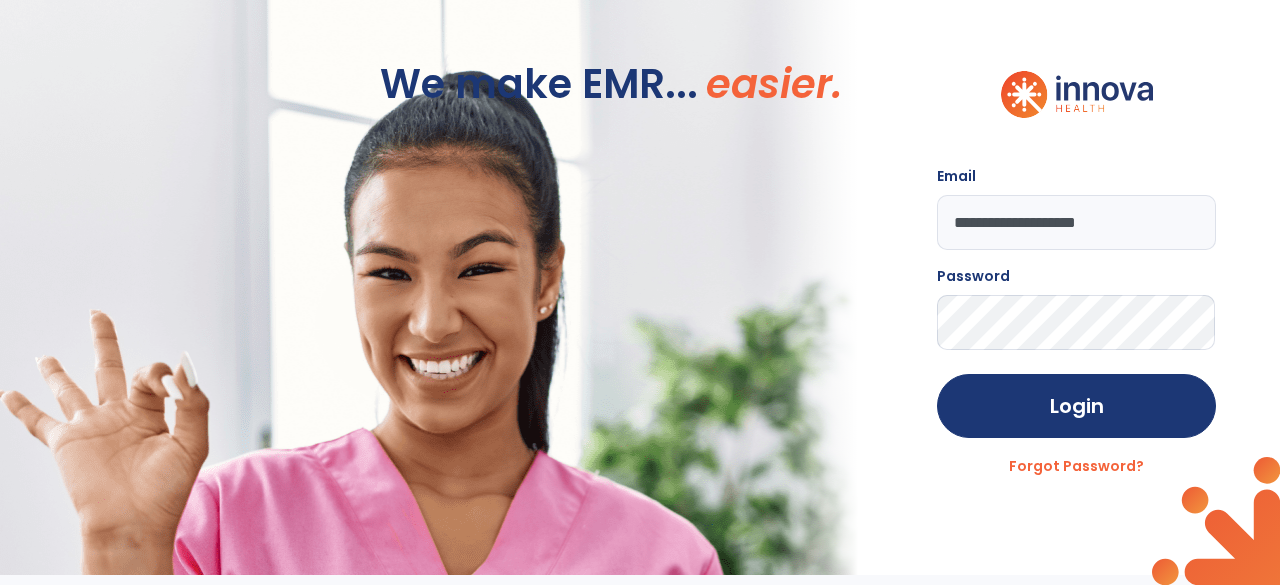 click on "Login" 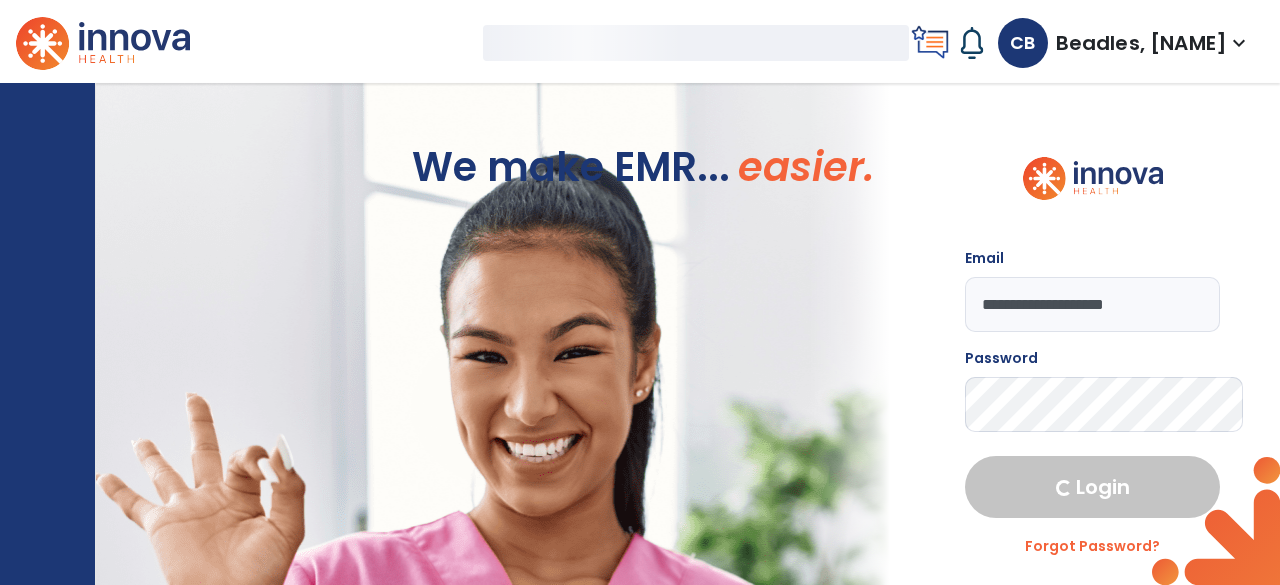 select on "****" 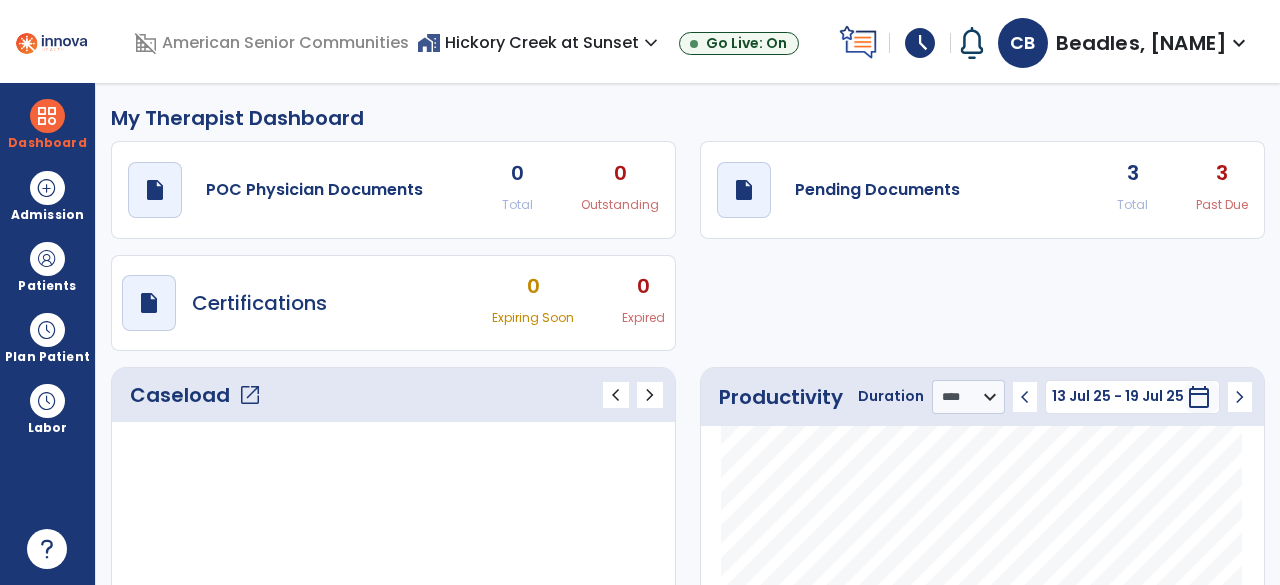 click on "3" 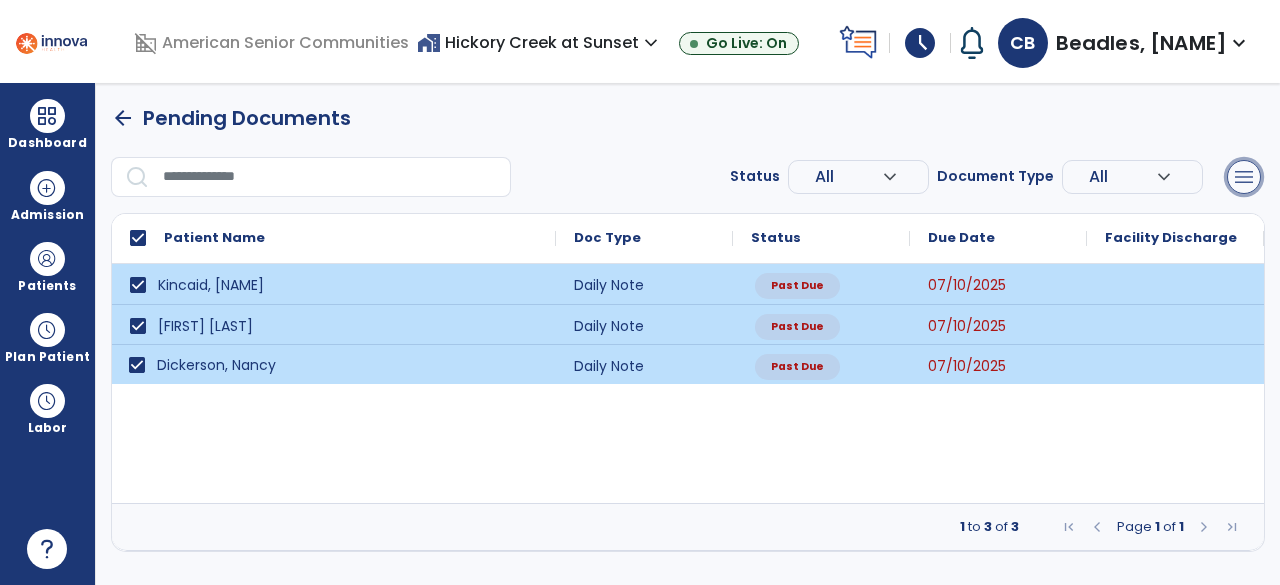 click on "menu" at bounding box center [1244, 177] 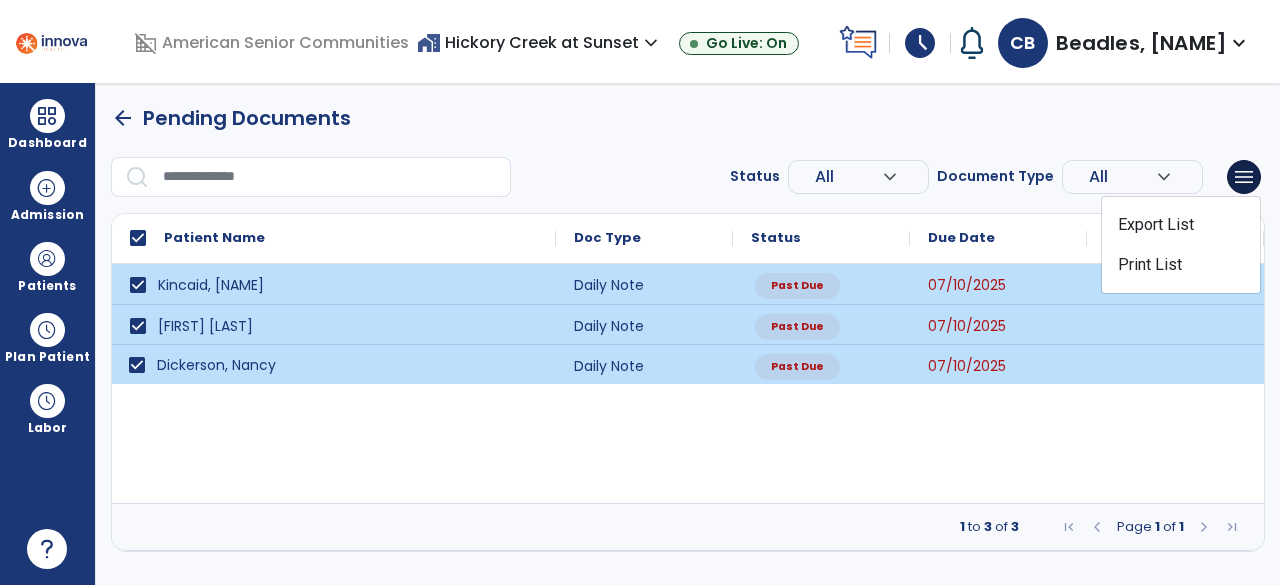 click on "arrow_back   Pending Documents  Status All  expand_more  ALL Due Past Due Incomplete Document Type All  expand_more  ALL Daily Note Progress Note Evaluation Discharge Note Recertification  menu   Export List   Print List
Patient Name
Doc Type
Status 1" at bounding box center (688, 327) 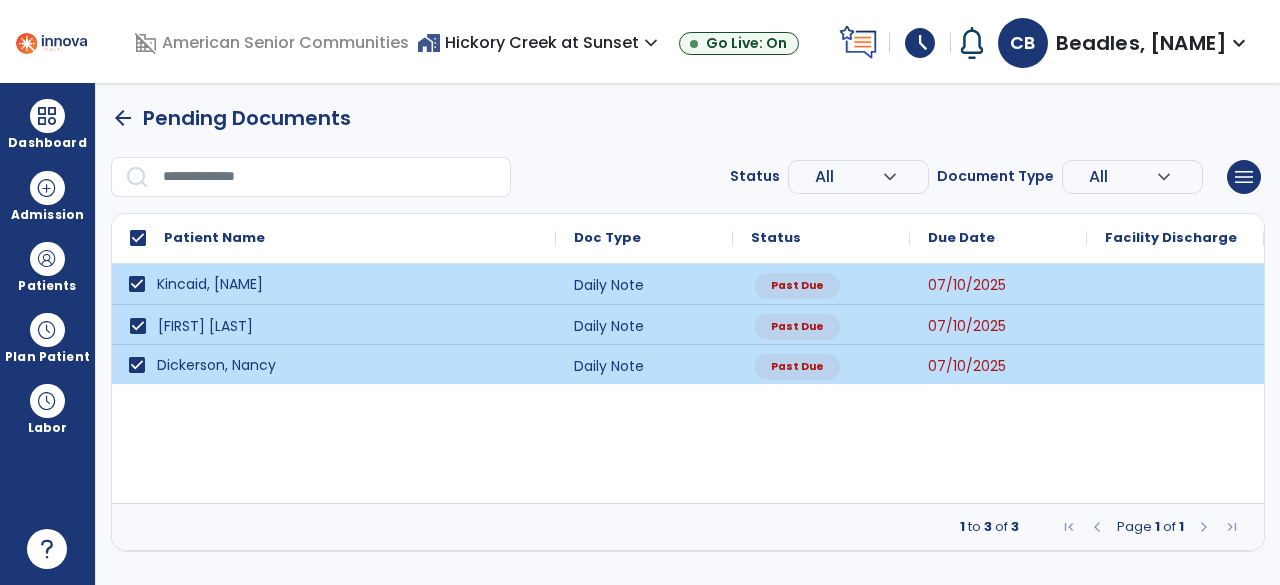 click on "Kincaid, [NAME]" at bounding box center (210, 284) 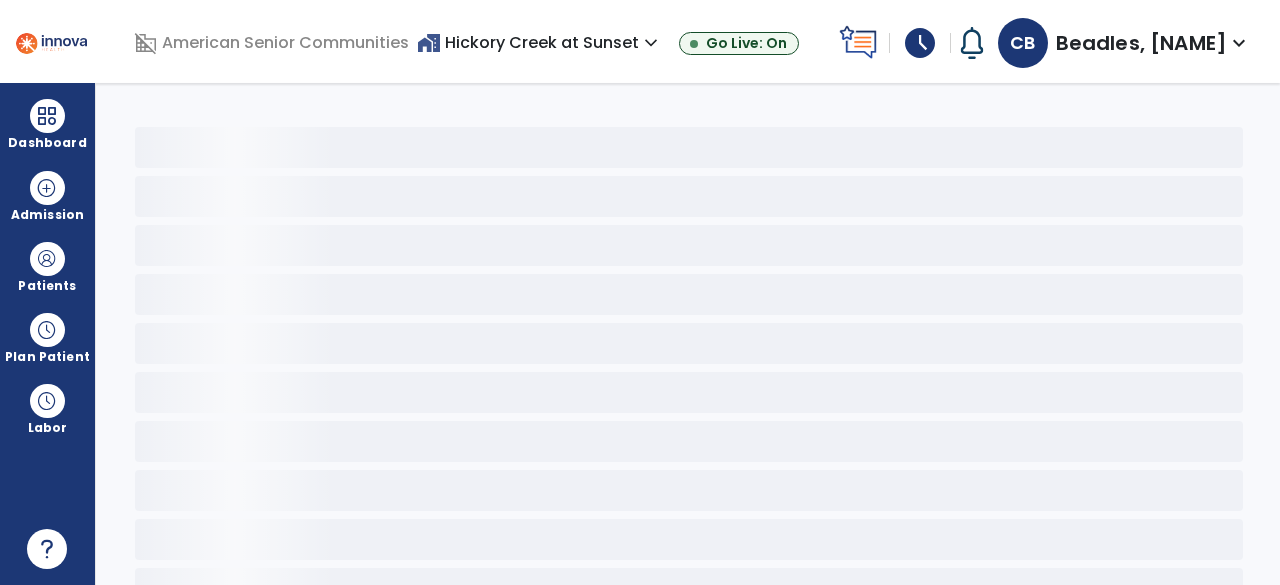 click 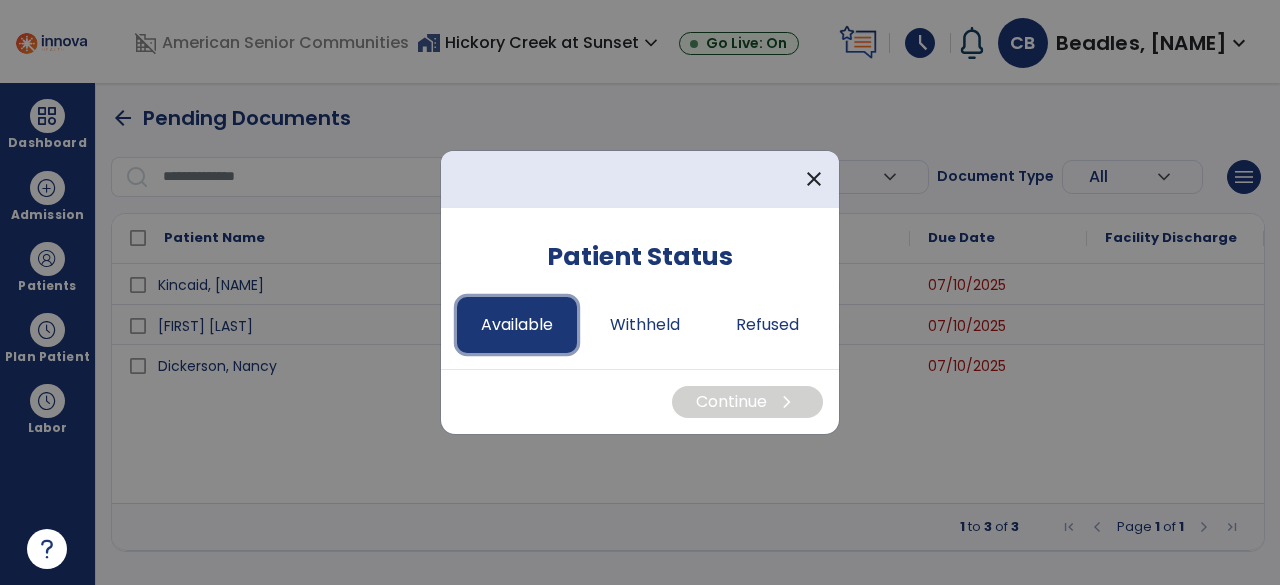 click on "Available" at bounding box center (517, 325) 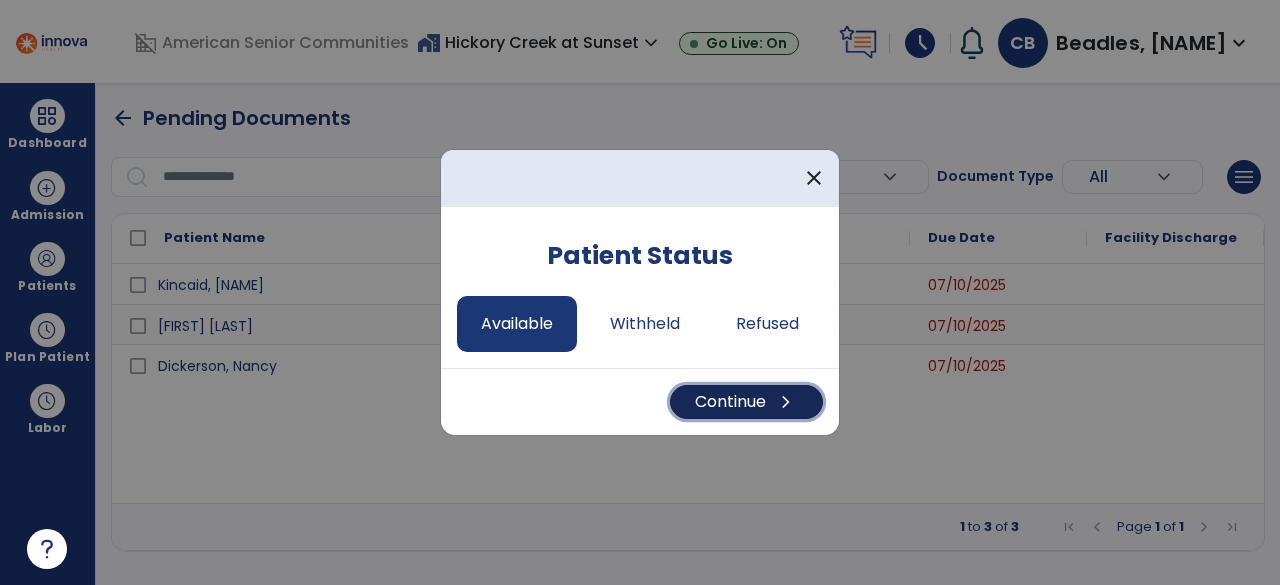 click on "Continue   chevron_right" at bounding box center [746, 402] 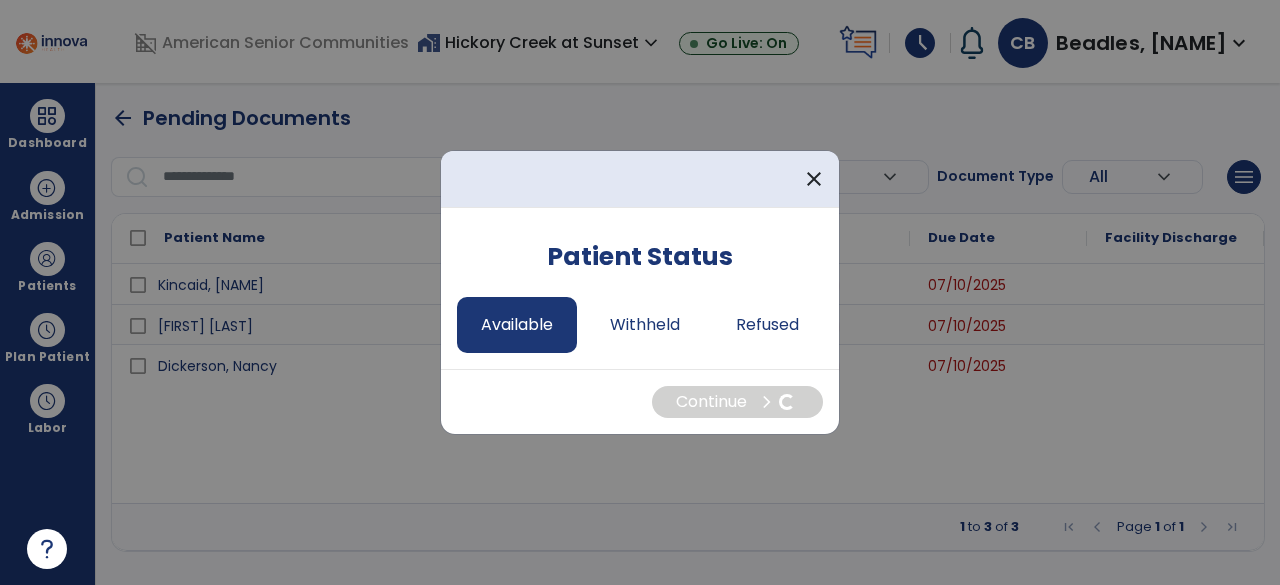 select on "*" 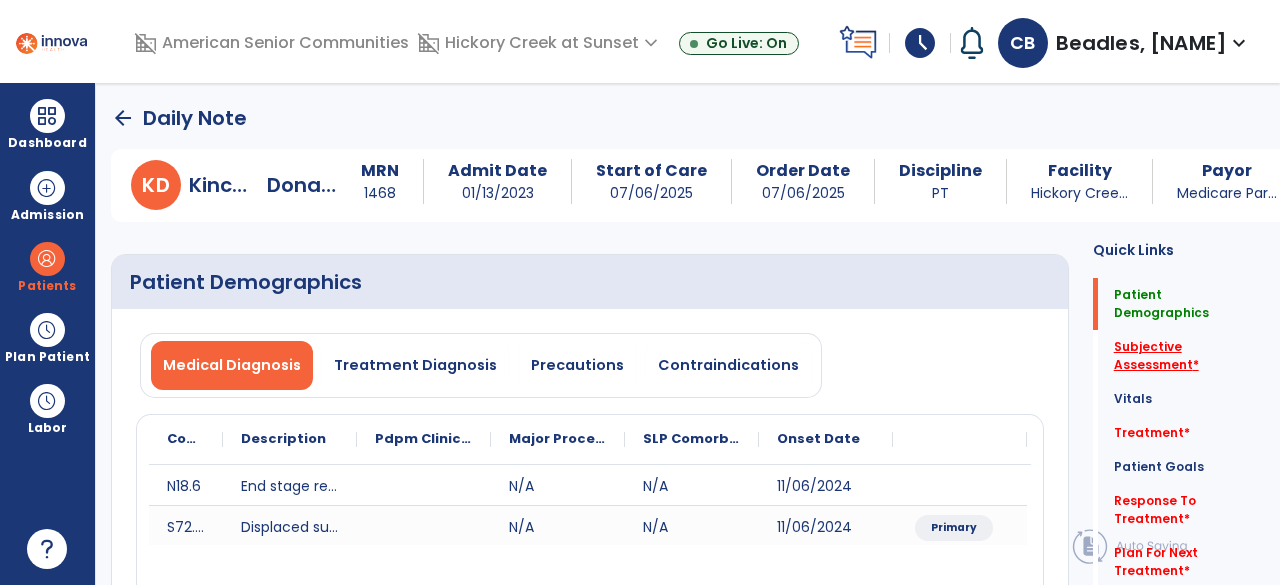 click on "Subjective Assessment   *" 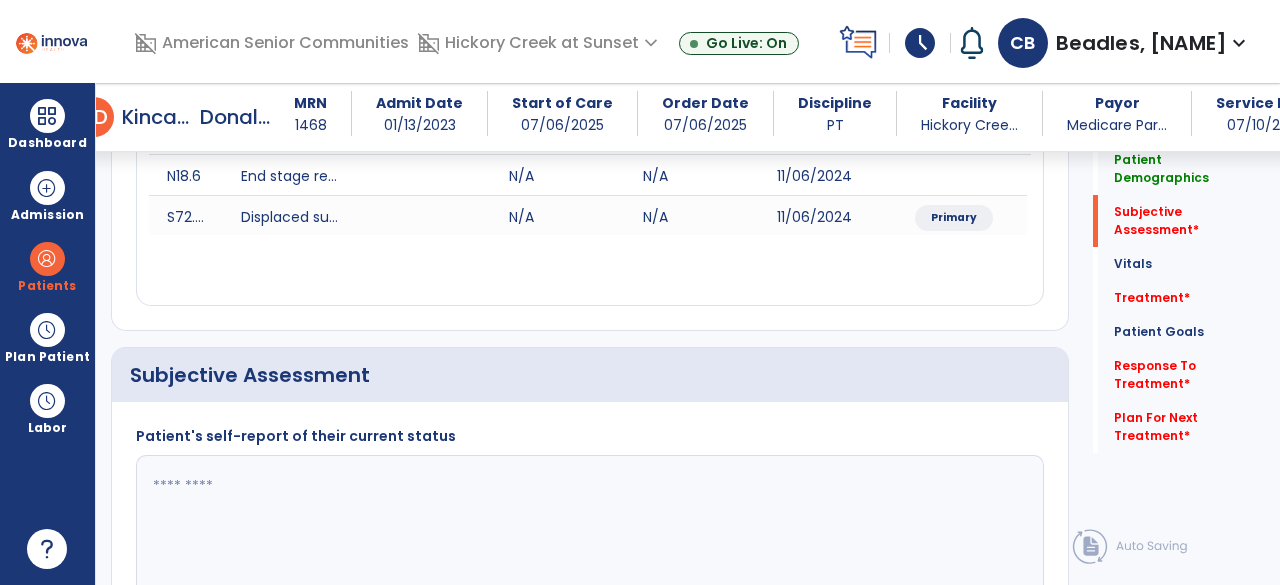 scroll, scrollTop: 464, scrollLeft: 0, axis: vertical 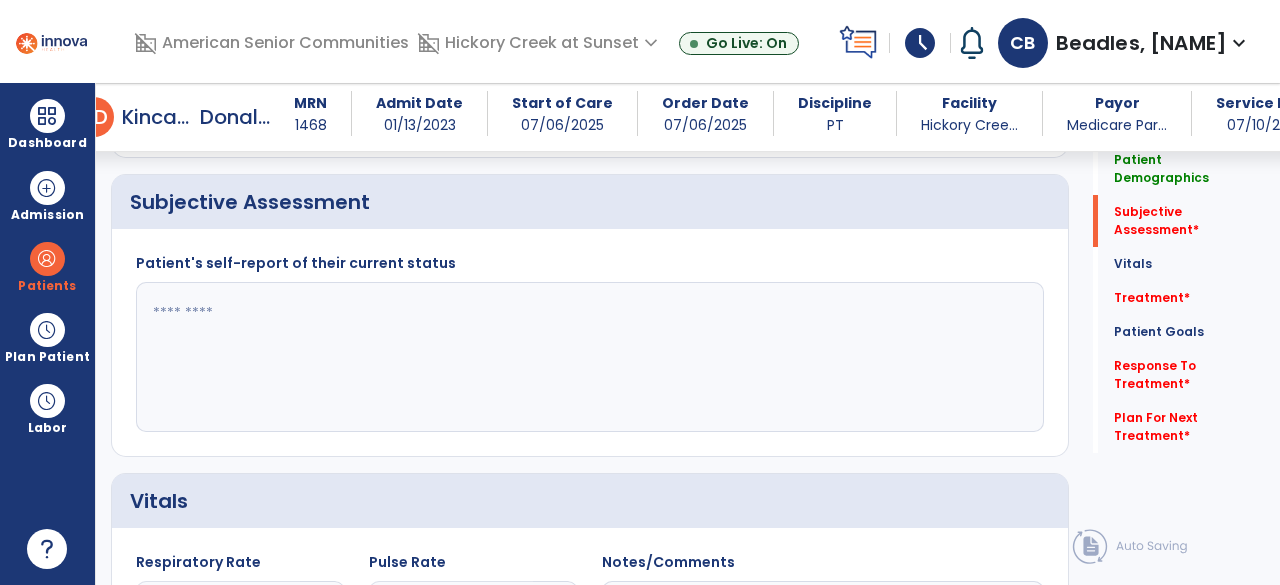 drag, startPoint x: 724, startPoint y: 383, endPoint x: 734, endPoint y: 363, distance: 22.36068 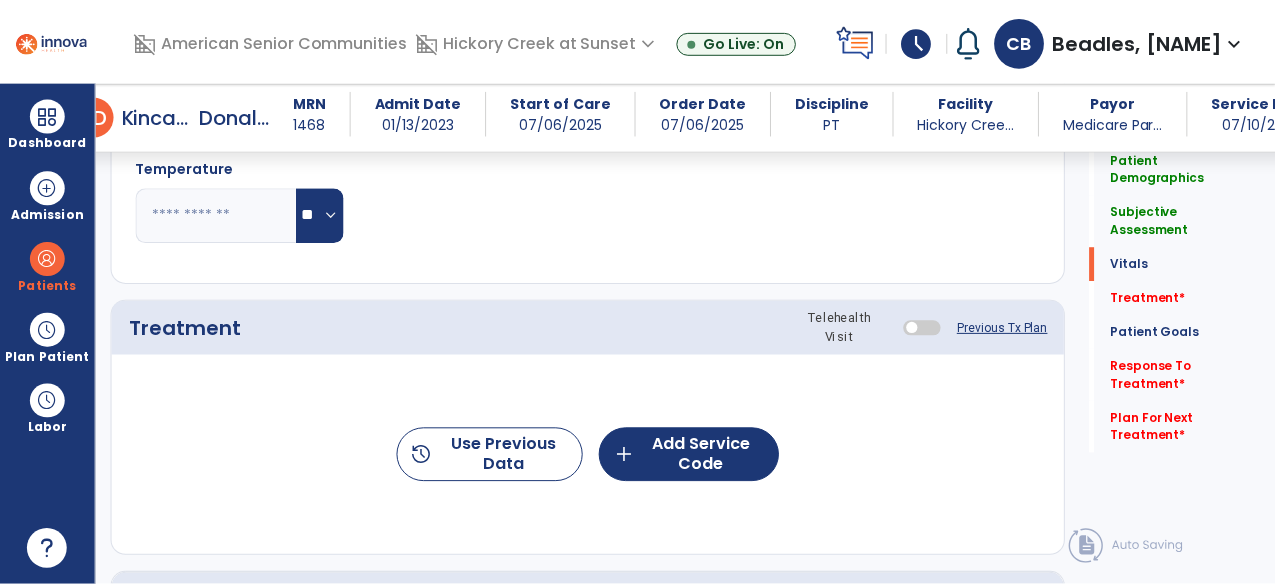 scroll, scrollTop: 1064, scrollLeft: 0, axis: vertical 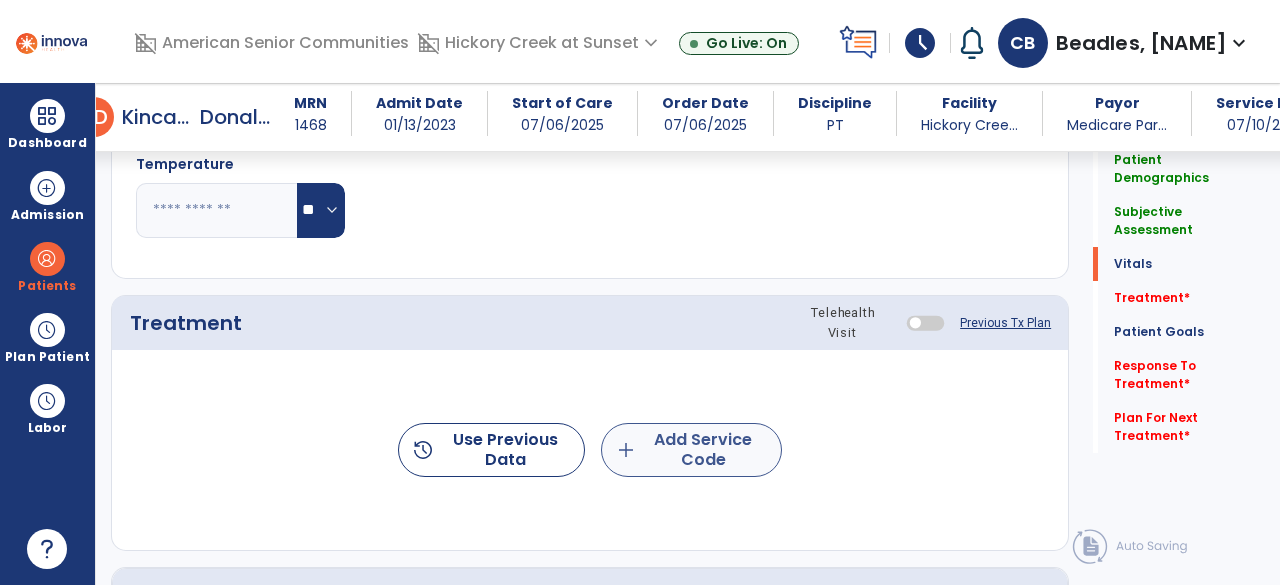 type on "**********" 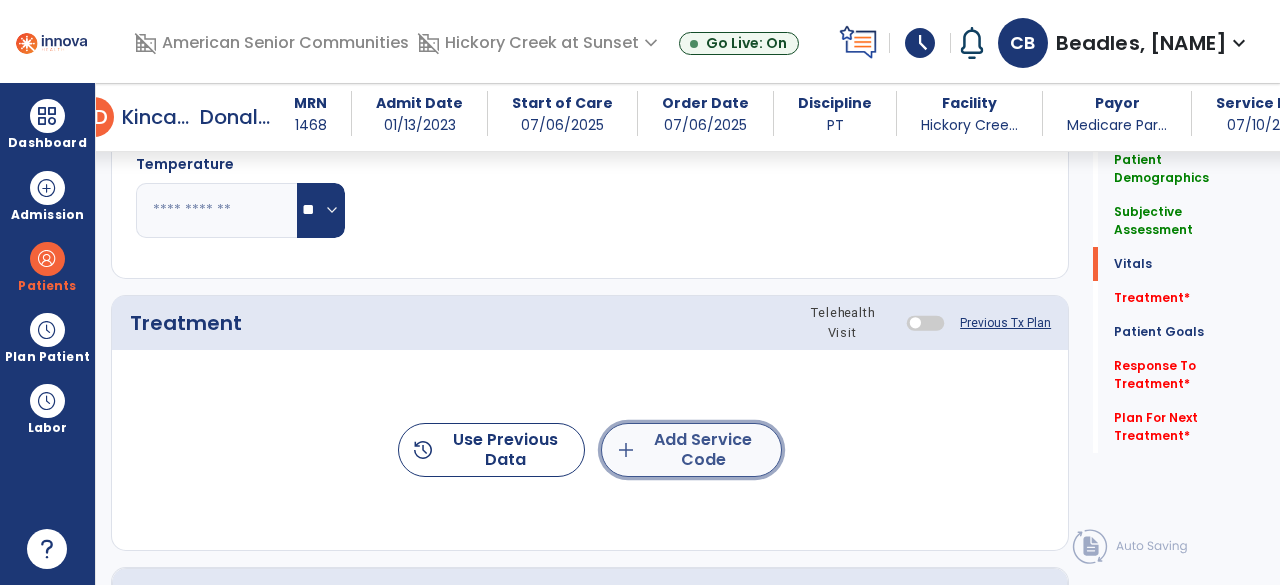 drag, startPoint x: 726, startPoint y: 458, endPoint x: 726, endPoint y: 445, distance: 13 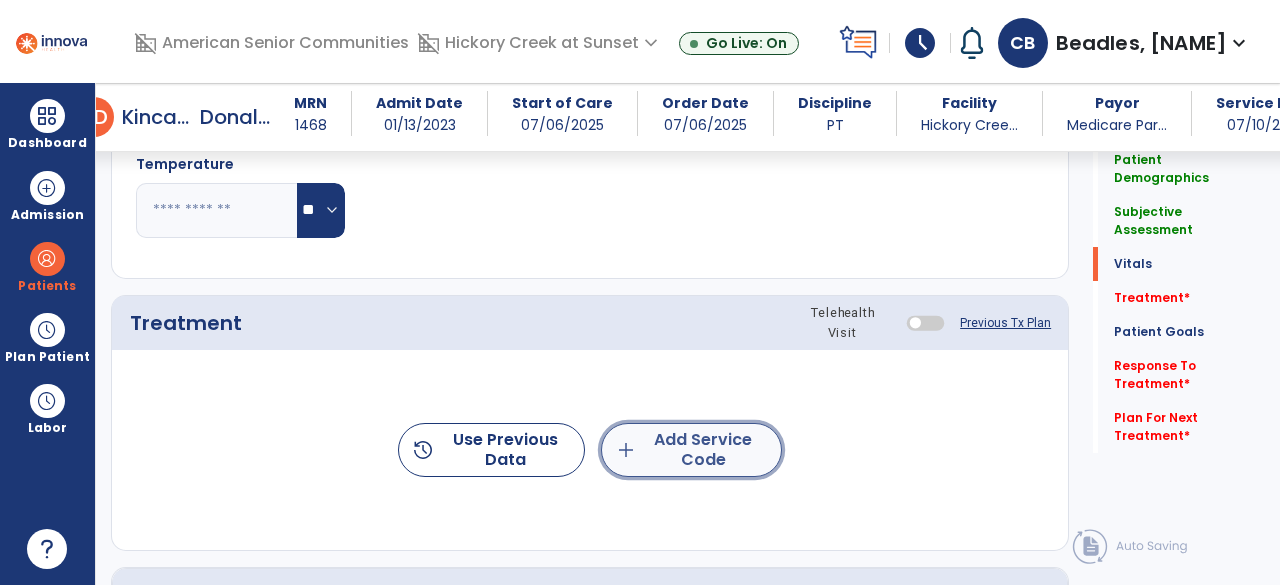 click on "add  Add Service Code" 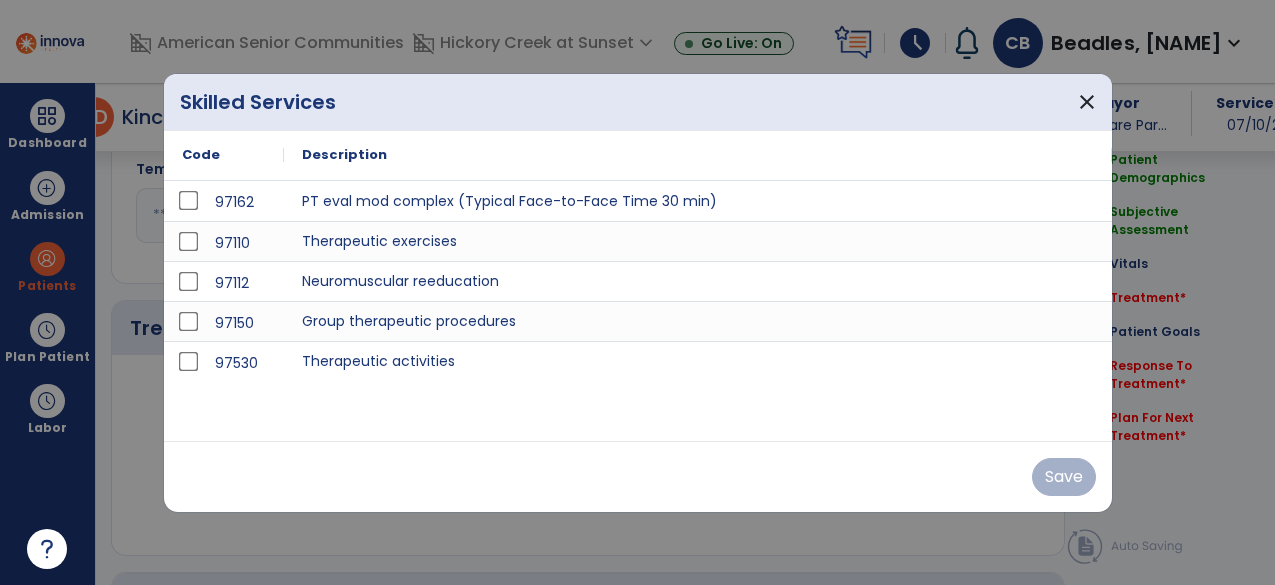 scroll, scrollTop: 1064, scrollLeft: 0, axis: vertical 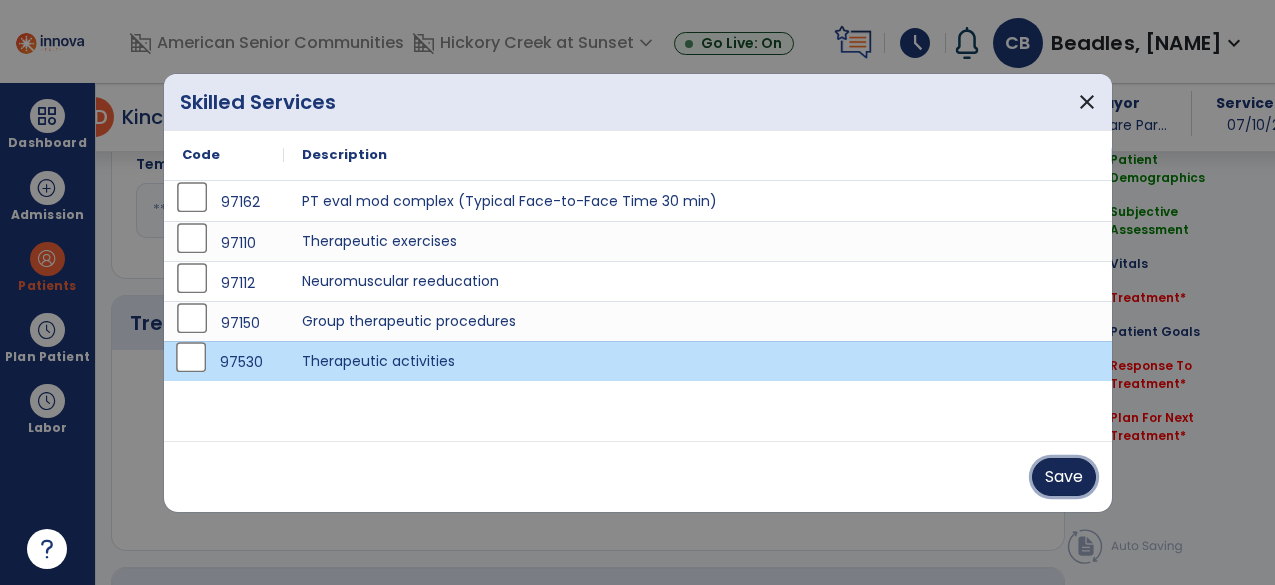 click on "Save" at bounding box center [1064, 477] 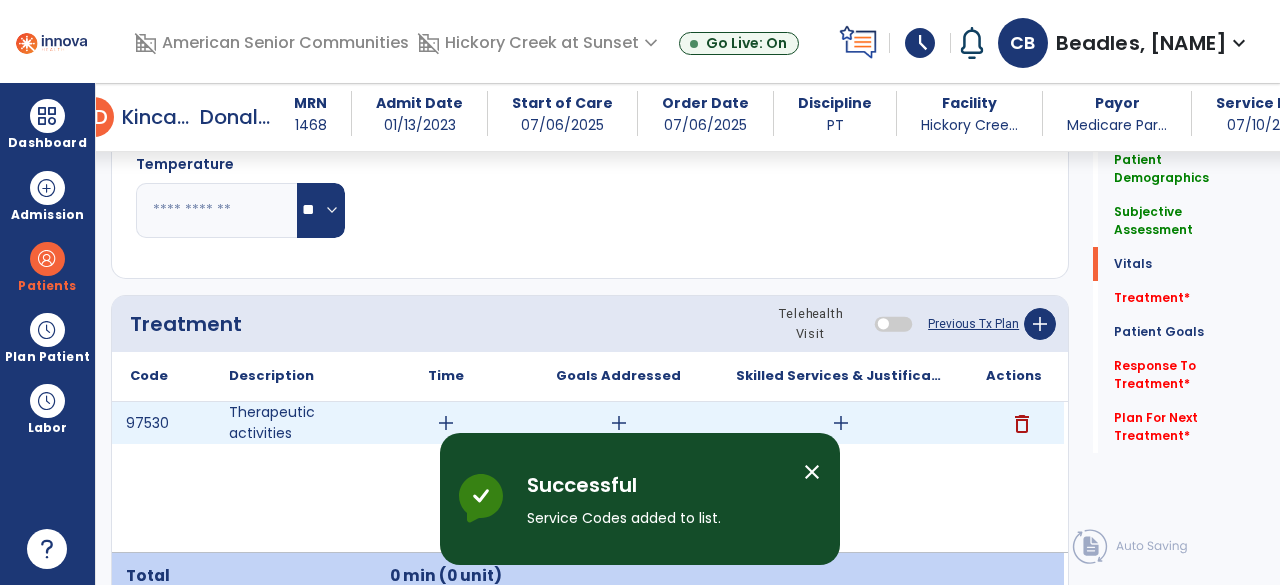 click on "add" at bounding box center [446, 423] 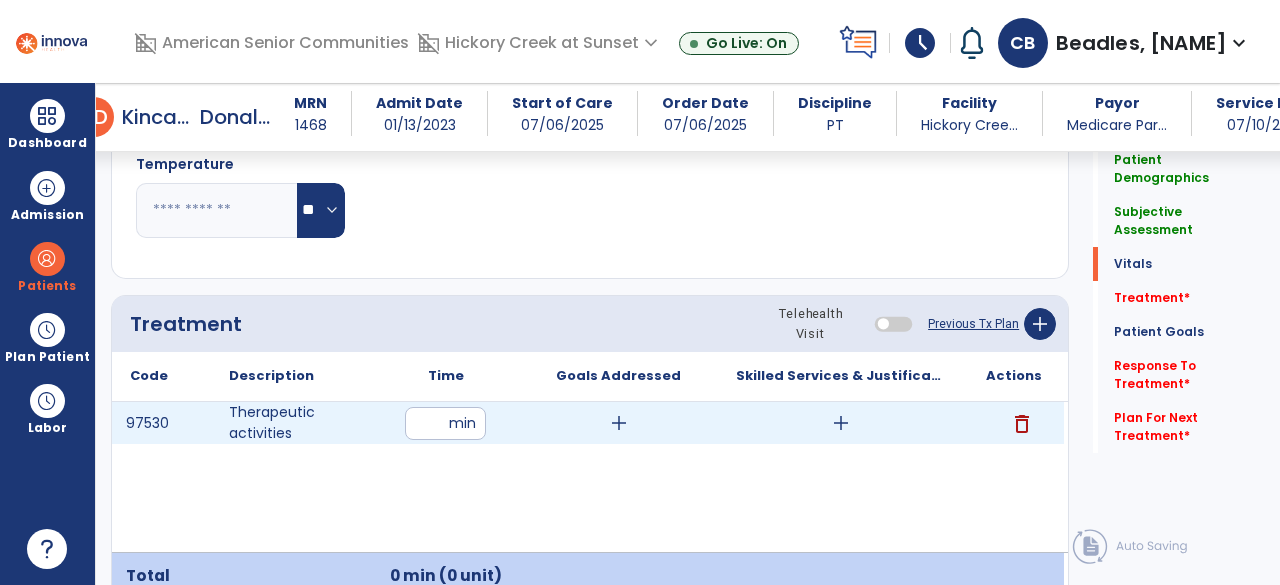 type on "**" 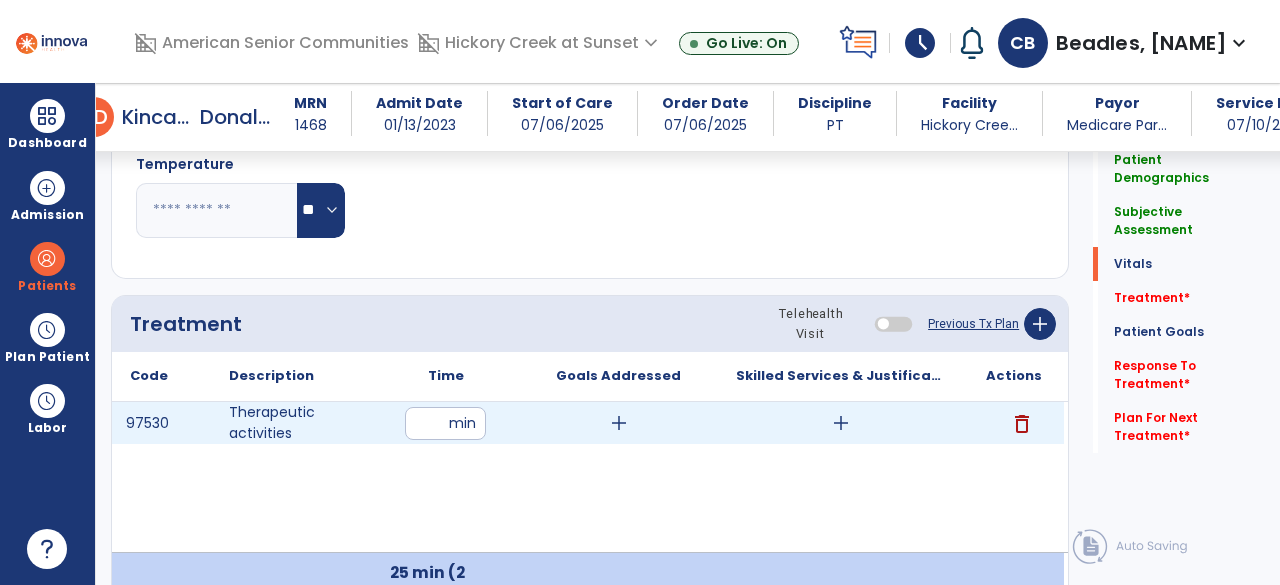 click on "add" at bounding box center [619, 423] 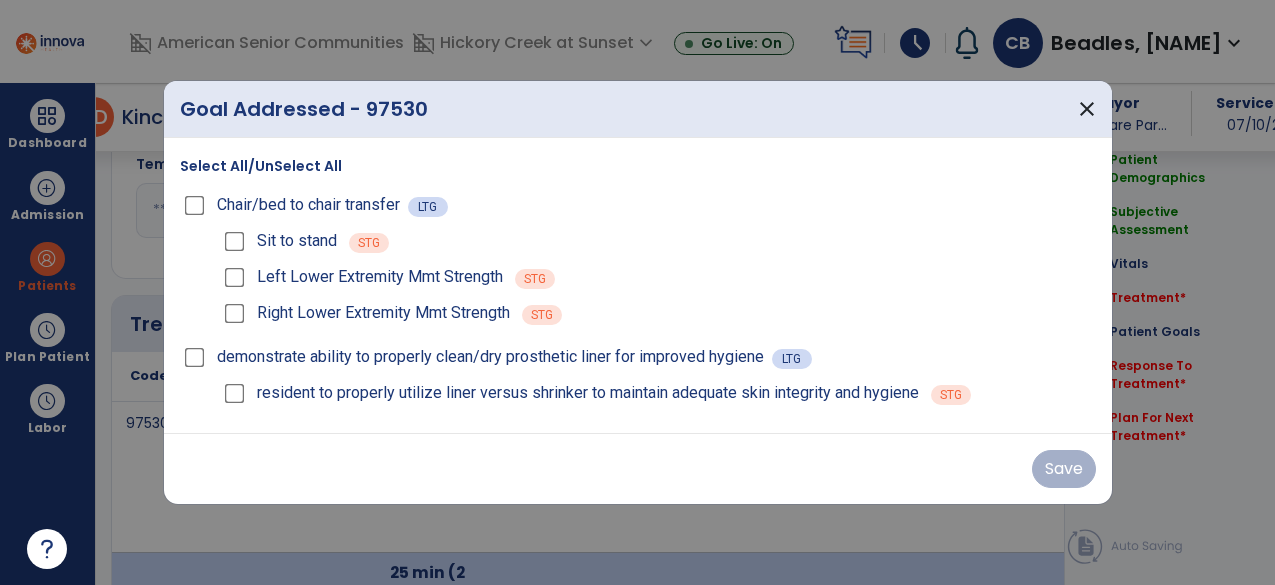 scroll, scrollTop: 1064, scrollLeft: 0, axis: vertical 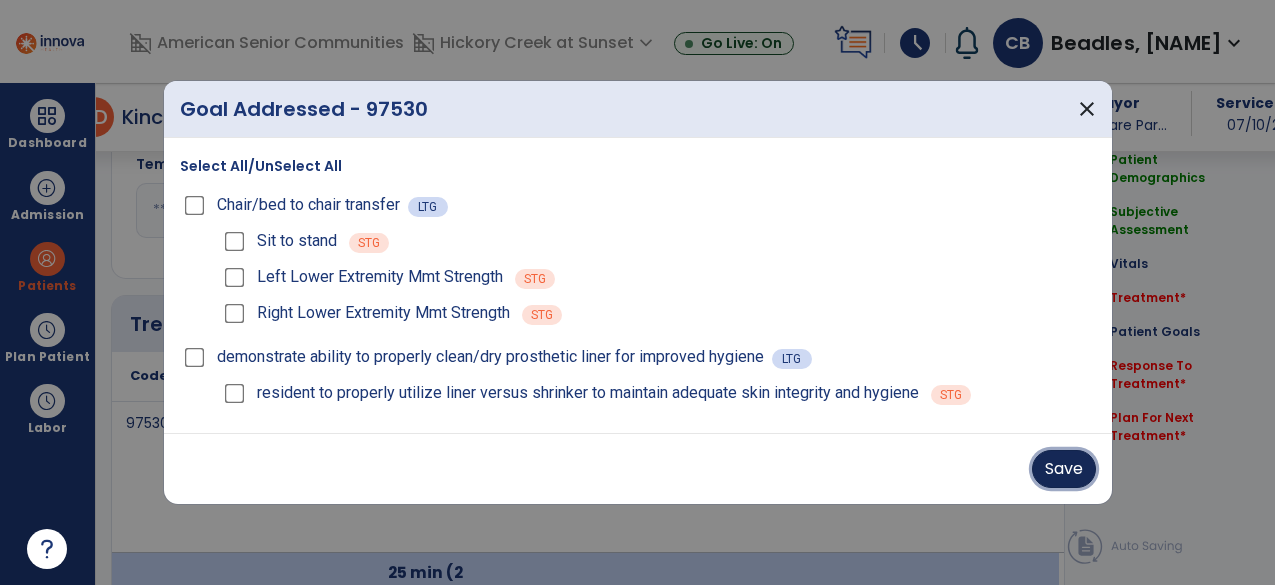 click on "Save" at bounding box center (1064, 469) 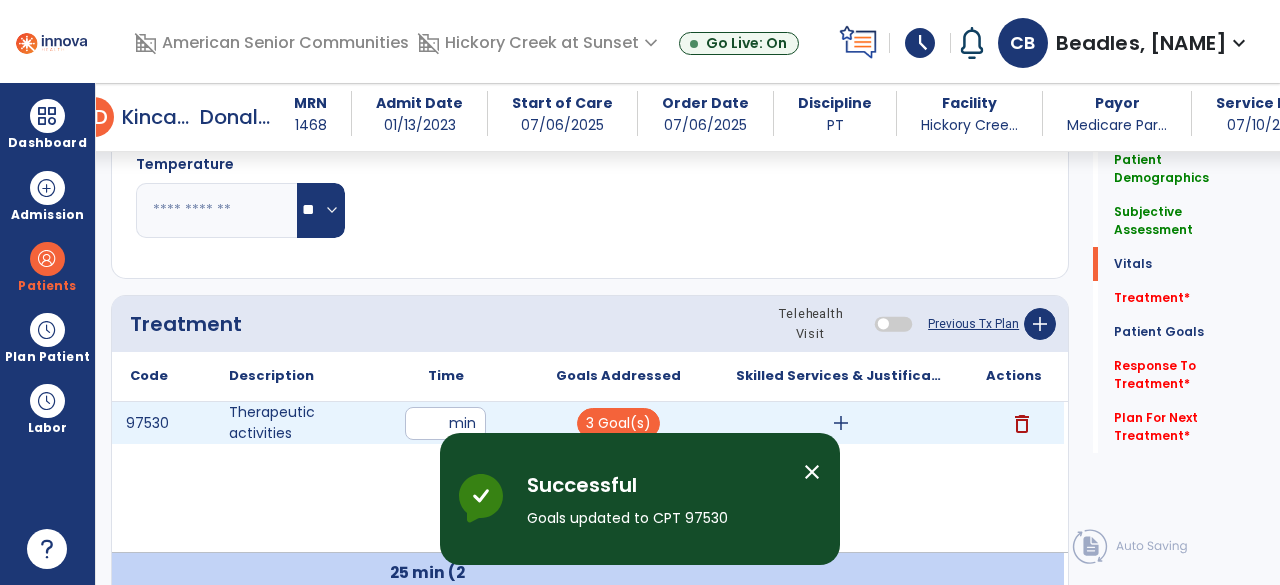 click on "add" at bounding box center [841, 423] 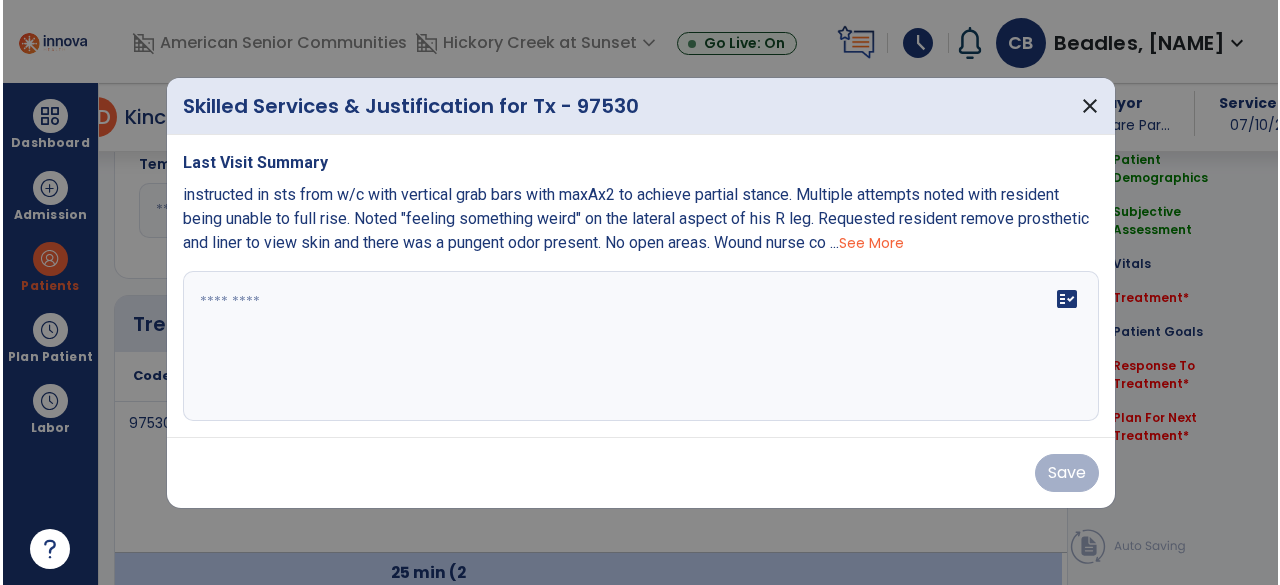 scroll, scrollTop: 1064, scrollLeft: 0, axis: vertical 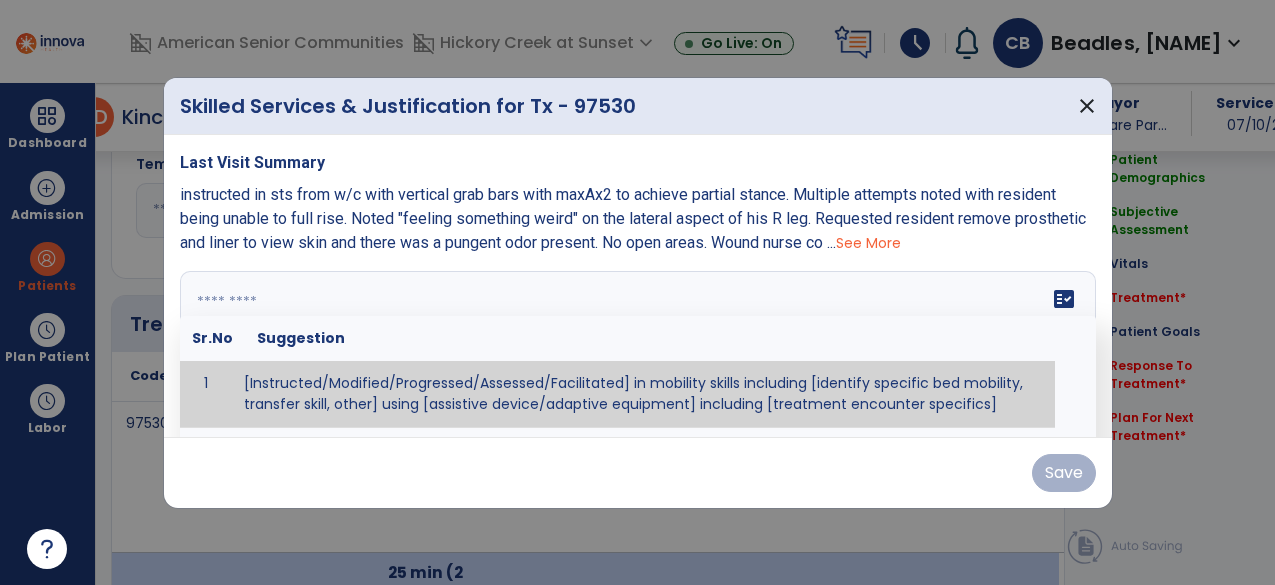 click on "fact_check  Sr.No Suggestion 1 [Instructed/Modified/Progressed/Assessed/Facilitated] in mobility skills including [identify specific bed mobility, transfer skill, other] using [assistive device/adaptive equipment] including [treatment encounter specifics]" at bounding box center (638, 346) 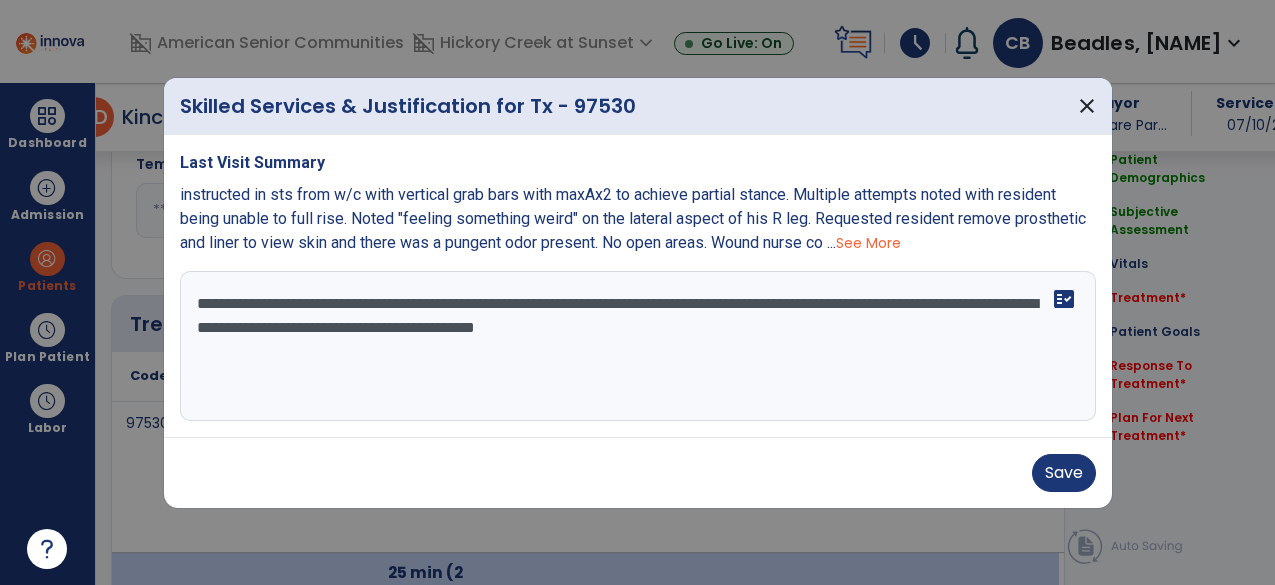 drag, startPoint x: 743, startPoint y: 326, endPoint x: 668, endPoint y: 373, distance: 88.50989 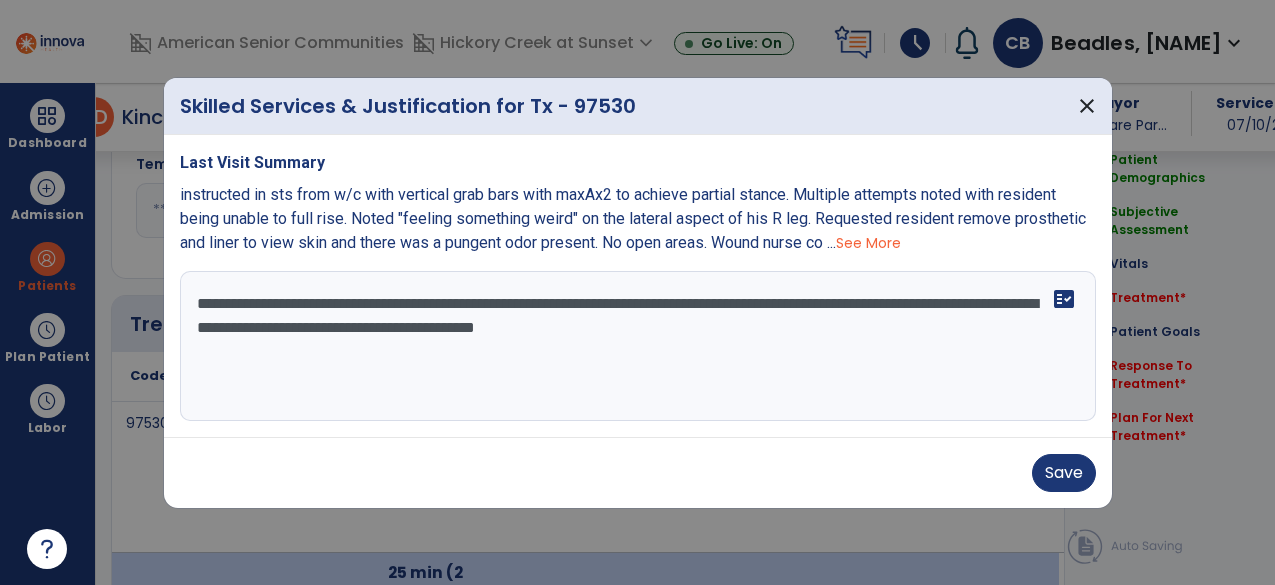 click on "**********" at bounding box center (638, 346) 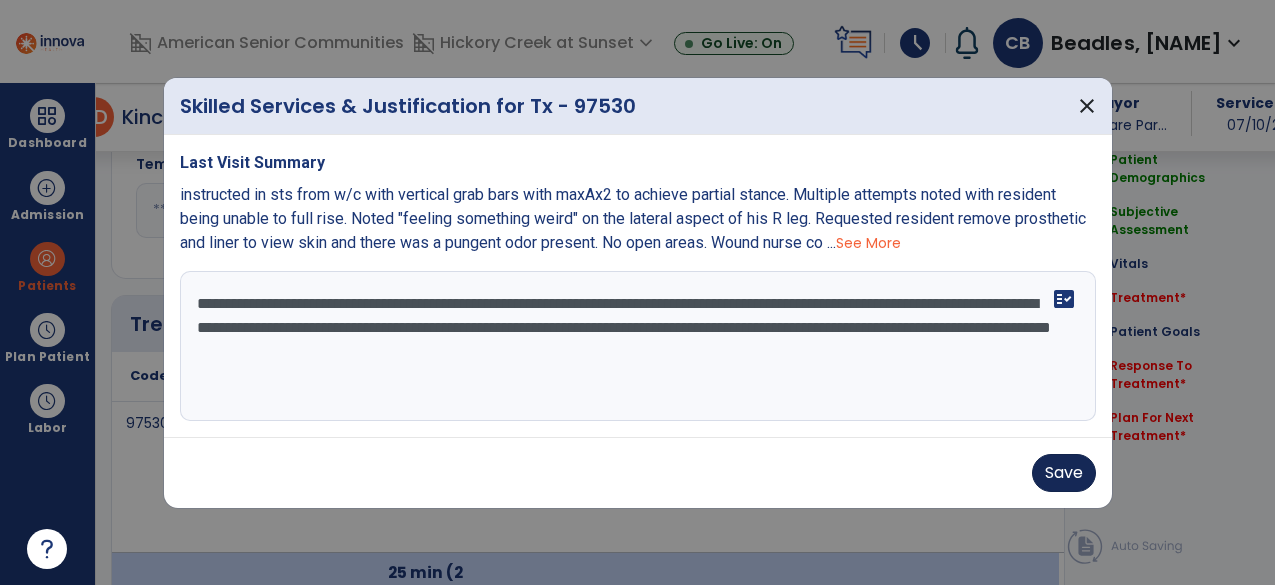 type on "**********" 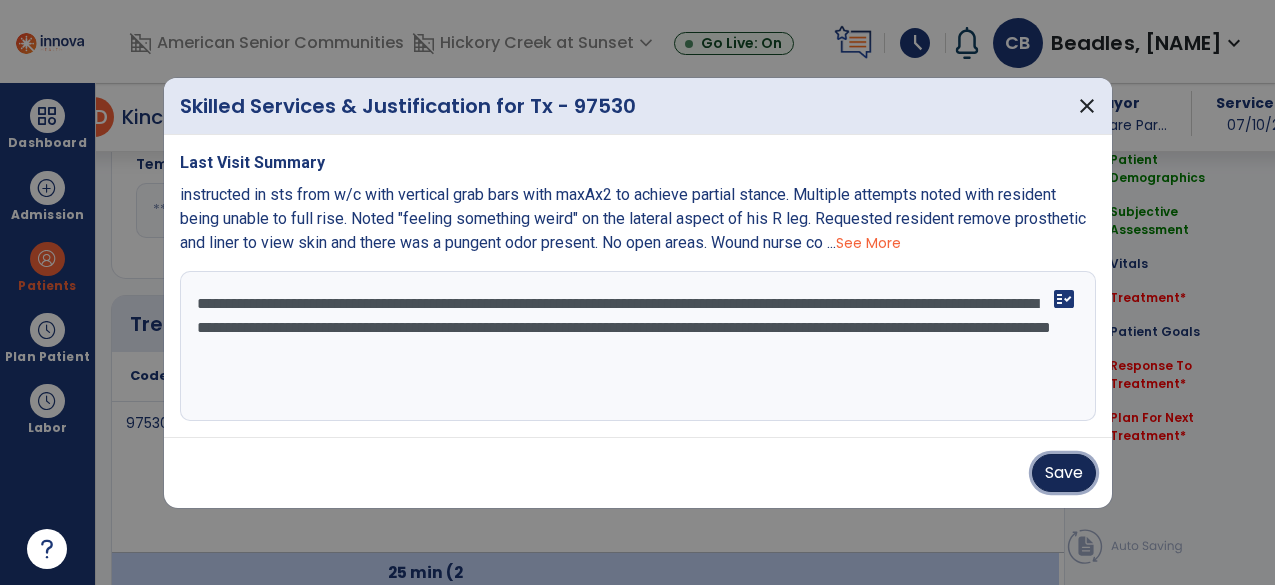 click on "Save" at bounding box center [1064, 473] 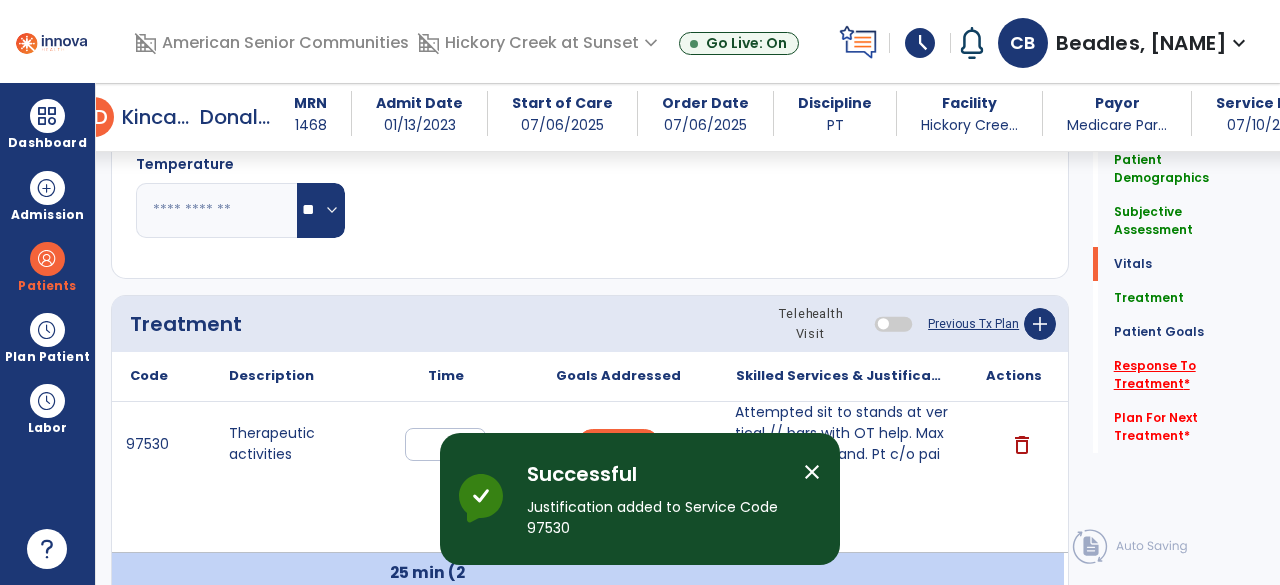 click on "Response To Treatment   *" 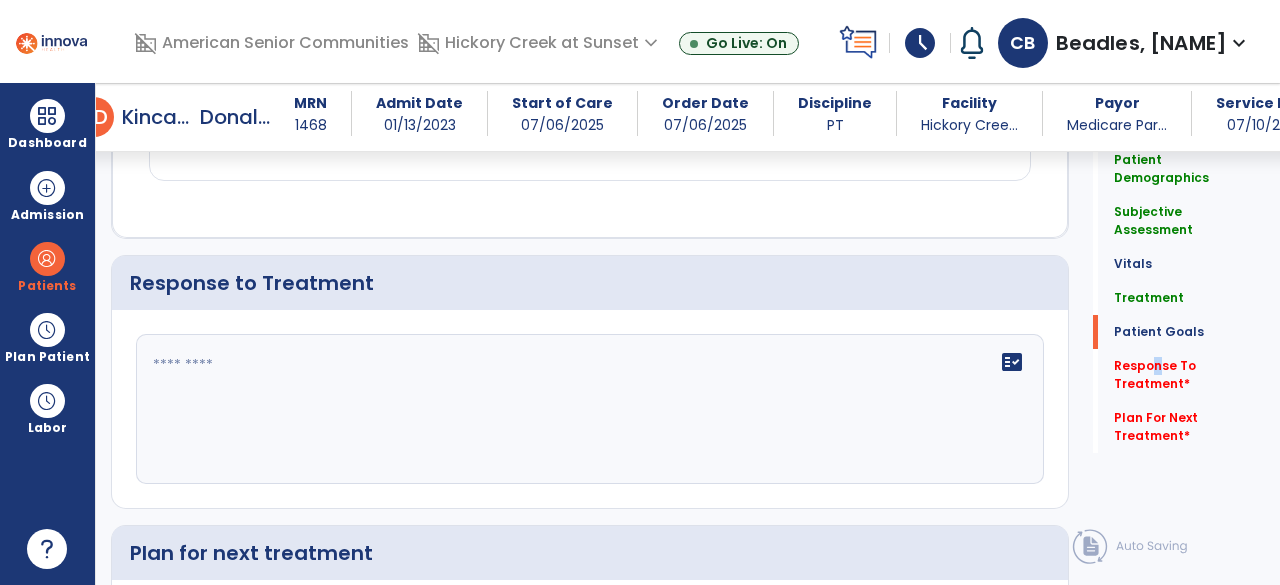 scroll, scrollTop: 2746, scrollLeft: 0, axis: vertical 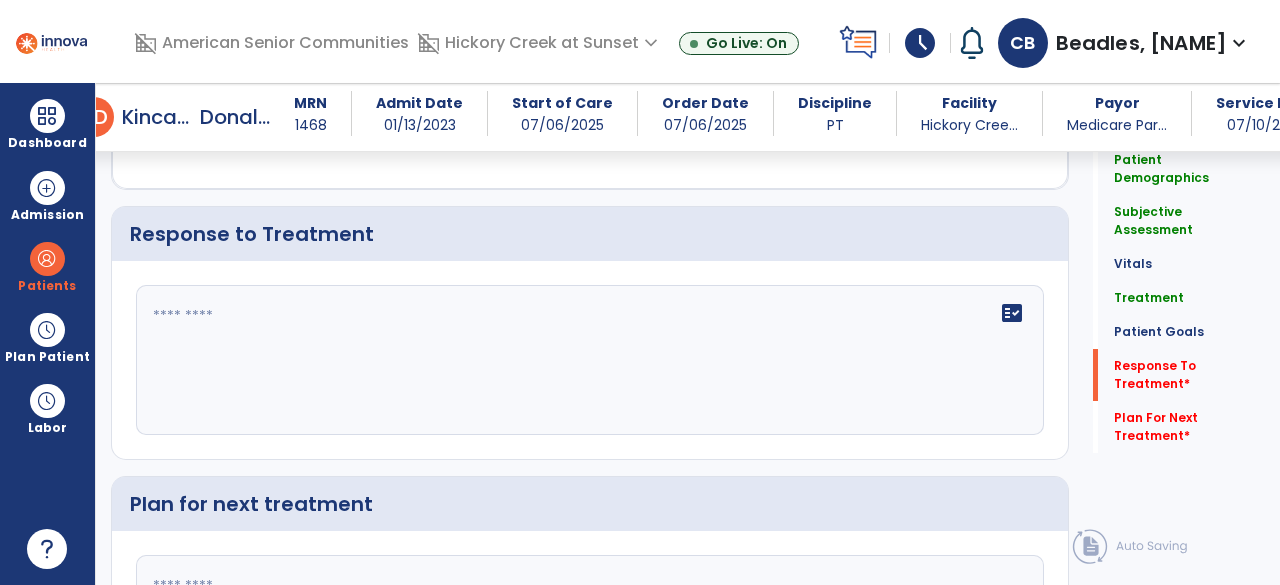 click on "fact_check" 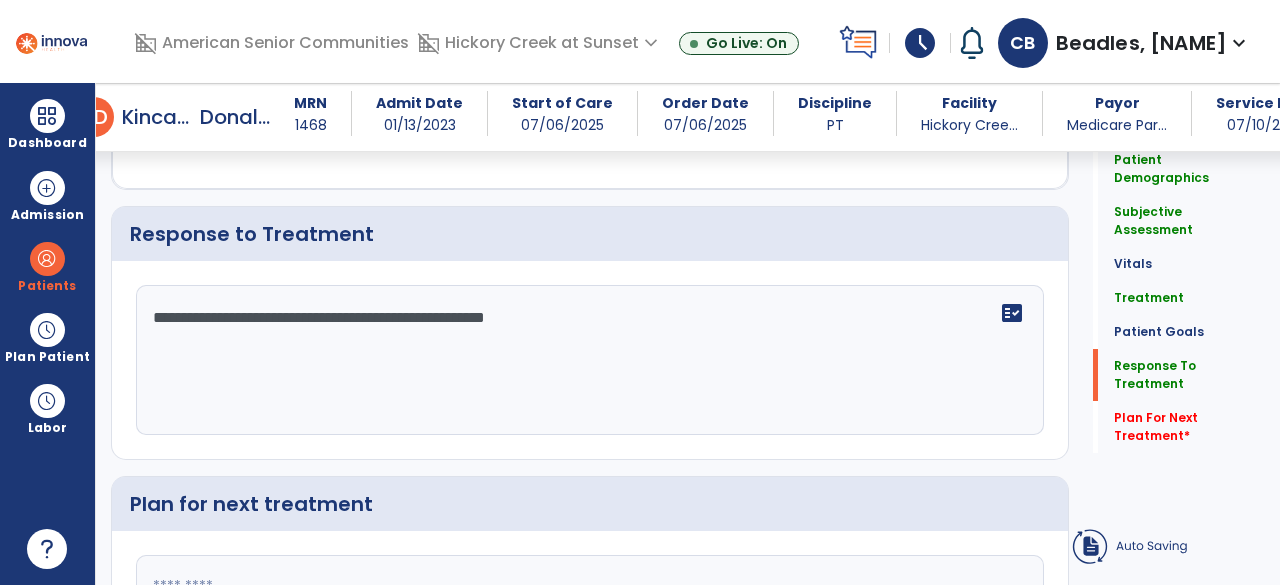 click on "**********" 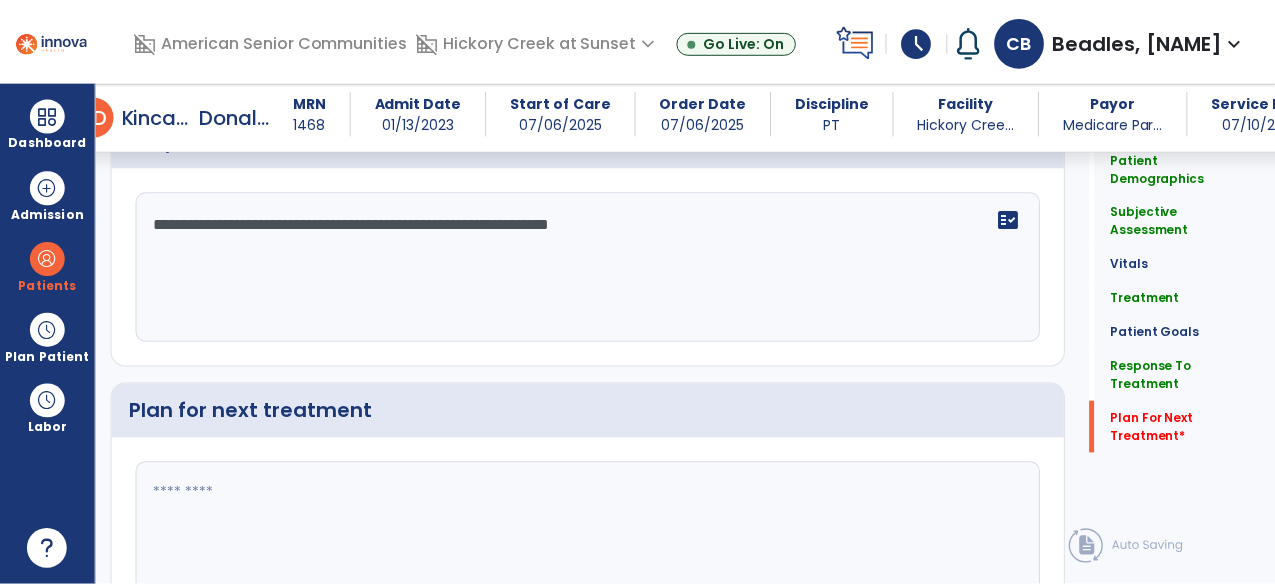 scroll, scrollTop: 2946, scrollLeft: 0, axis: vertical 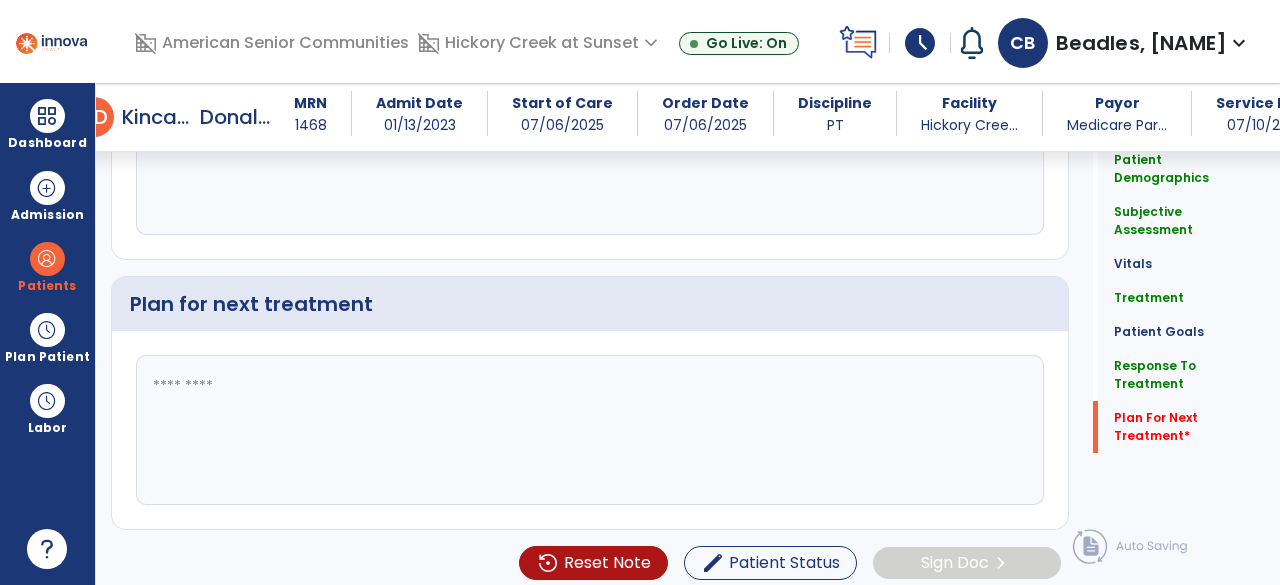 type on "**********" 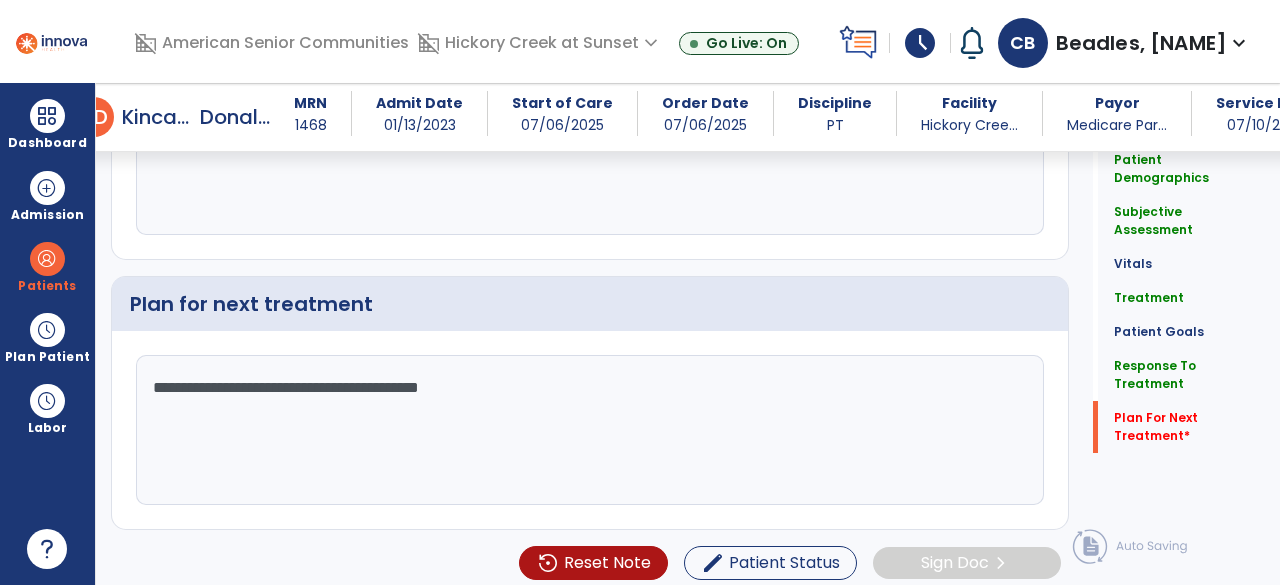 drag, startPoint x: 663, startPoint y: 445, endPoint x: 800, endPoint y: 475, distance: 140.24622 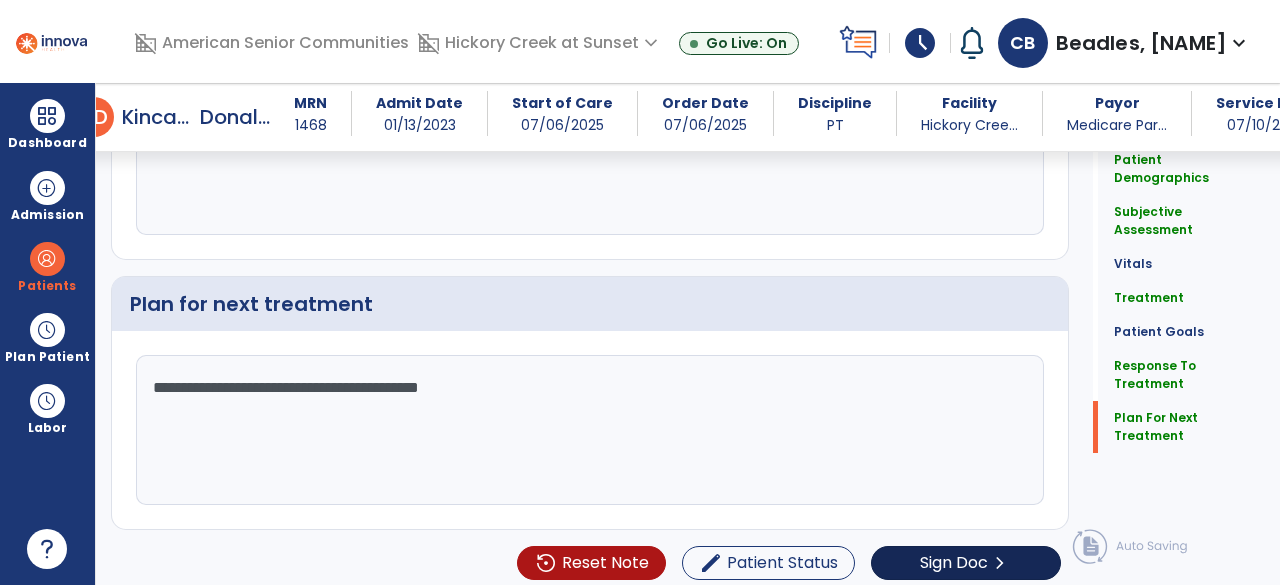 type on "**********" 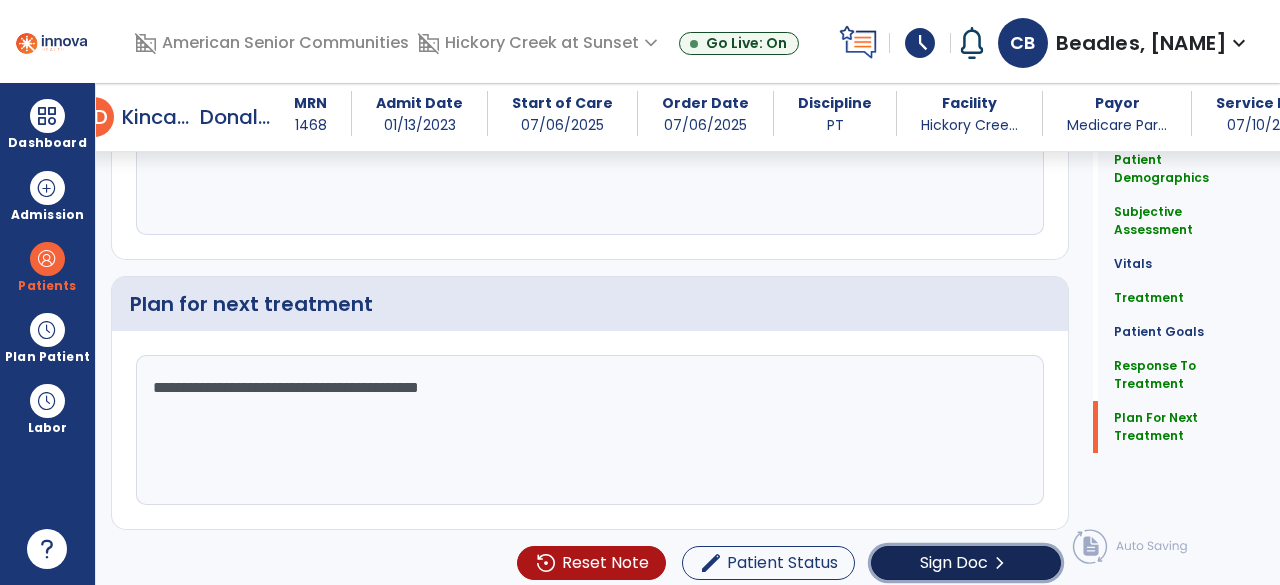 click on "Sign Doc" 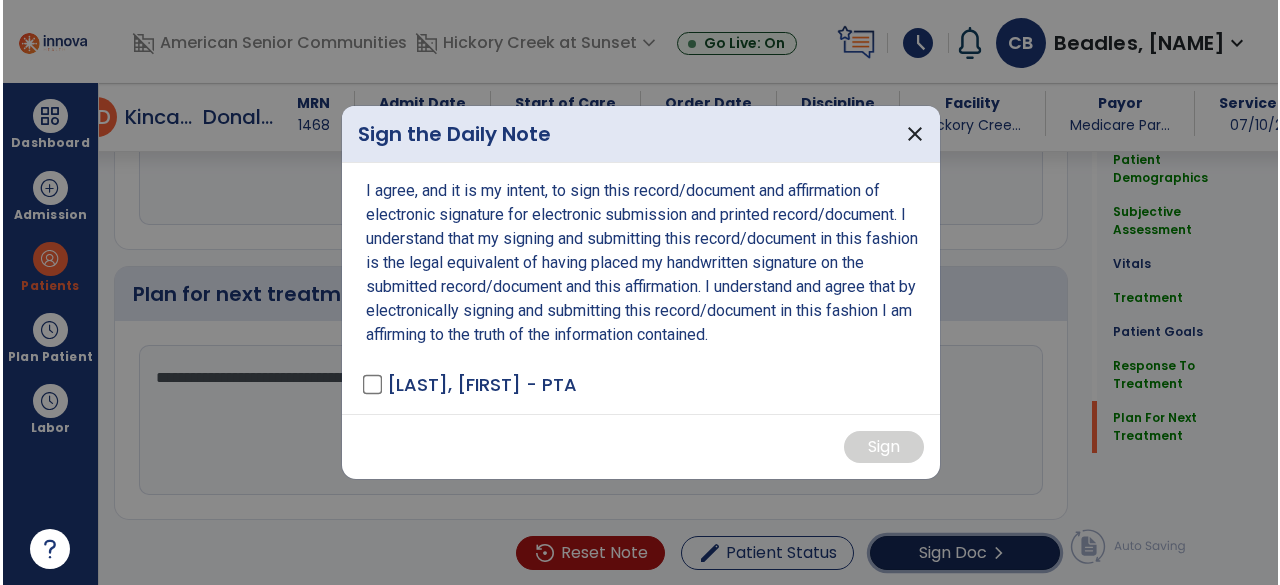 scroll, scrollTop: 2946, scrollLeft: 0, axis: vertical 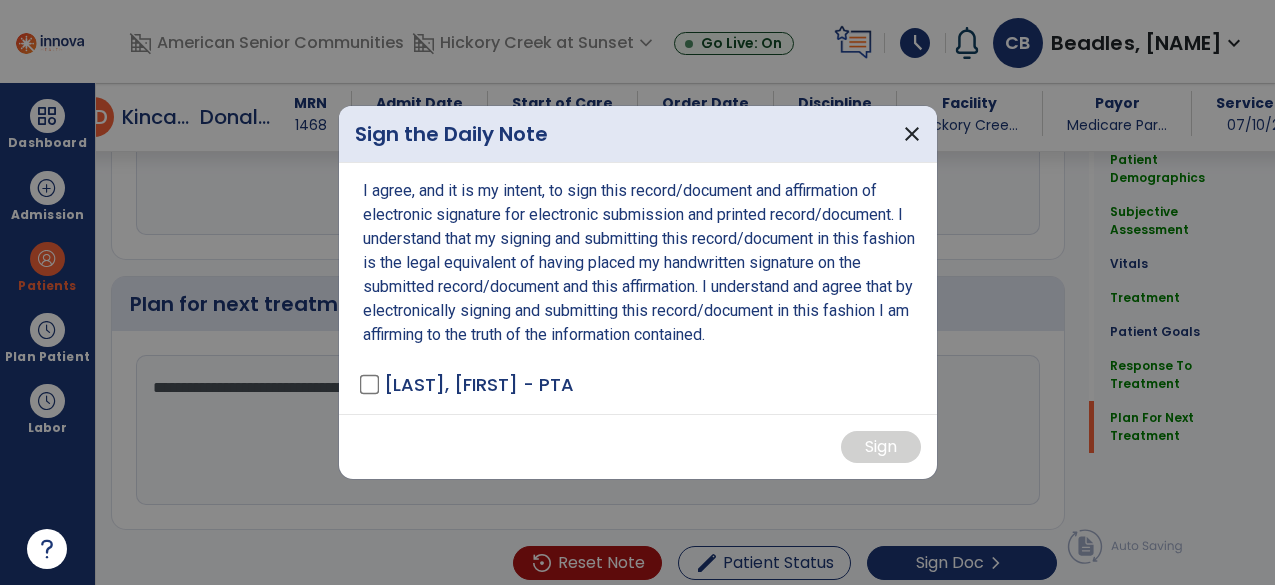 click on "I agree, and it is my intent, to sign this record/document and affirmation of electronic signature for electronic submission and printed record/document. I understand that my signing and submitting this record/document in this fashion is the legal equivalent of having placed my handwritten signature on the submitted record/document and this affirmation. I understand and agree that by electronically signing and submitting this record/document in this fashion I am affirming to the truth of the information contained. Beadles, [NAME] - PTA" at bounding box center (638, 288) 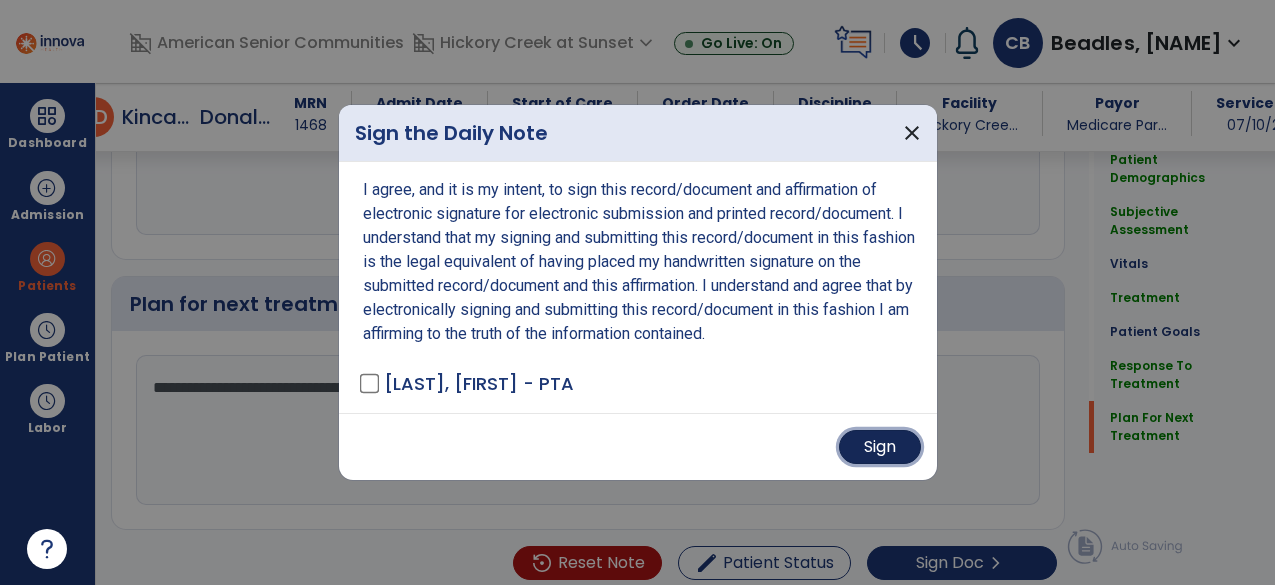 click on "Sign" at bounding box center [880, 447] 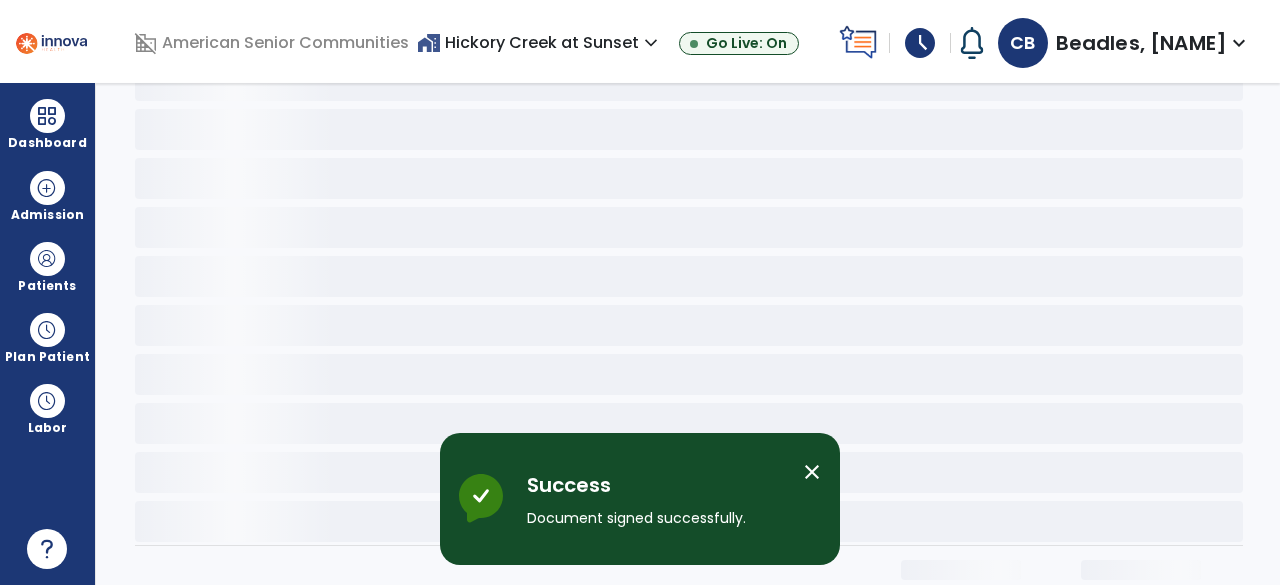 scroll, scrollTop: 0, scrollLeft: 0, axis: both 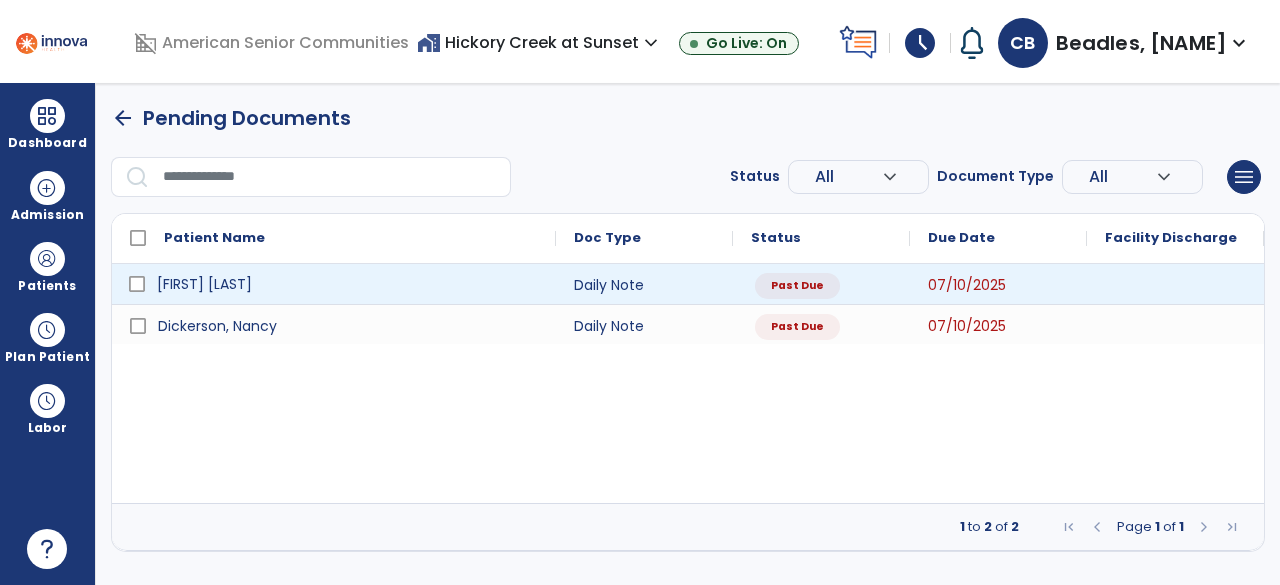 click on "[FIRST] [LAST]" at bounding box center [204, 284] 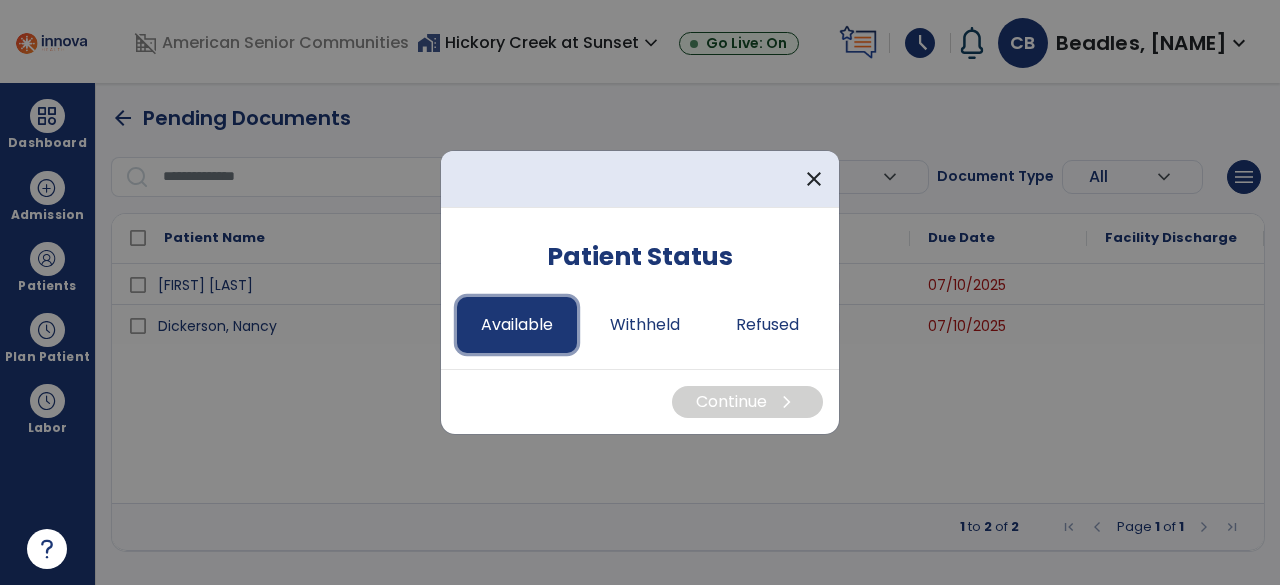 click on "Available" at bounding box center [517, 325] 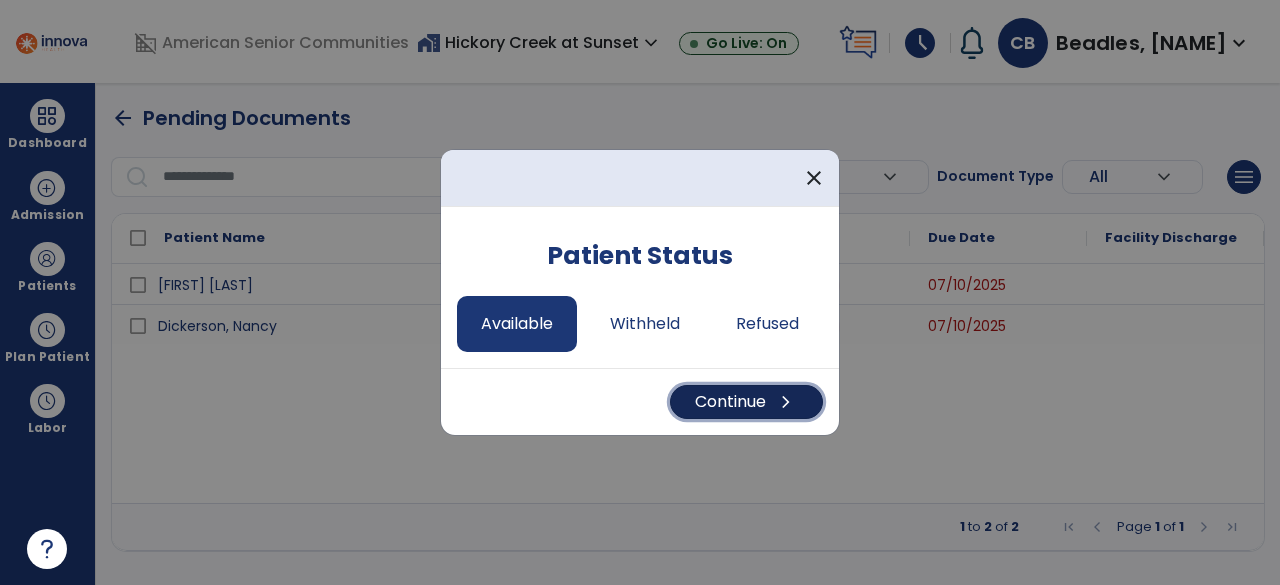 click on "Continue   chevron_right" at bounding box center (746, 402) 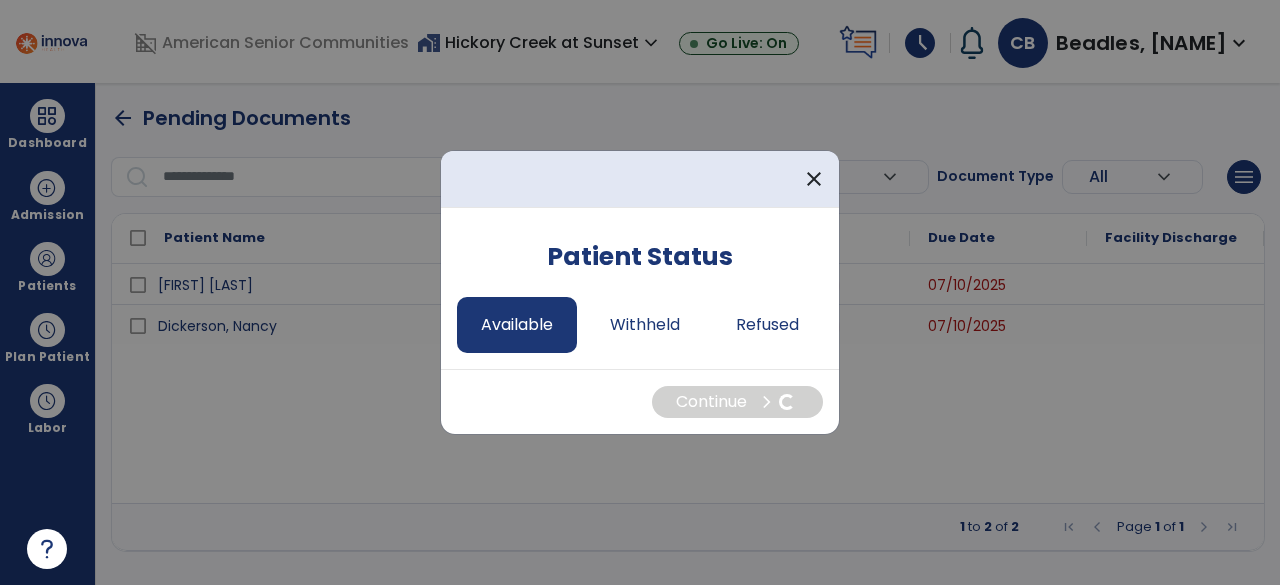 select on "*" 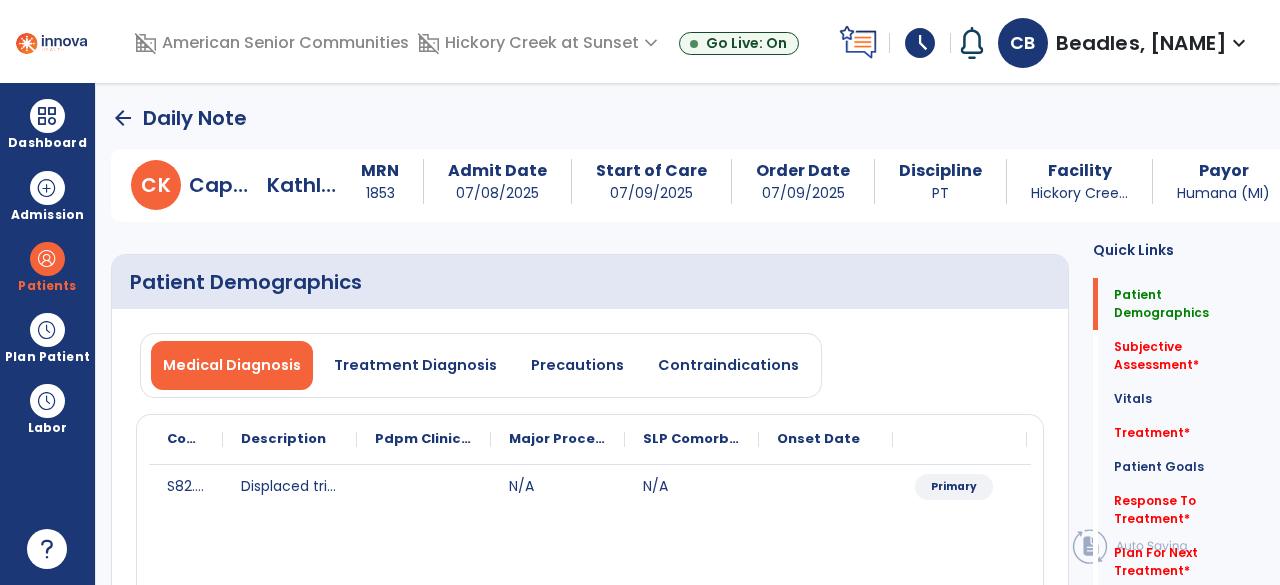 drag, startPoint x: 1144, startPoint y: 342, endPoint x: 1100, endPoint y: 359, distance: 47.169907 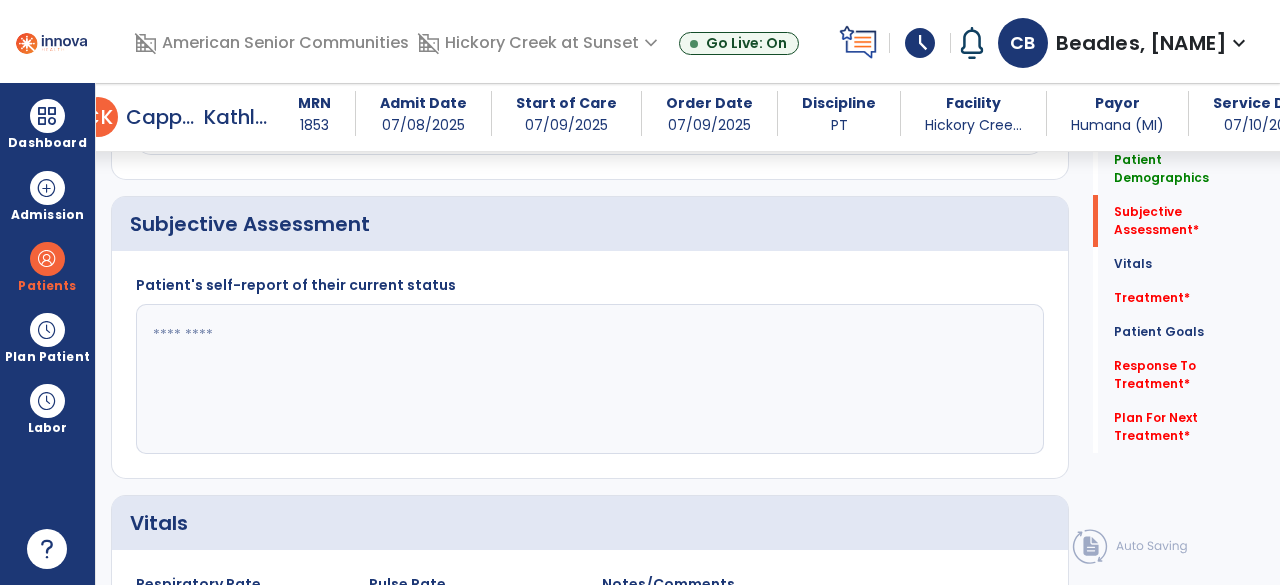 scroll, scrollTop: 464, scrollLeft: 0, axis: vertical 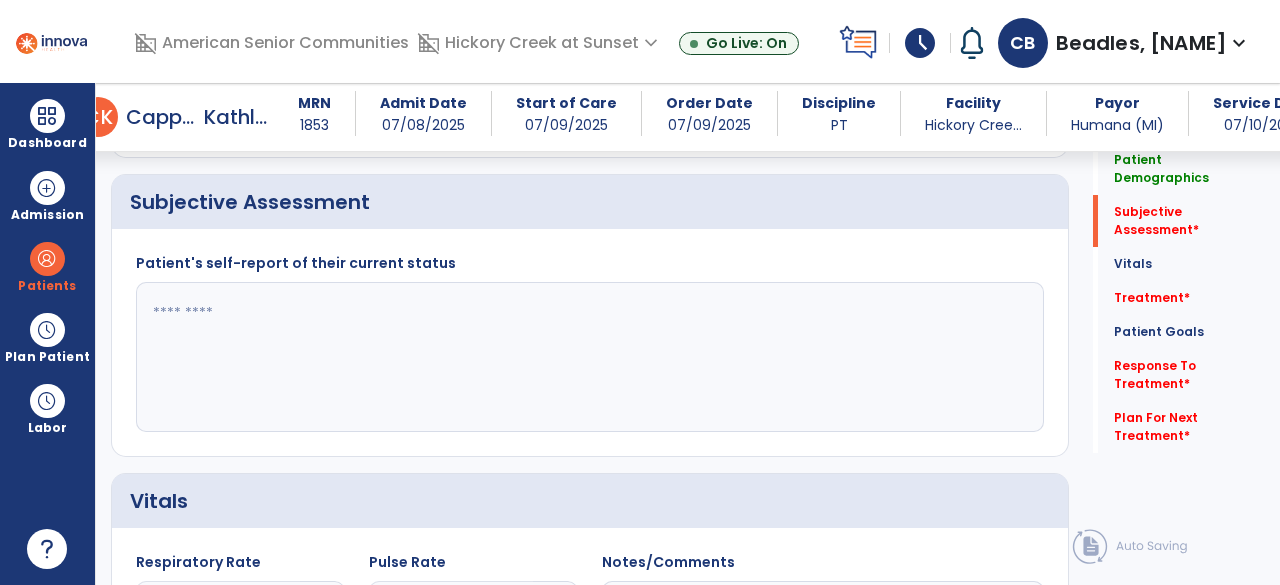 click 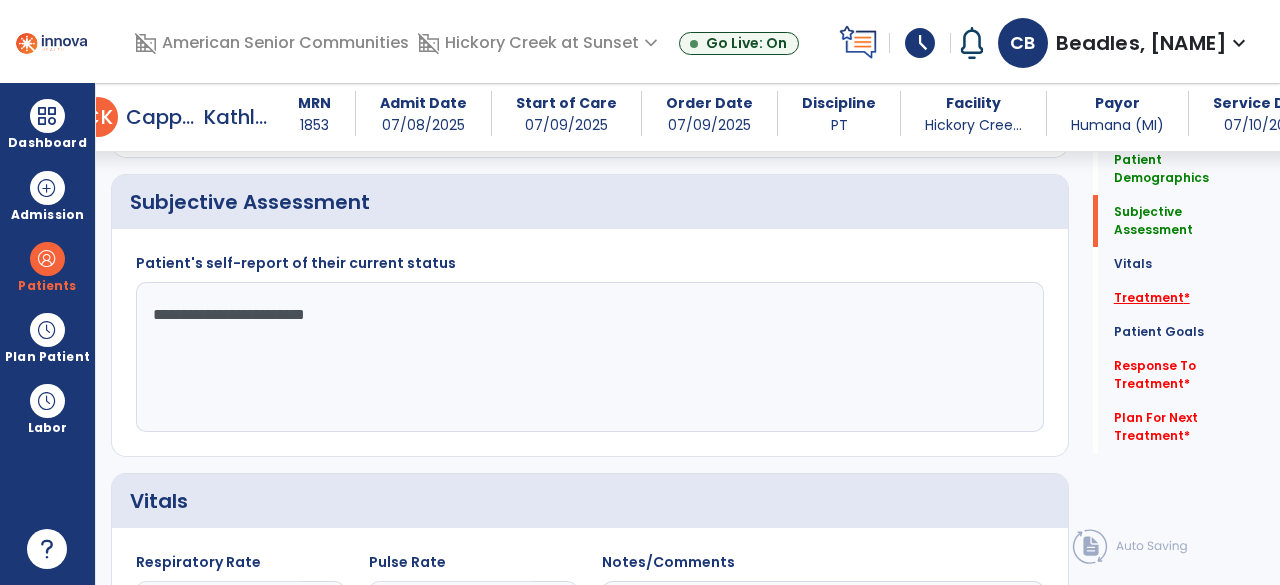 type on "**********" 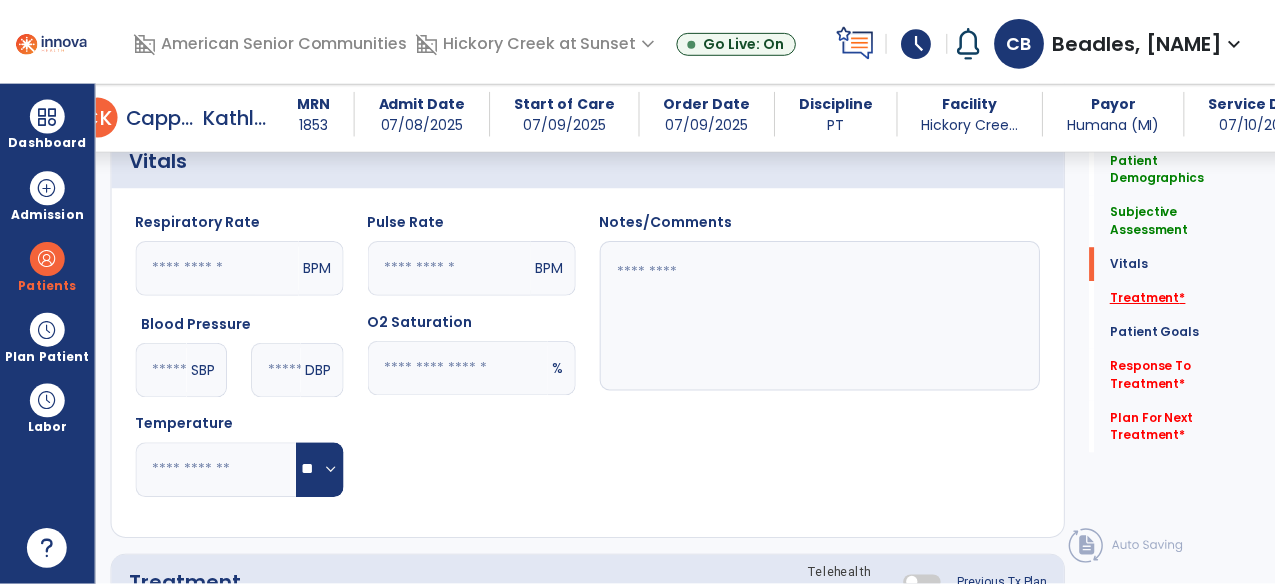 scroll, scrollTop: 1154, scrollLeft: 0, axis: vertical 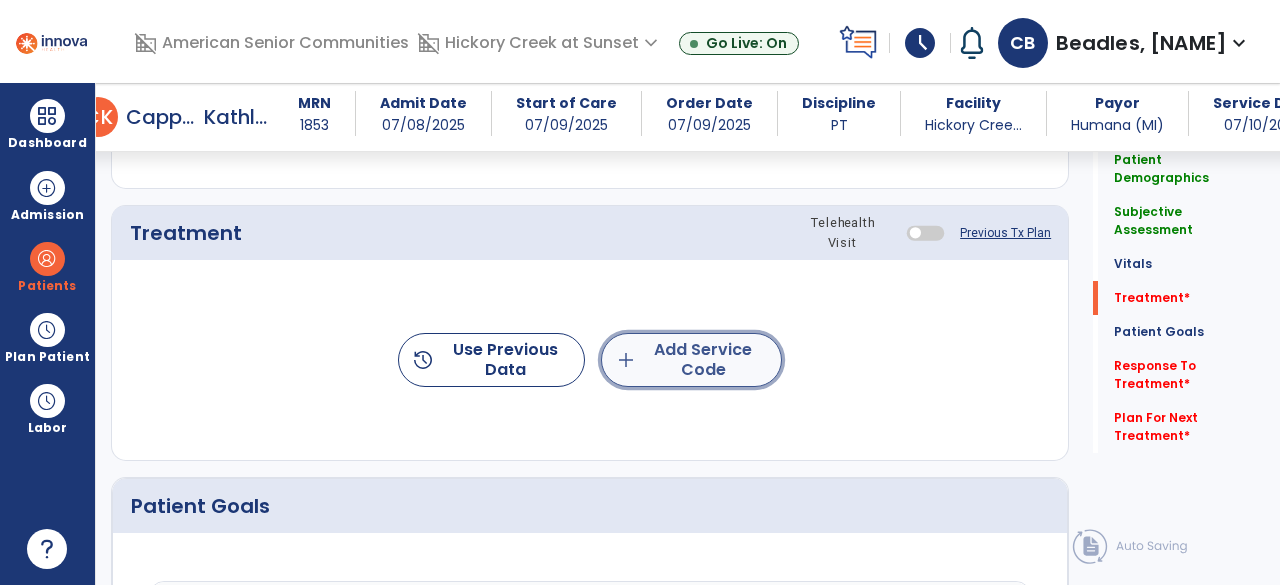 click on "add  Add Service Code" 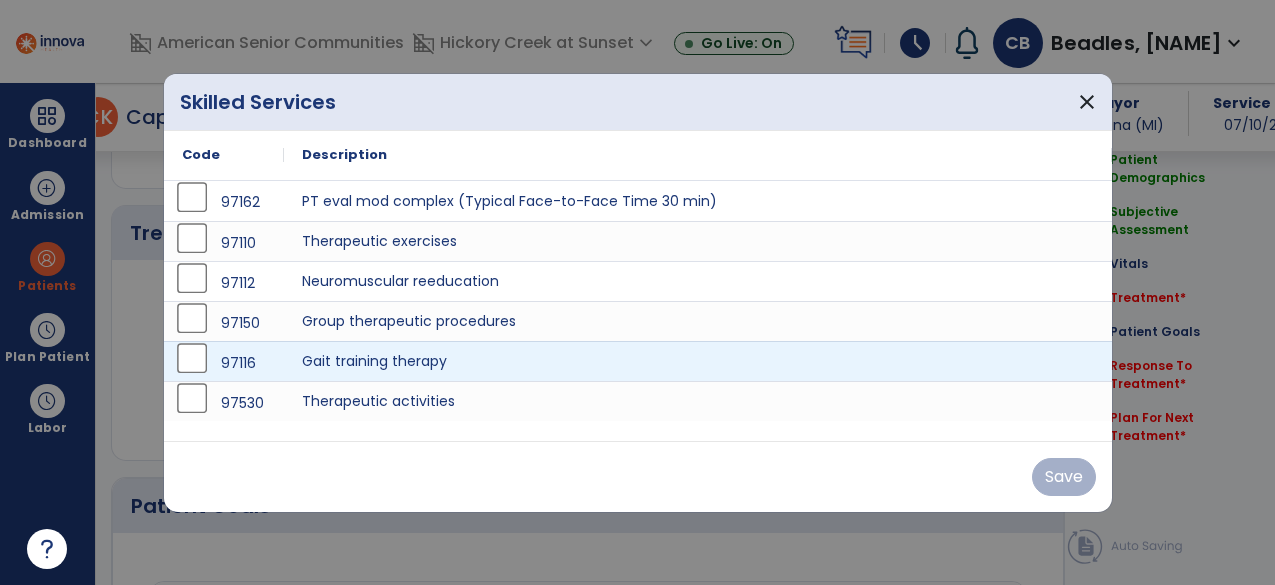 scroll, scrollTop: 1154, scrollLeft: 0, axis: vertical 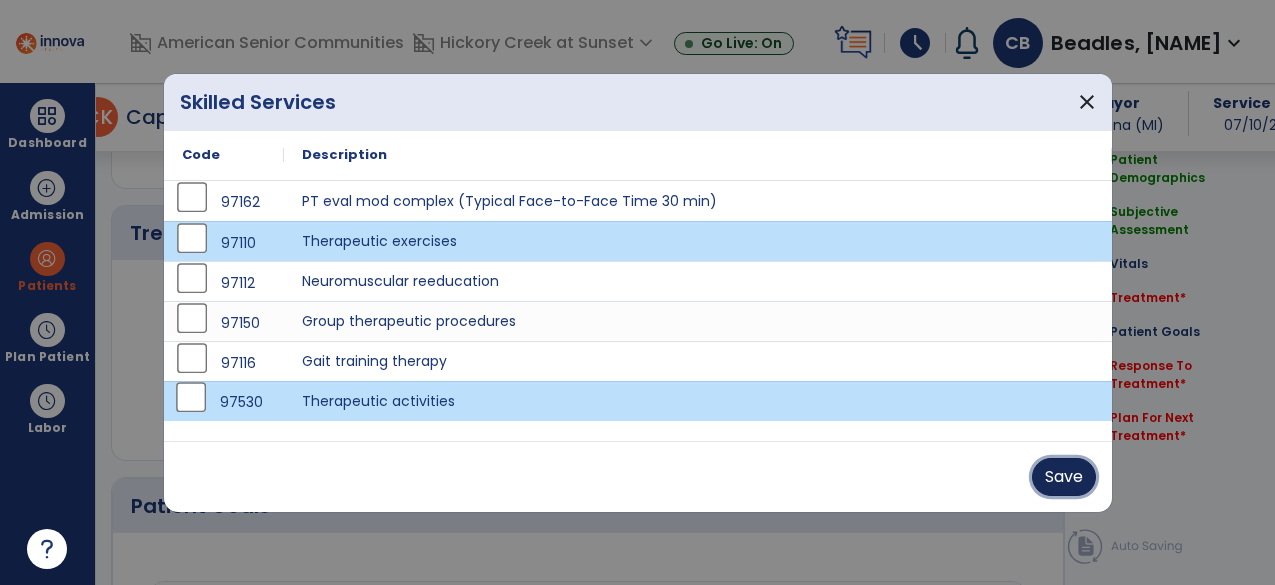 click on "Save" at bounding box center [1064, 477] 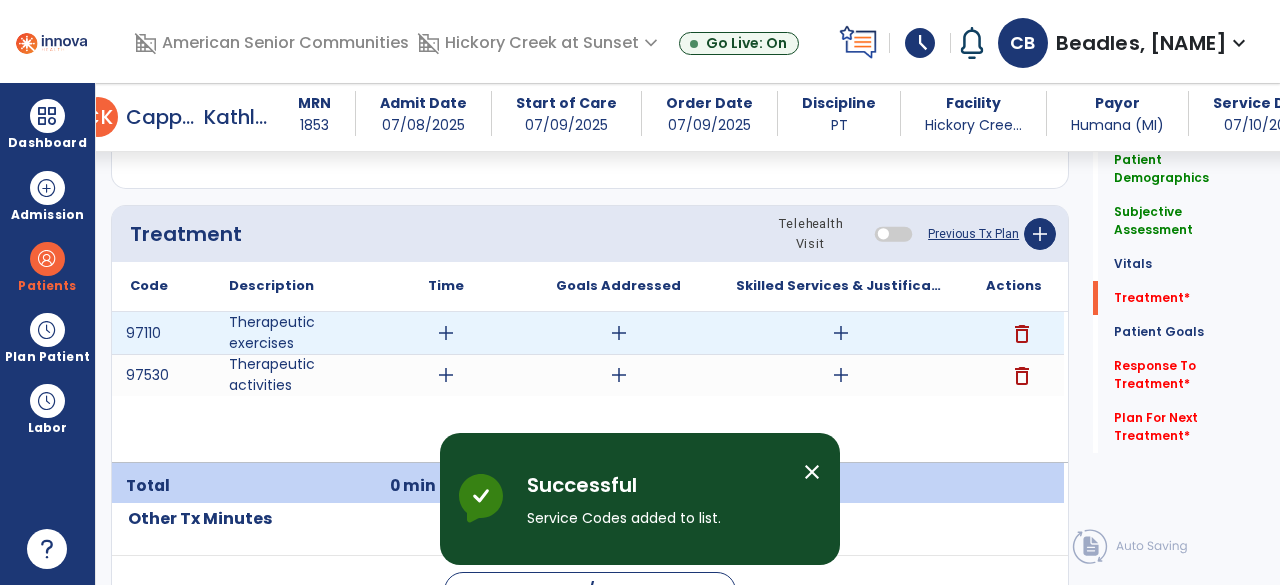 click on "add" at bounding box center [446, 333] 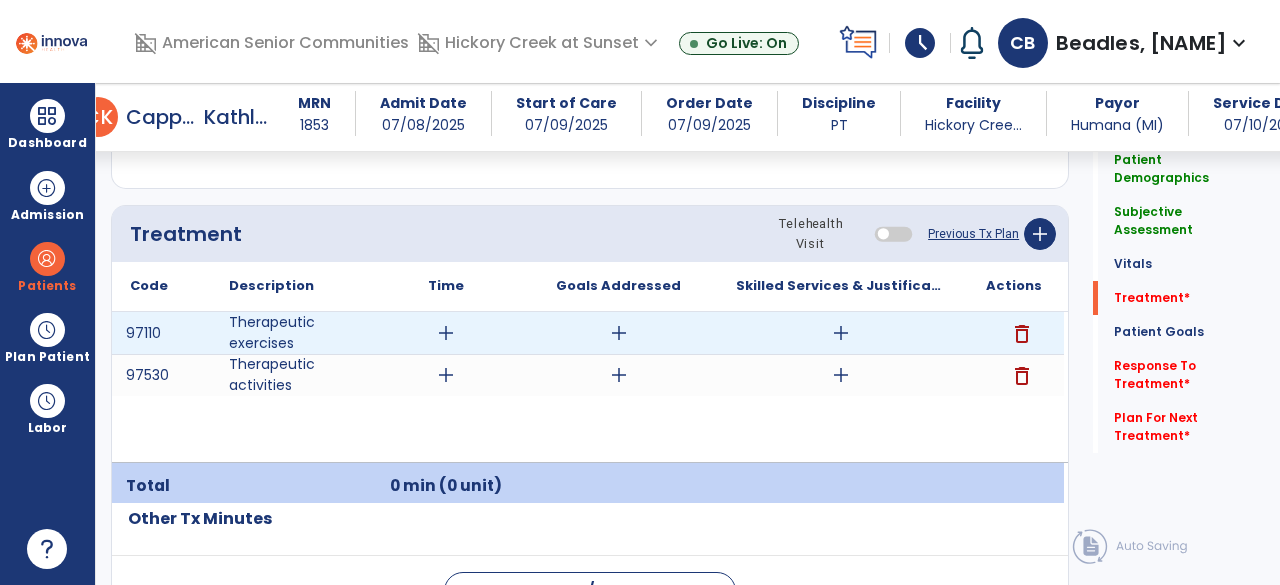 click on "add" at bounding box center (446, 333) 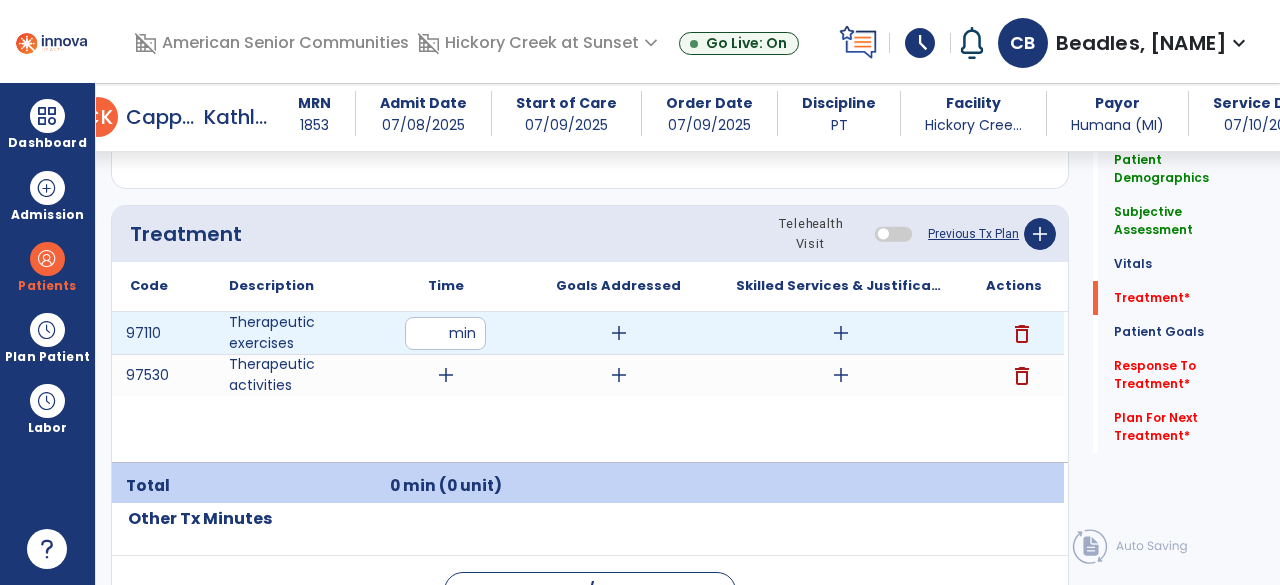 type on "**" 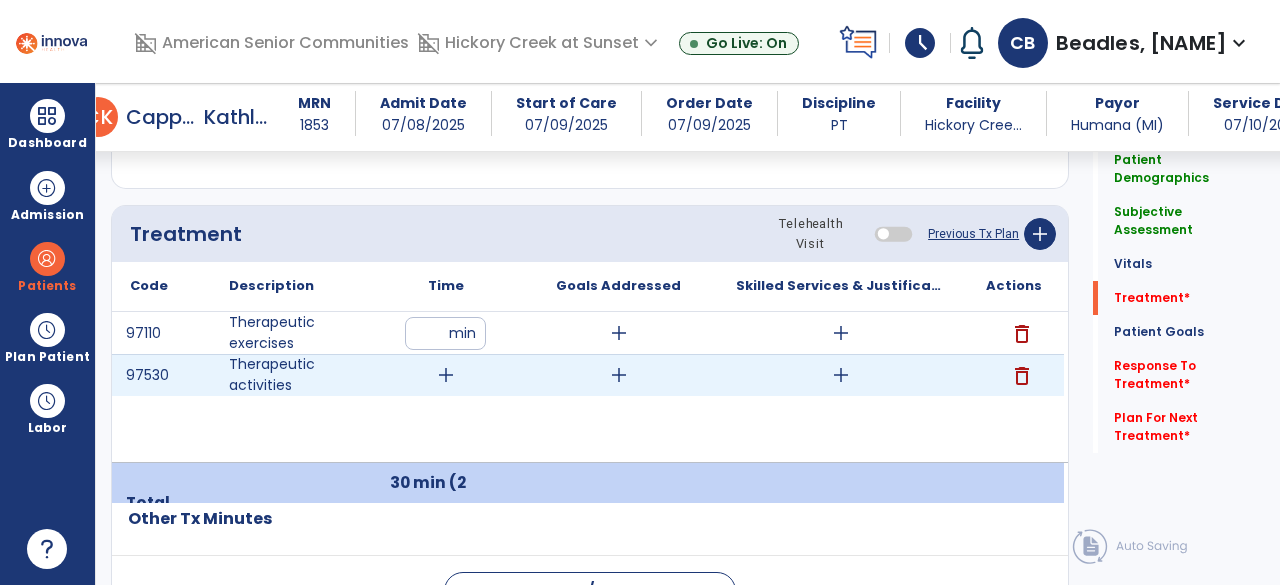 click on "add" at bounding box center [446, 375] 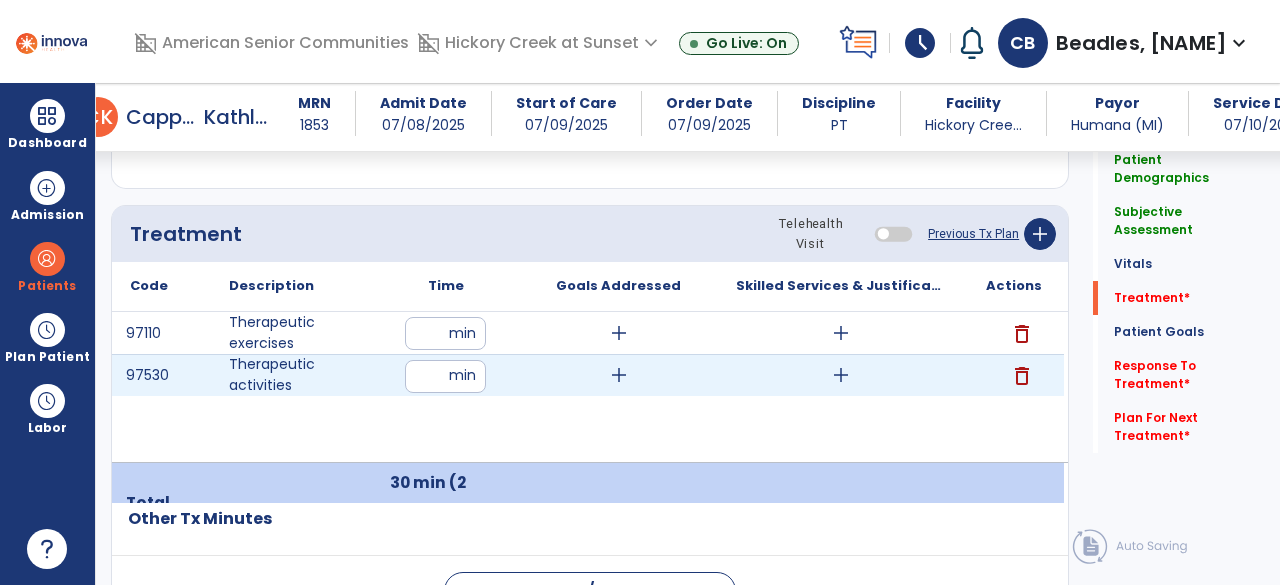 type on "**" 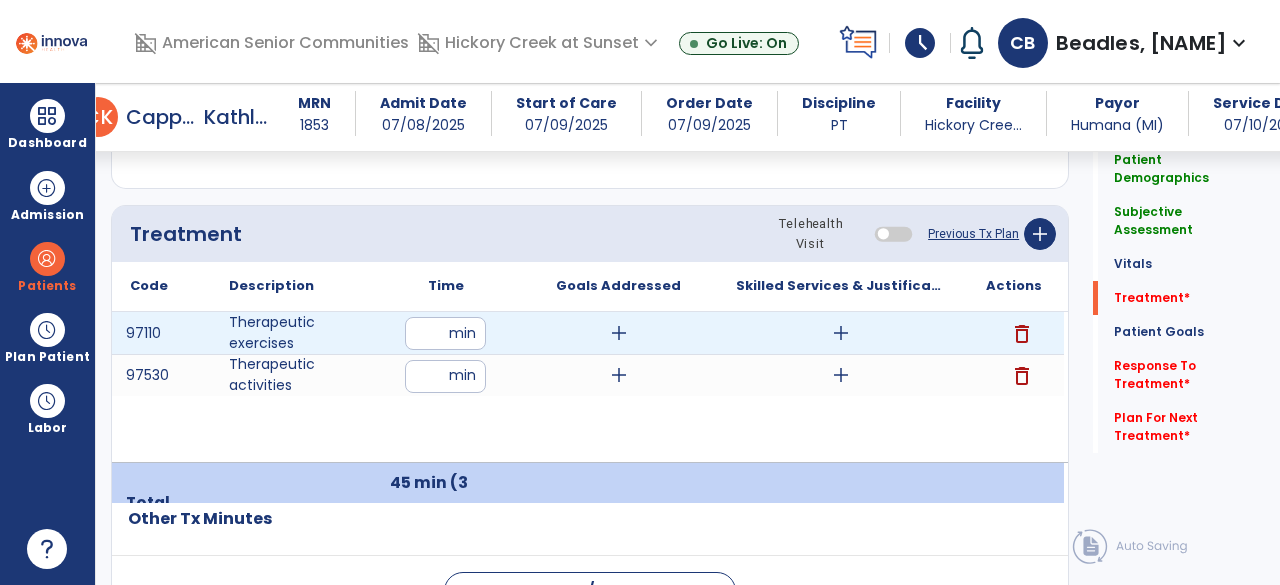 click on "add" at bounding box center [619, 333] 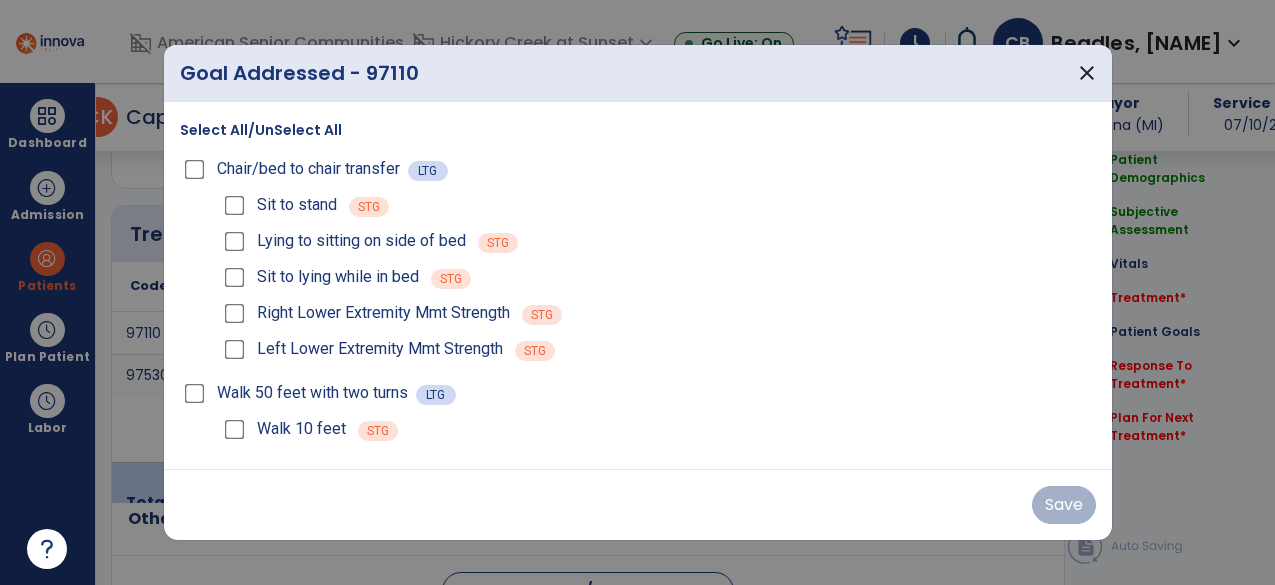 scroll, scrollTop: 1154, scrollLeft: 0, axis: vertical 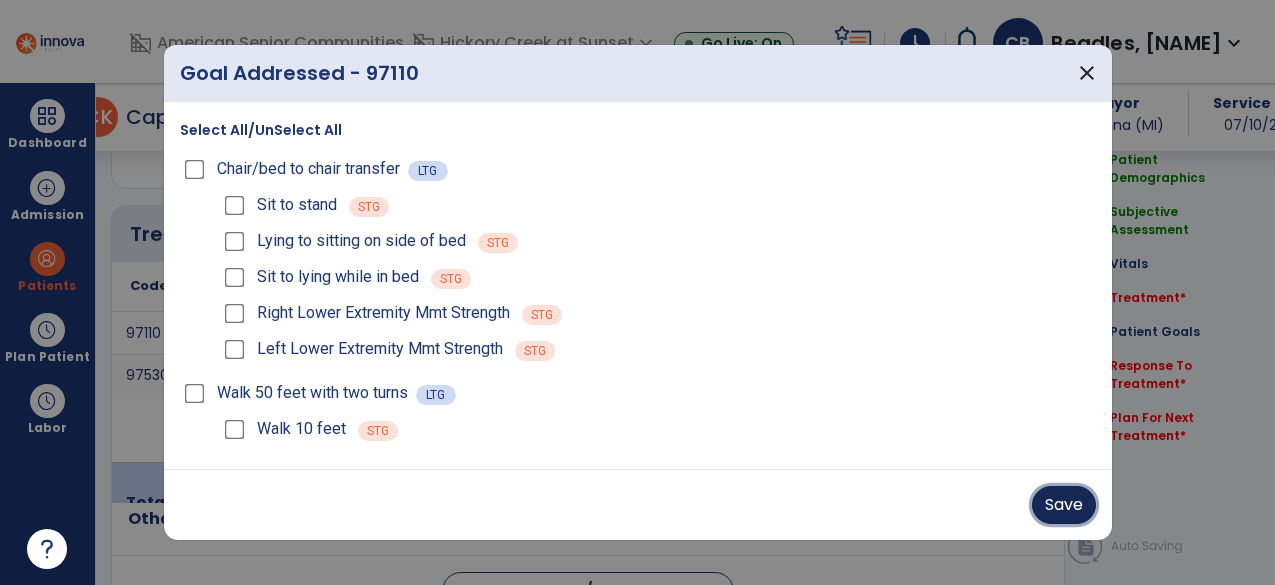 click on "Save" at bounding box center [1064, 505] 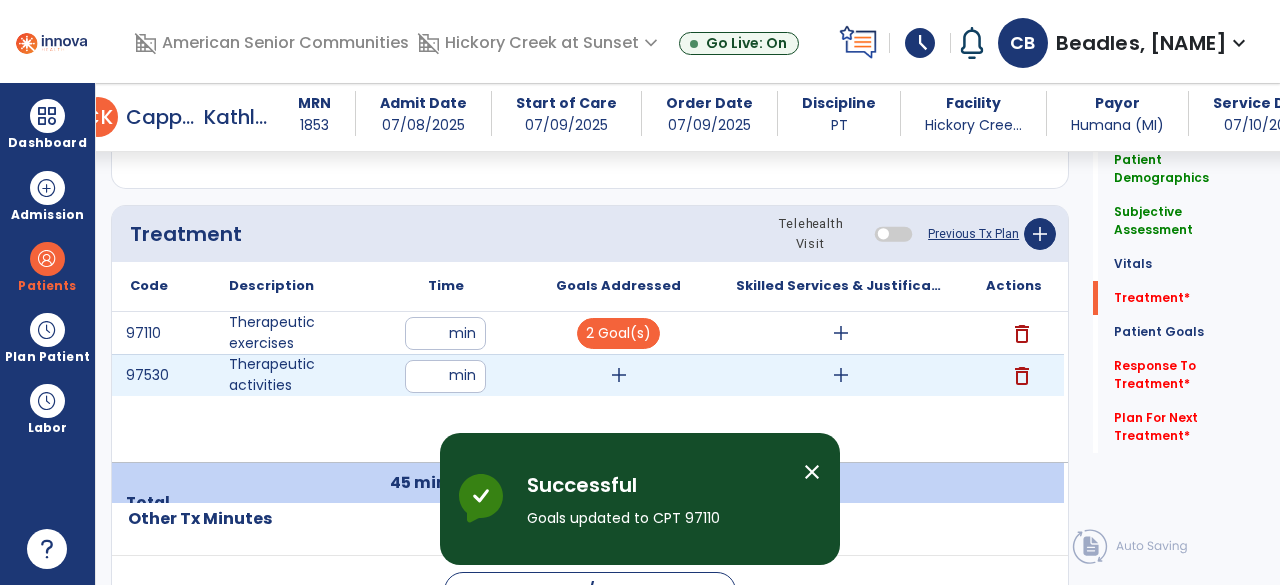 click on "add" at bounding box center [619, 375] 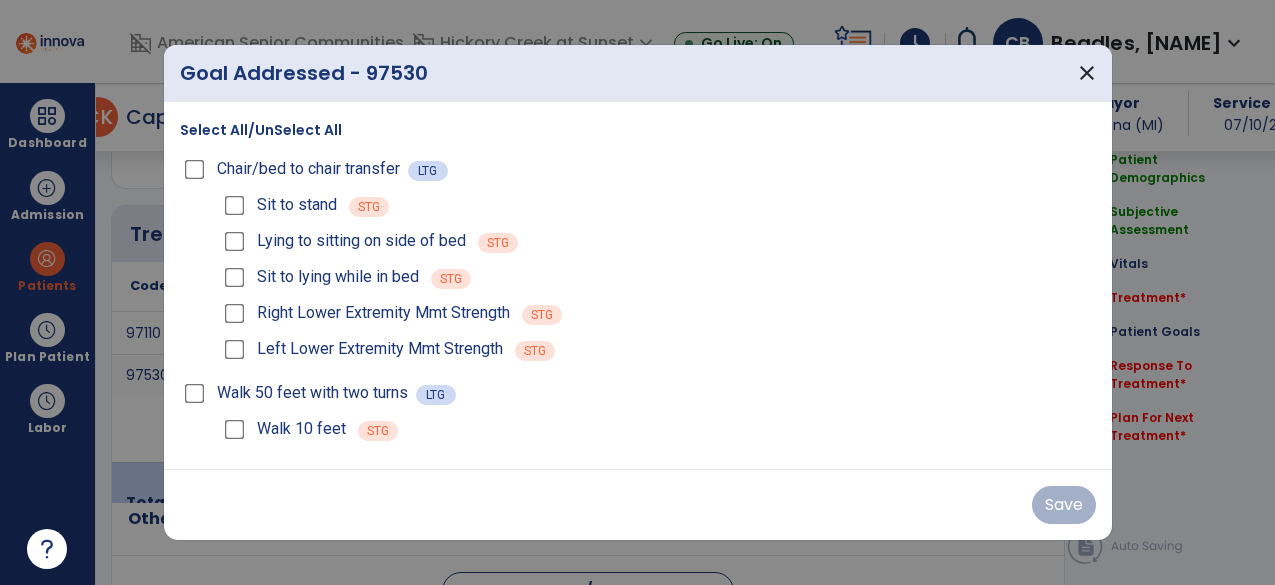 scroll, scrollTop: 1154, scrollLeft: 0, axis: vertical 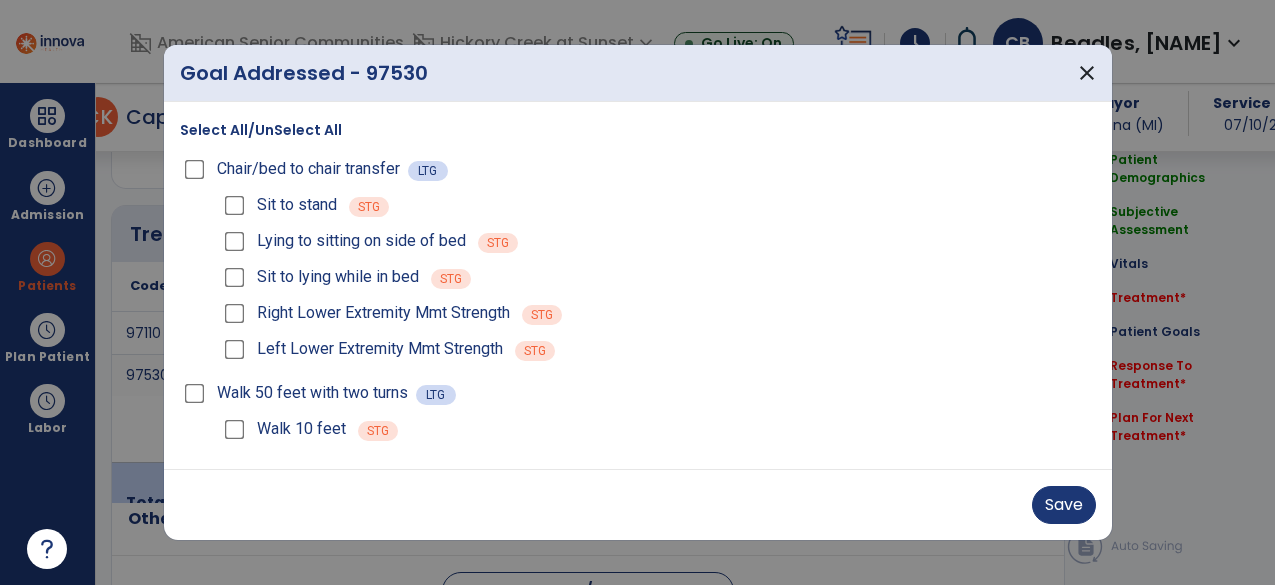 click on "Chair/bed to chair transfer" at bounding box center [294, 169] 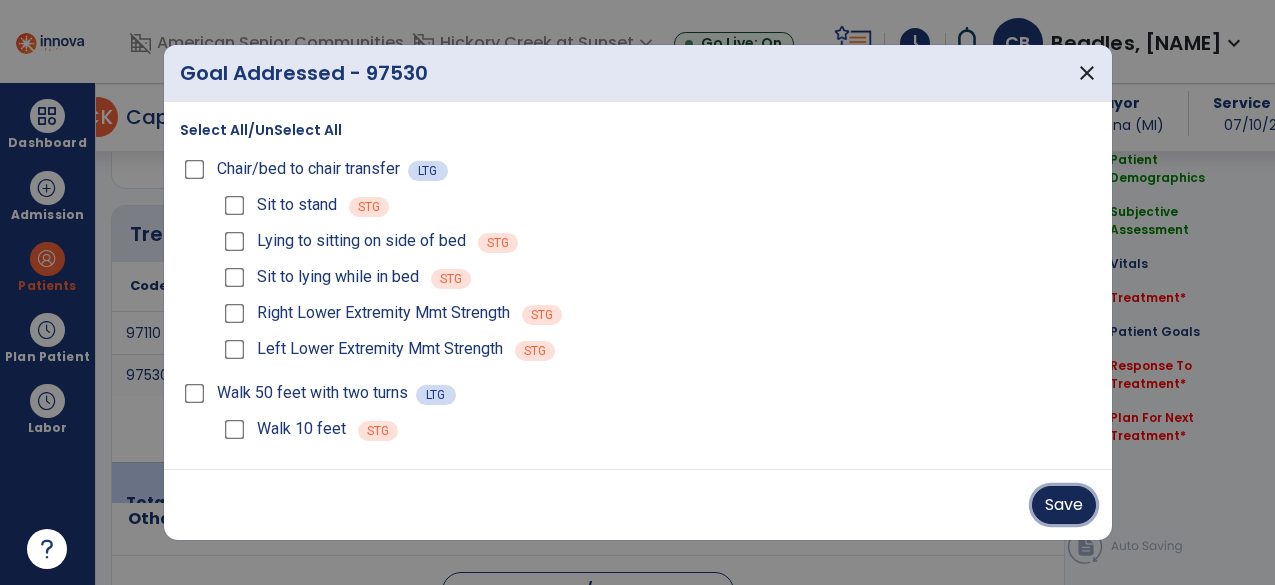 click on "Save" at bounding box center [1064, 505] 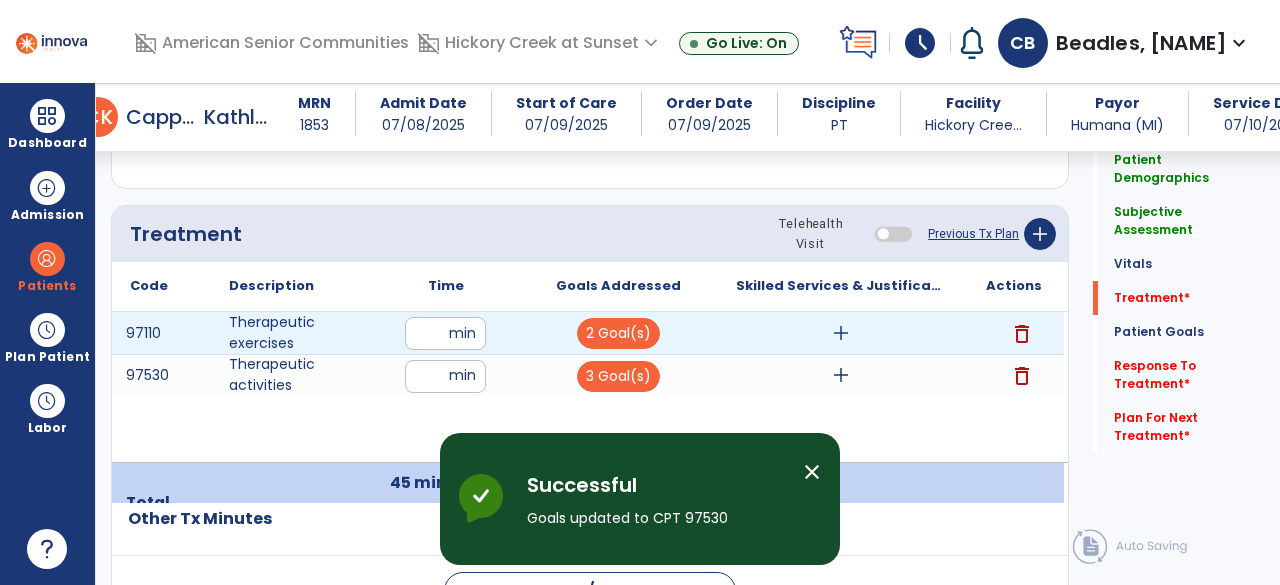 click on "add" at bounding box center [841, 333] 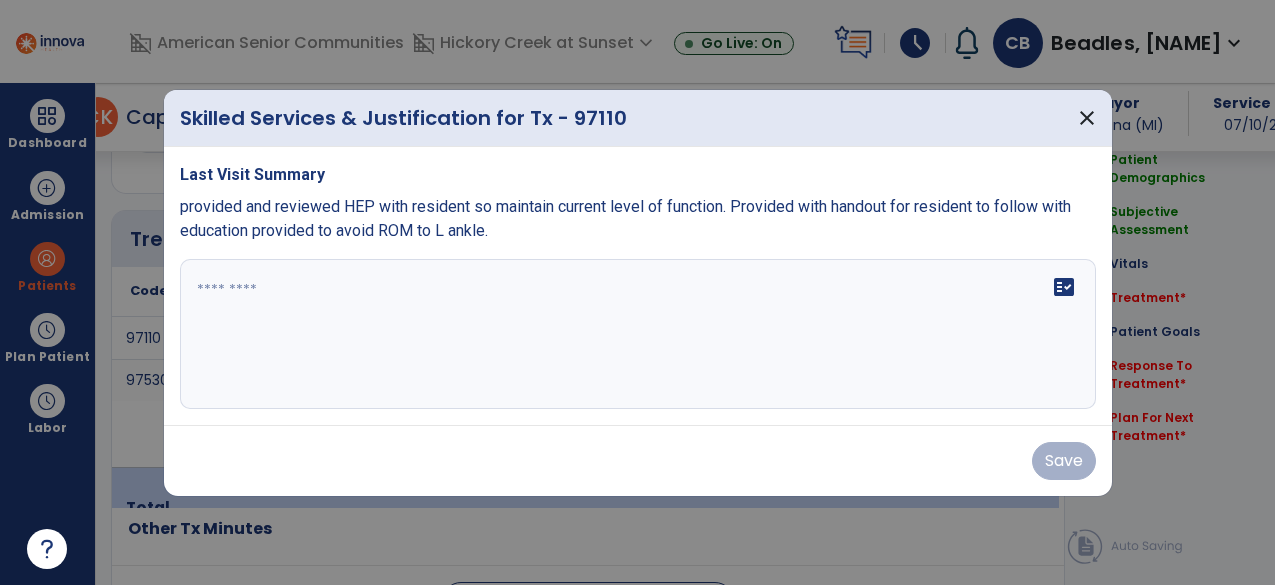 scroll, scrollTop: 1154, scrollLeft: 0, axis: vertical 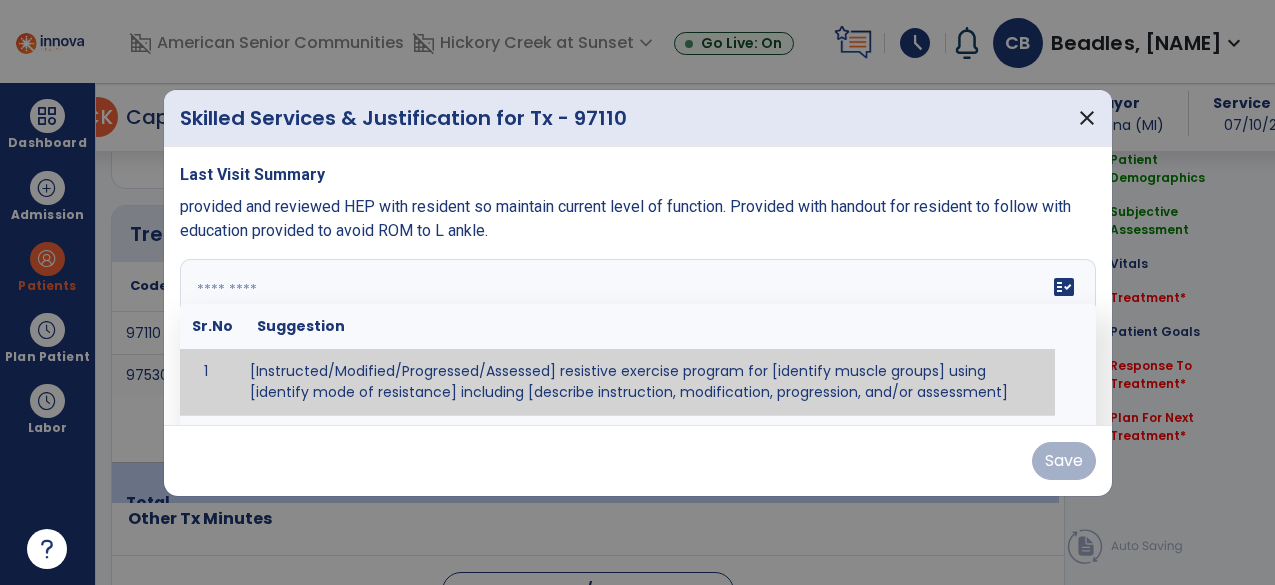 click on "fact_check  Sr.No Suggestion 1 [Instructed/Modified/Progressed/Assessed] resistive exercise program for [identify muscle groups] using [identify mode of resistance] including [describe instruction, modification, progression, and/or assessment] 2 [Instructed/Modified/Progressed/Assessed] aerobic exercise program using [identify equipment/mode] including [describe instruction, modification,progression, and/or assessment] 3 [Instructed/Modified/Progressed/Assessed] [PROM/A/AROM/AROM] program for [identify joint movements] using [contract-relax, over-pressure, inhibitory techniques, other] 4 [Assessed/Tested] aerobic capacity with administration of [aerobic capacity test]" at bounding box center [638, 334] 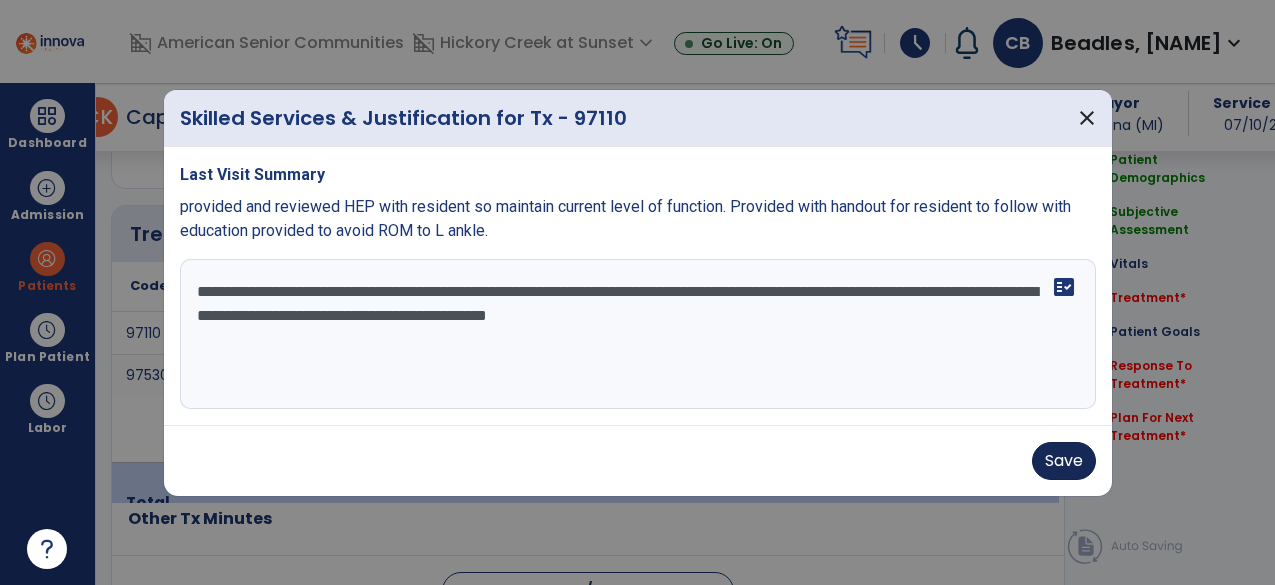 type on "**********" 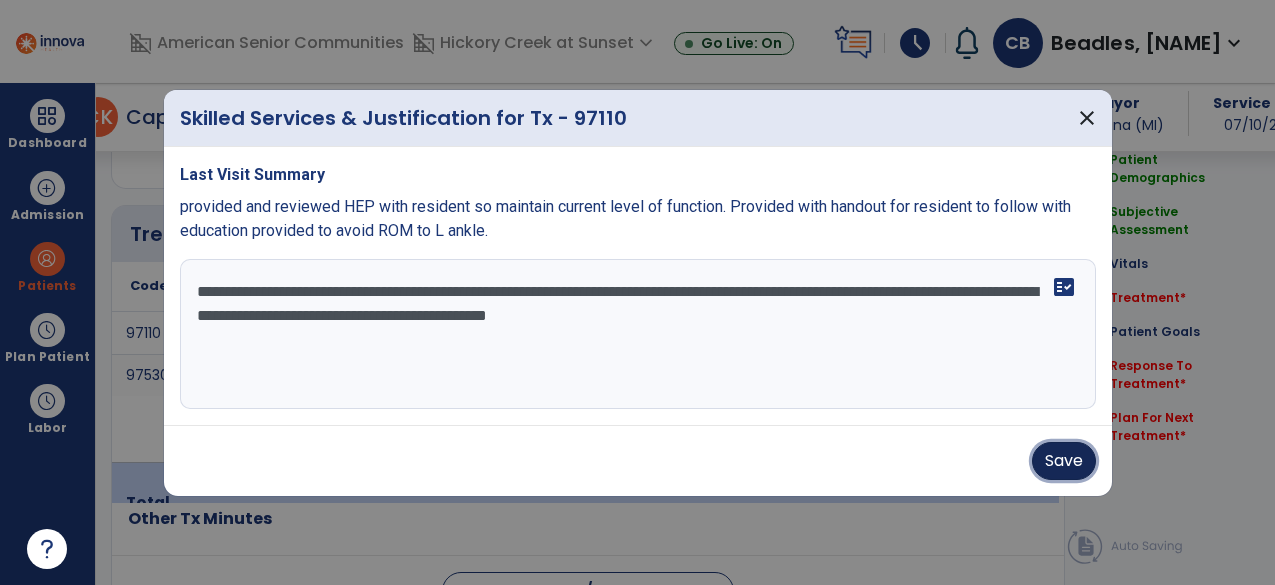 click on "Save" at bounding box center [1064, 461] 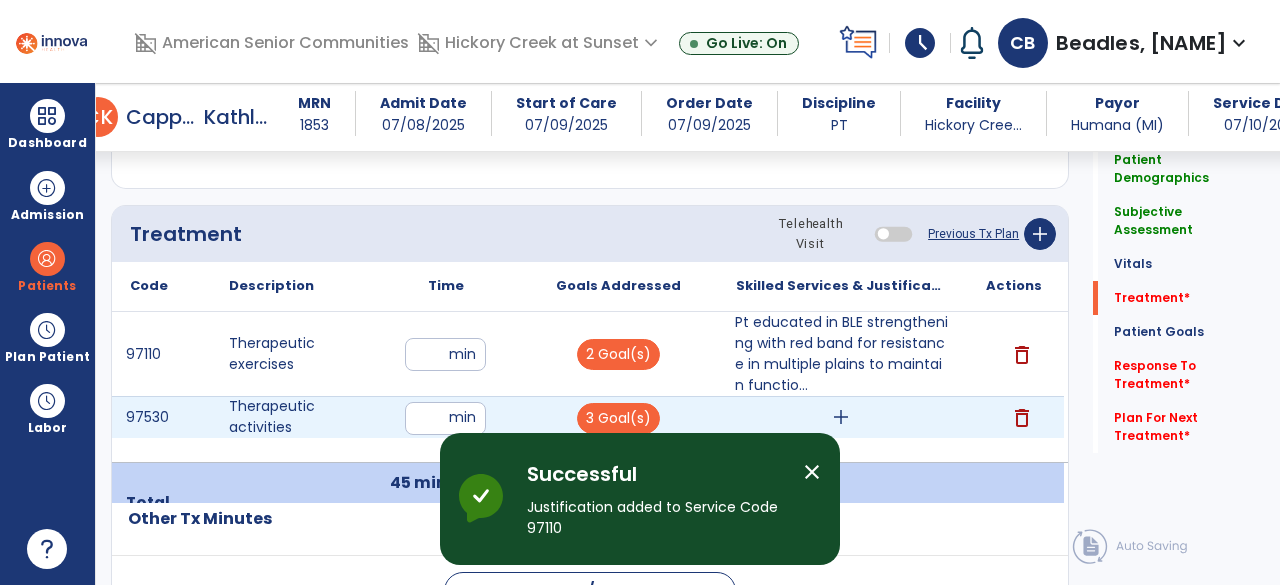 click on "add" at bounding box center (841, 417) 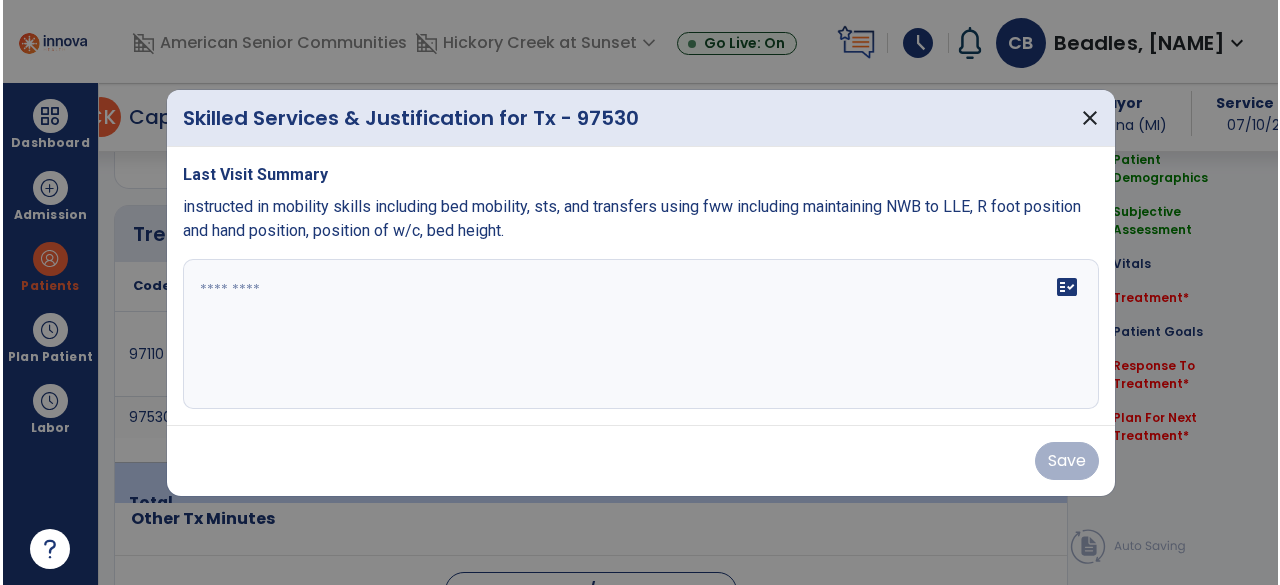 scroll, scrollTop: 1154, scrollLeft: 0, axis: vertical 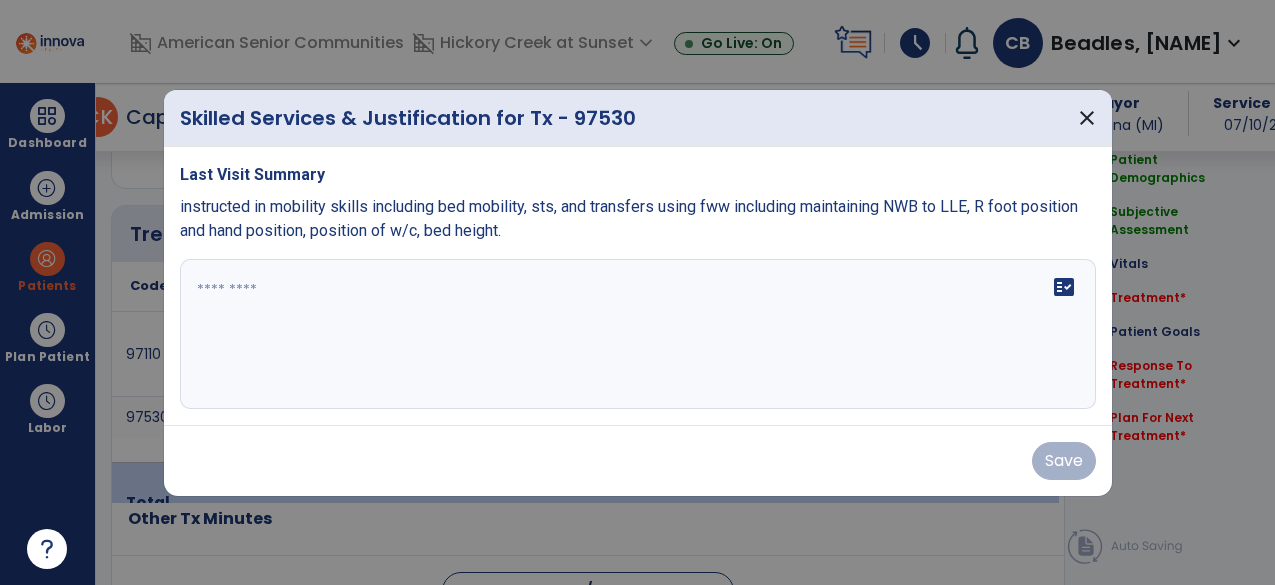 click on "fact_check" at bounding box center (638, 334) 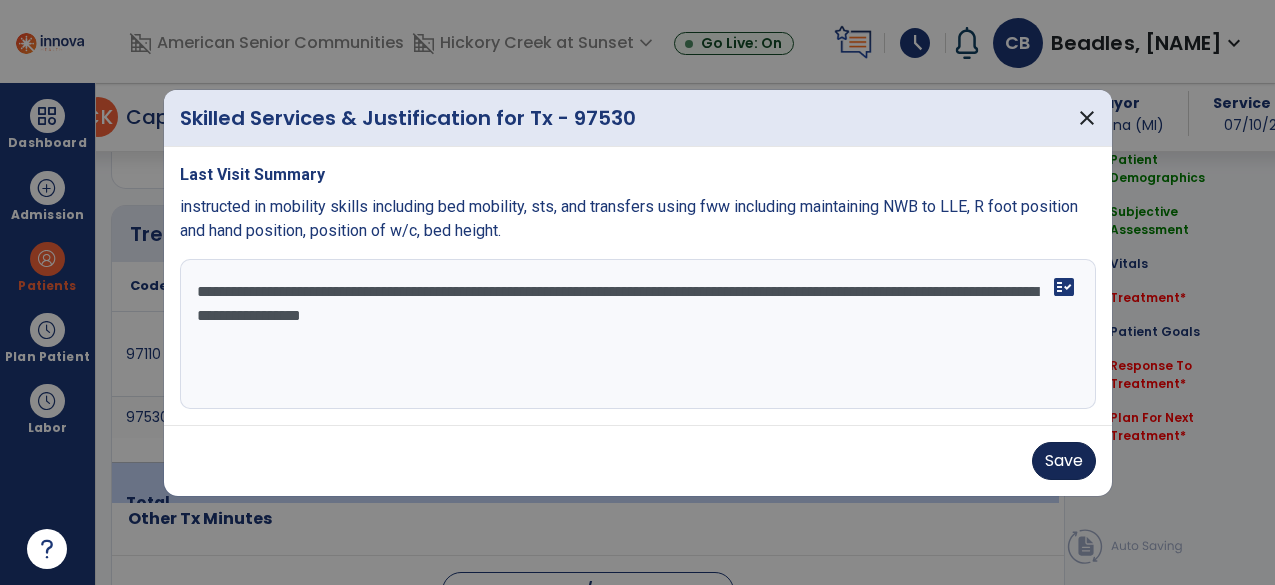 type on "**********" 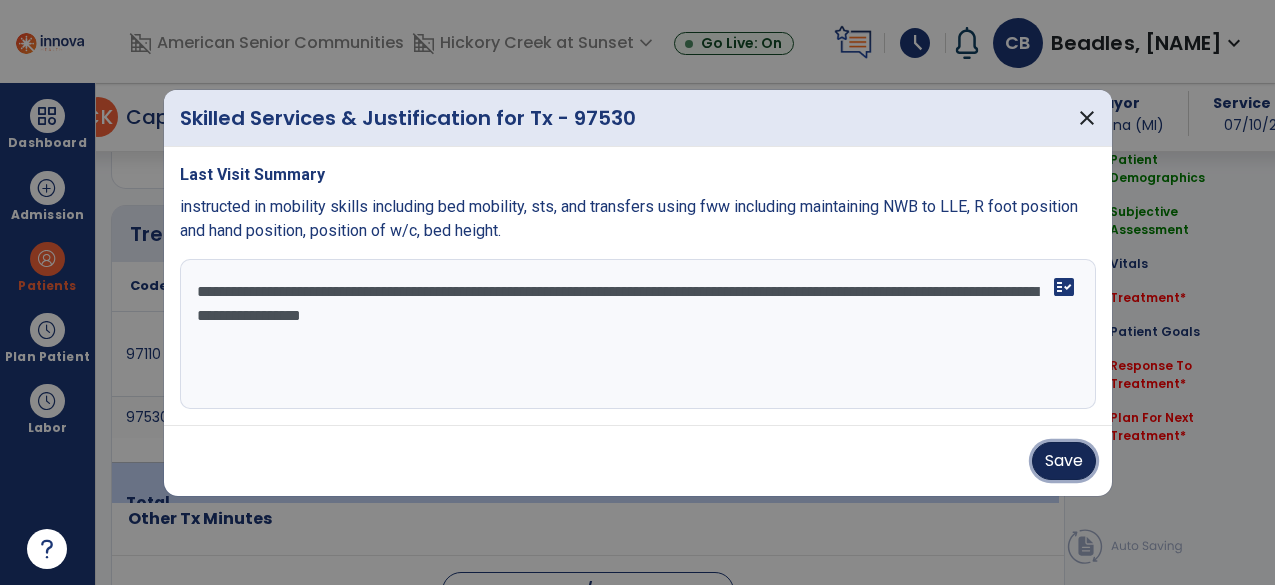 click on "Save" at bounding box center (1064, 461) 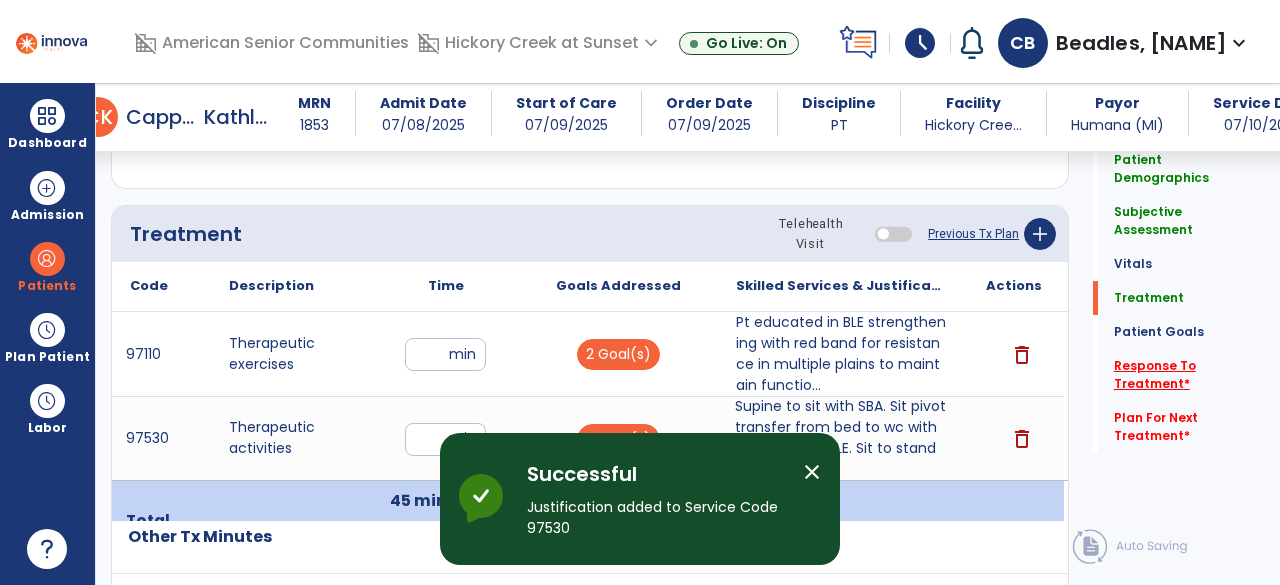 click on "Response To Treatment   *" 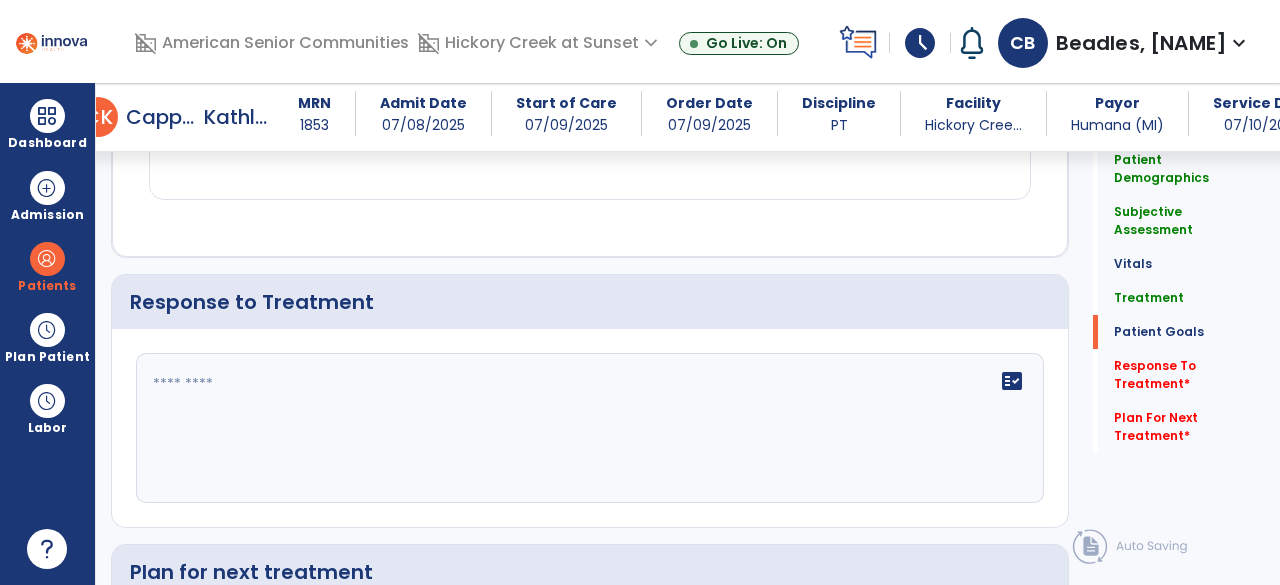 scroll, scrollTop: 2903, scrollLeft: 0, axis: vertical 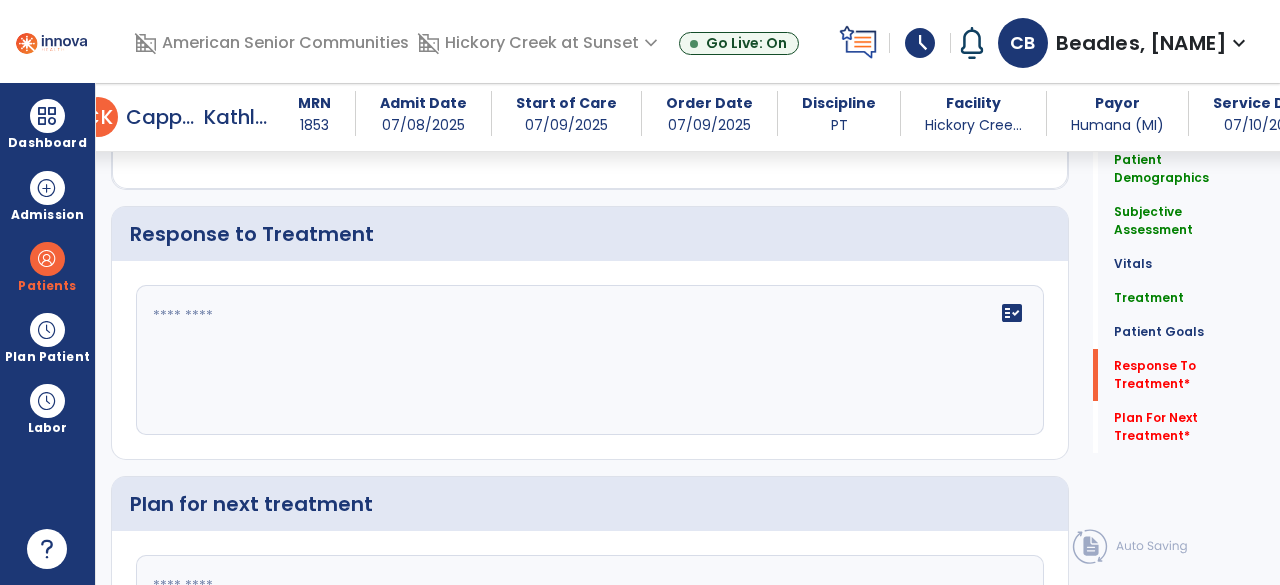 click on "fact_check" 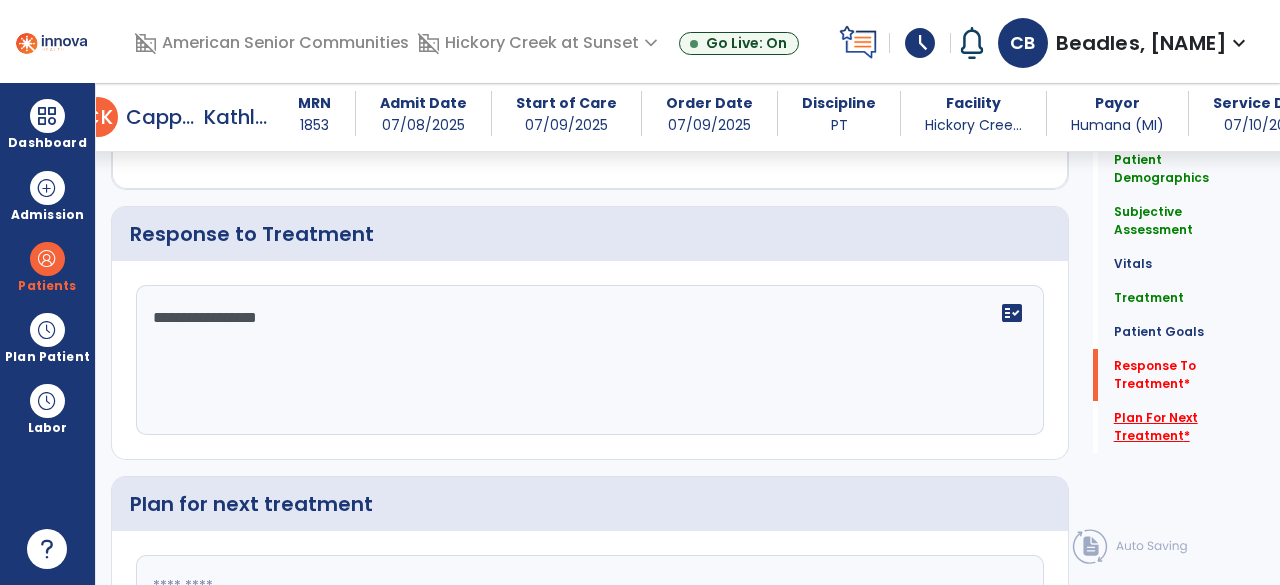 type on "**********" 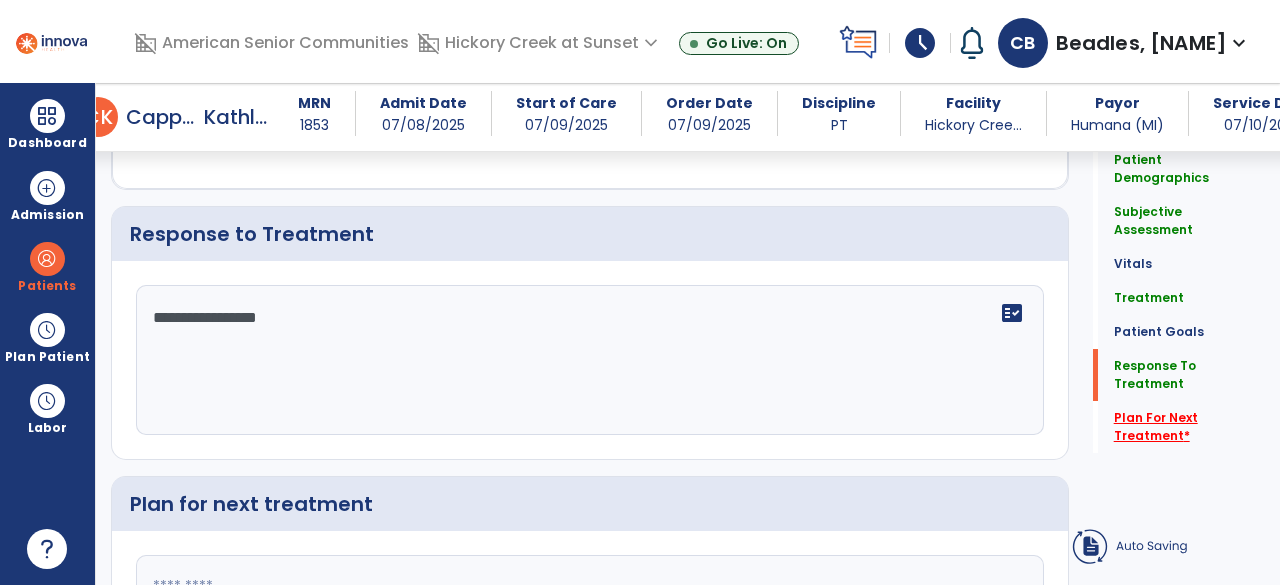 click on "Plan For Next Treatment   *" 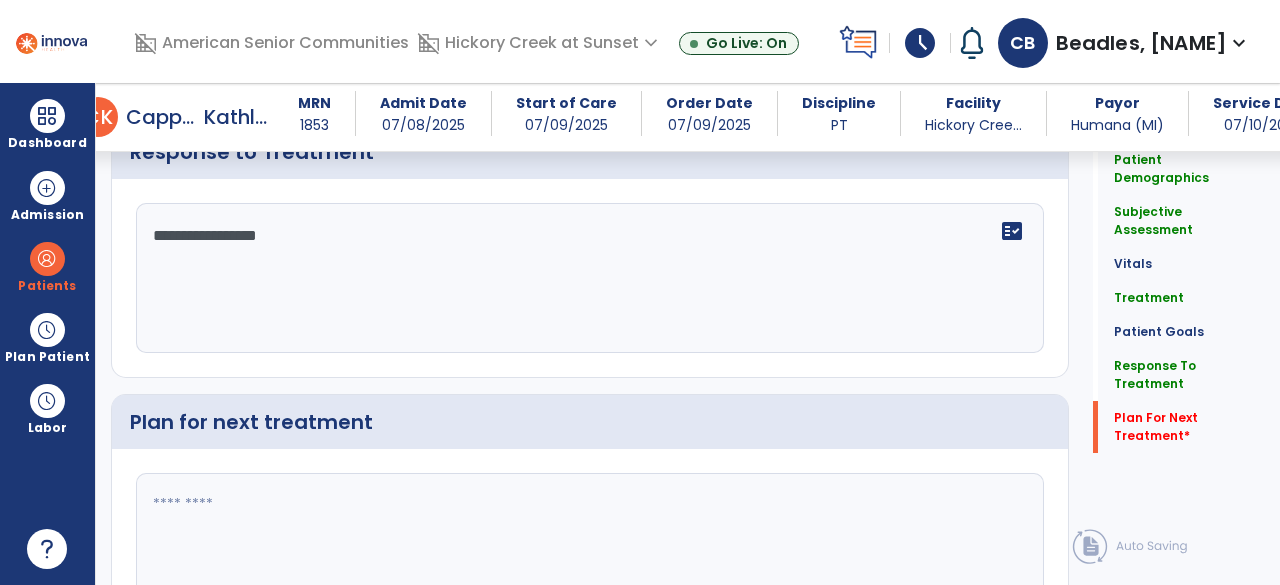 scroll, scrollTop: 3097, scrollLeft: 0, axis: vertical 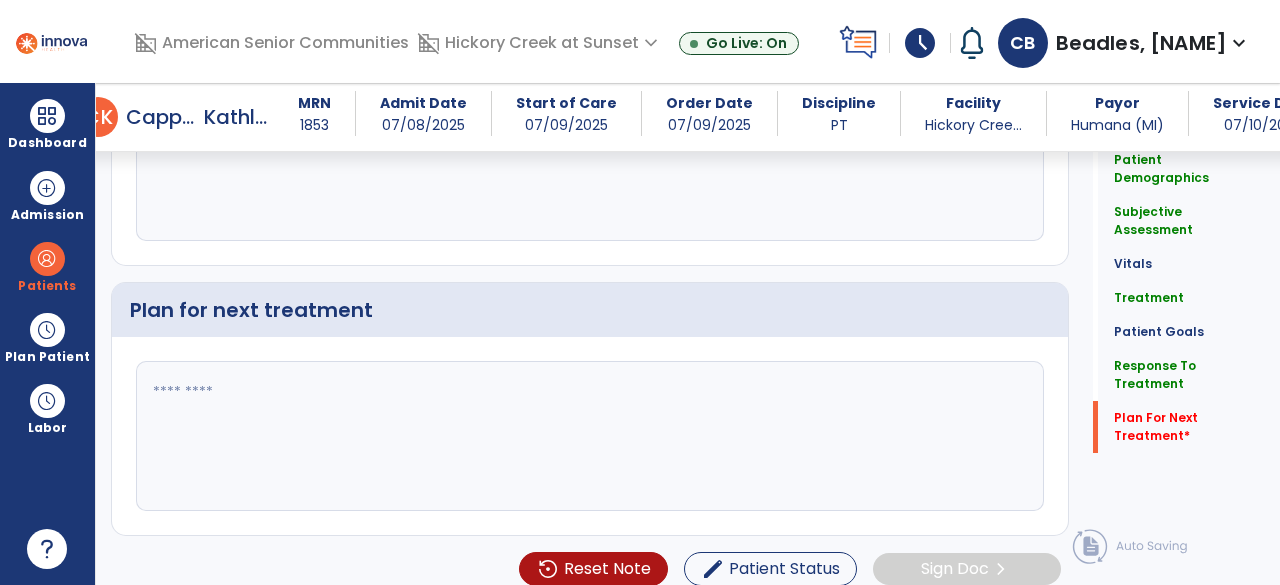 click 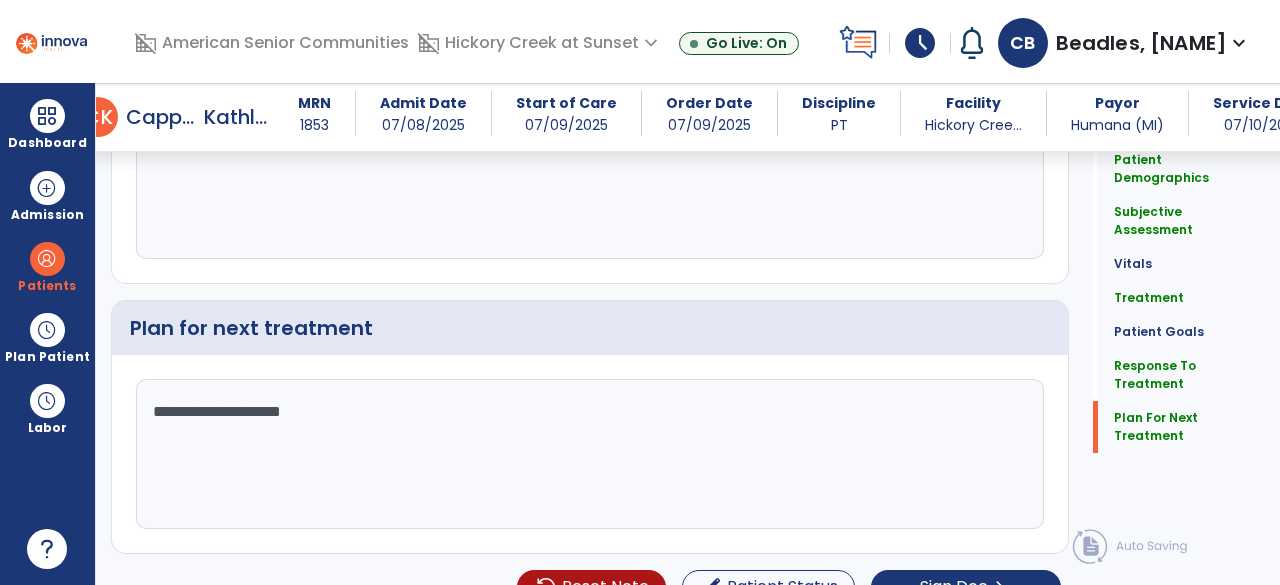 scroll, scrollTop: 3097, scrollLeft: 0, axis: vertical 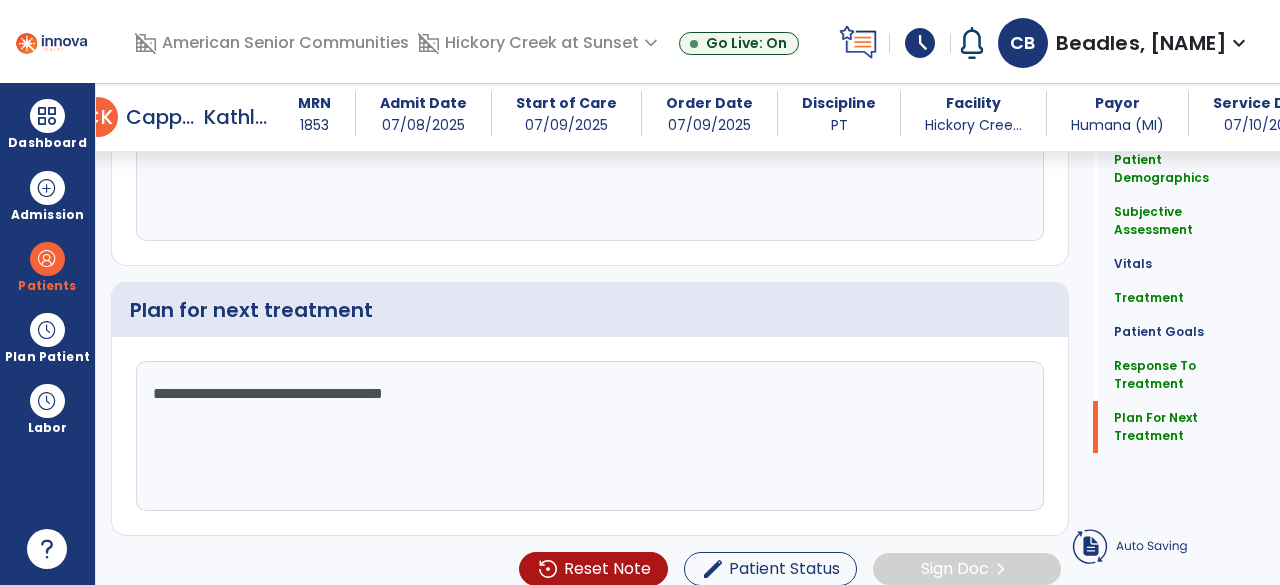 type on "**********" 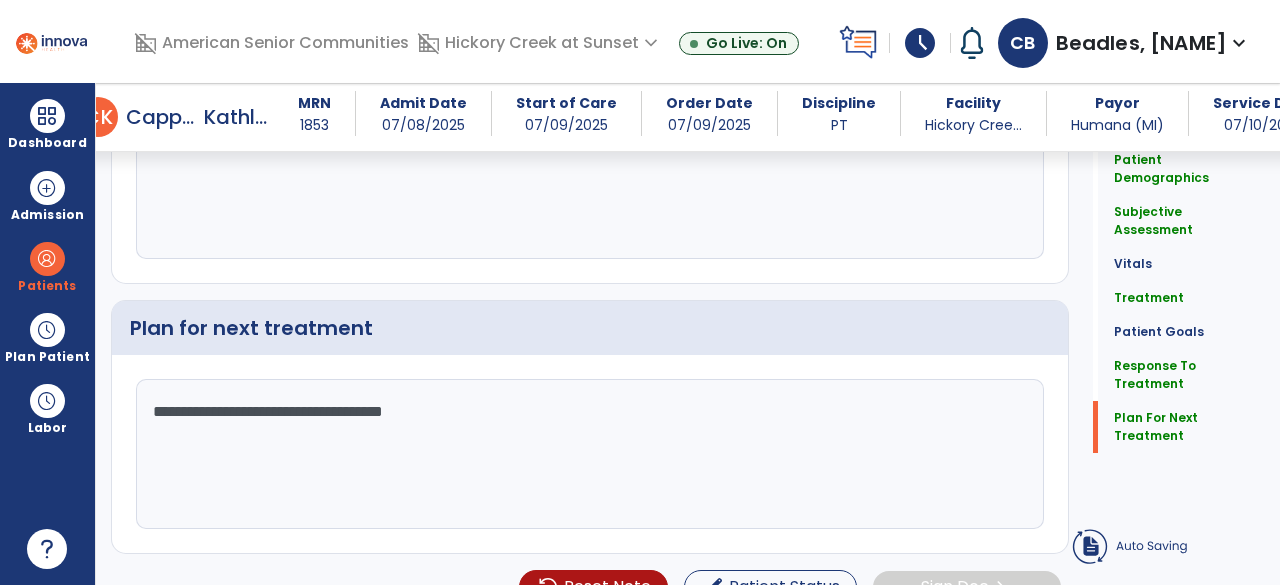 click on "settings_backup_restore  Reset Note  edit  Patient Status Sign Doc  chevron_right" 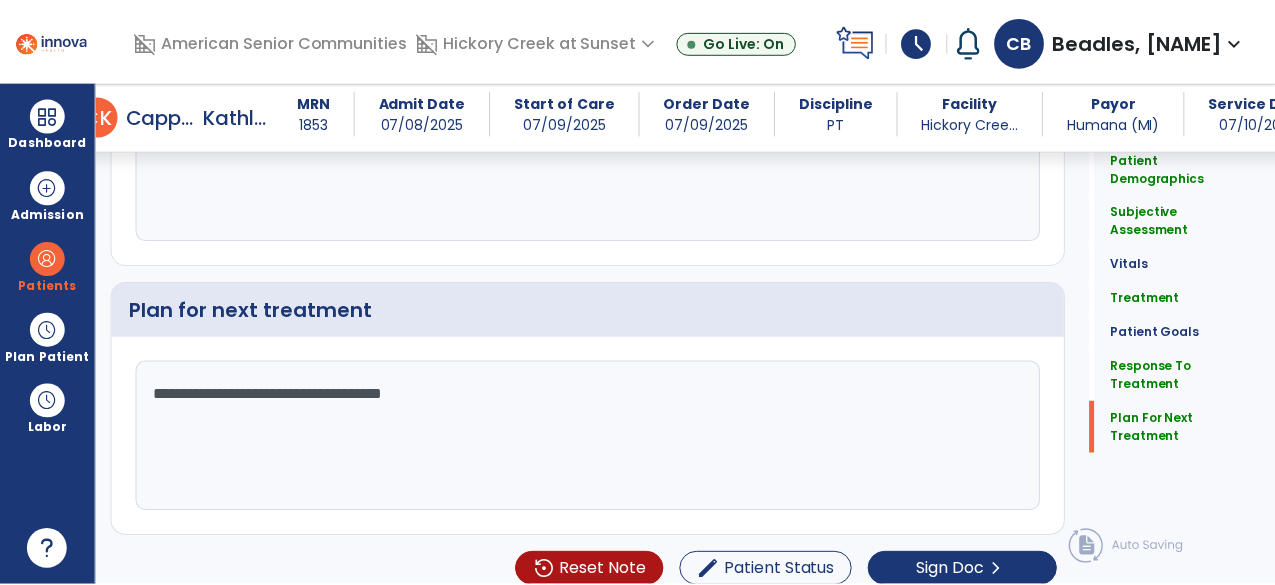 scroll, scrollTop: 3097, scrollLeft: 0, axis: vertical 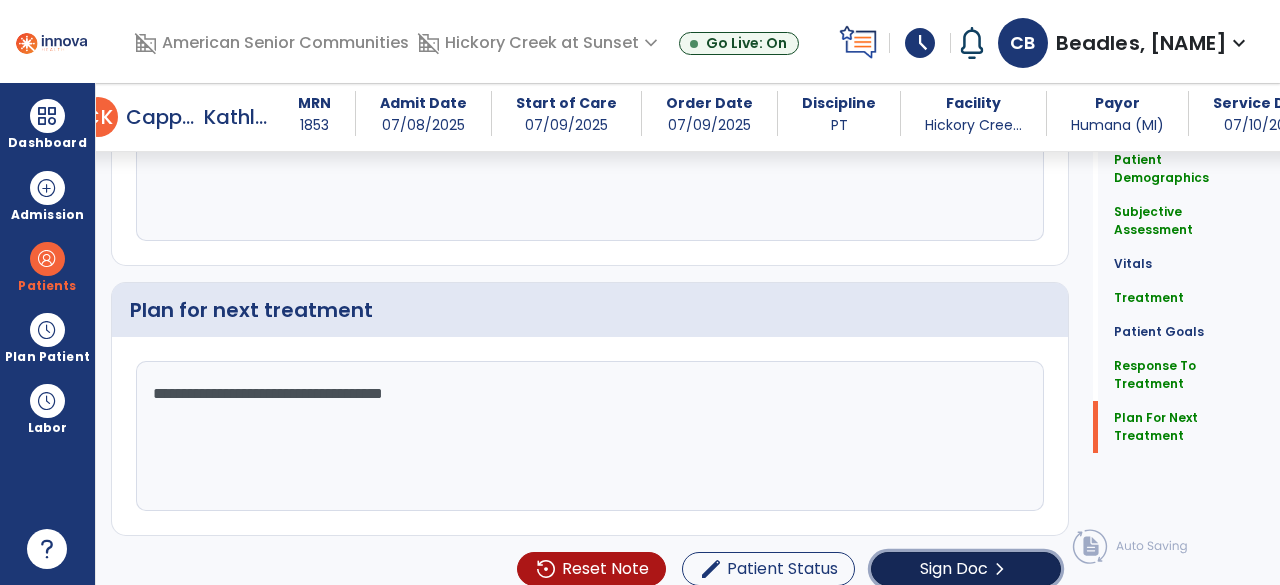 click on "Sign Doc" 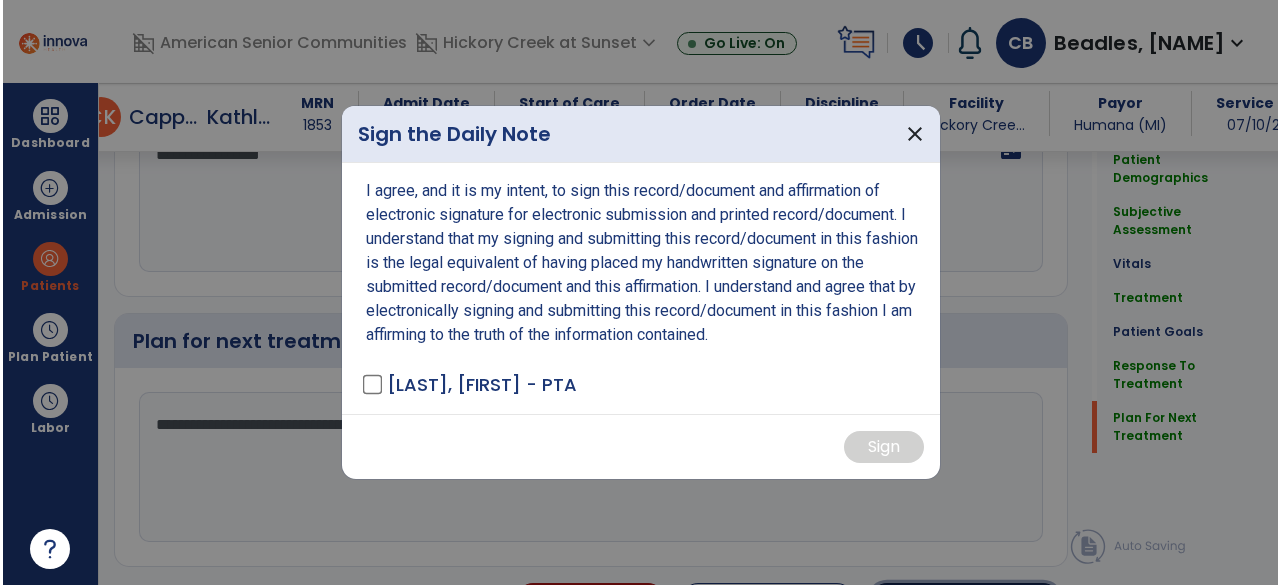 scroll, scrollTop: 3097, scrollLeft: 0, axis: vertical 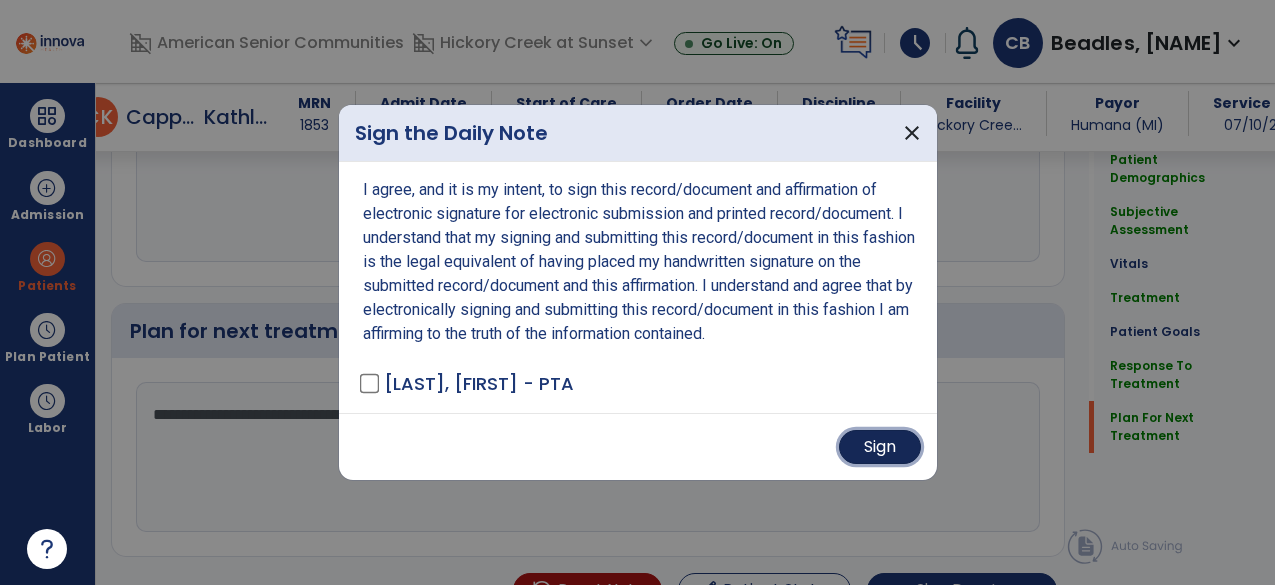 click on "Sign" at bounding box center (880, 447) 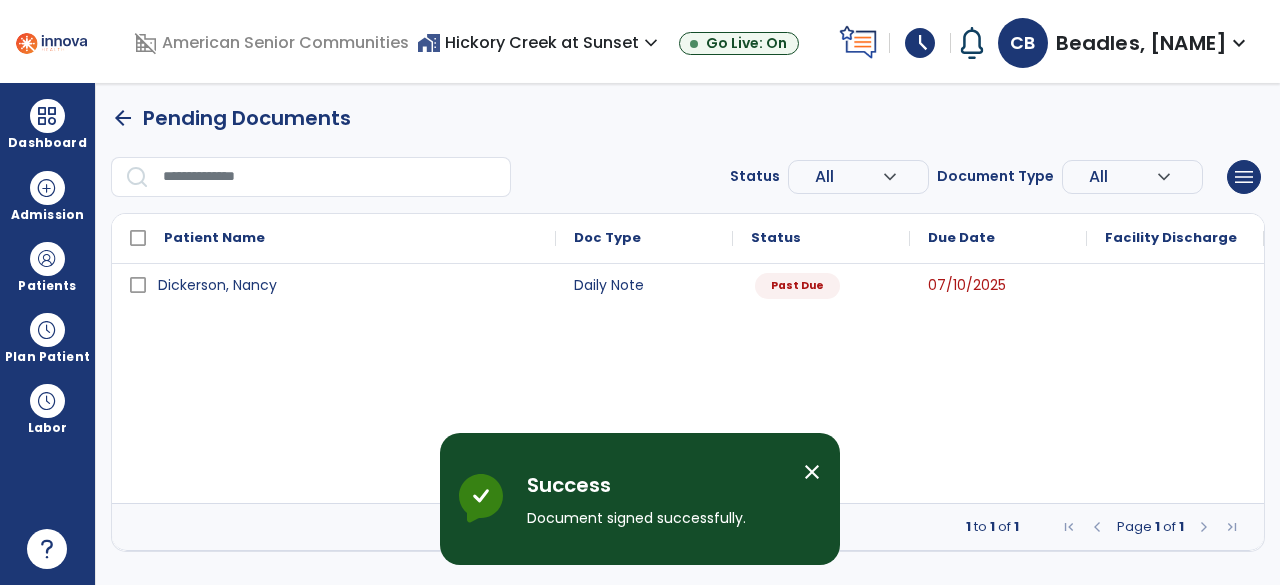 scroll, scrollTop: 0, scrollLeft: 0, axis: both 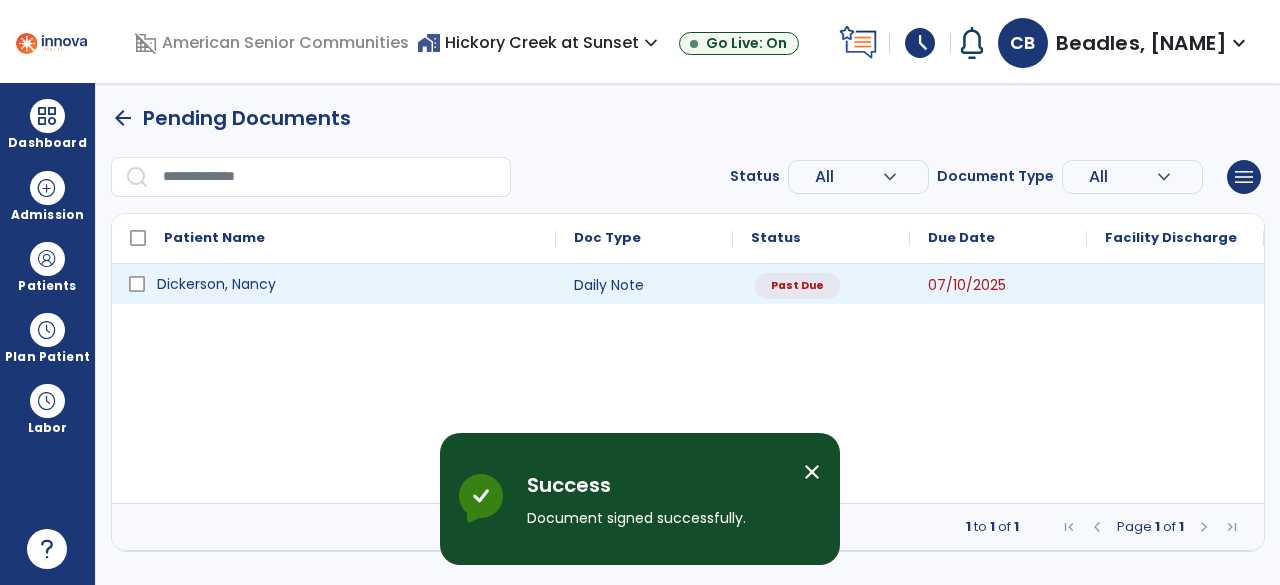 click on "Dickerson, Nancy" at bounding box center (216, 284) 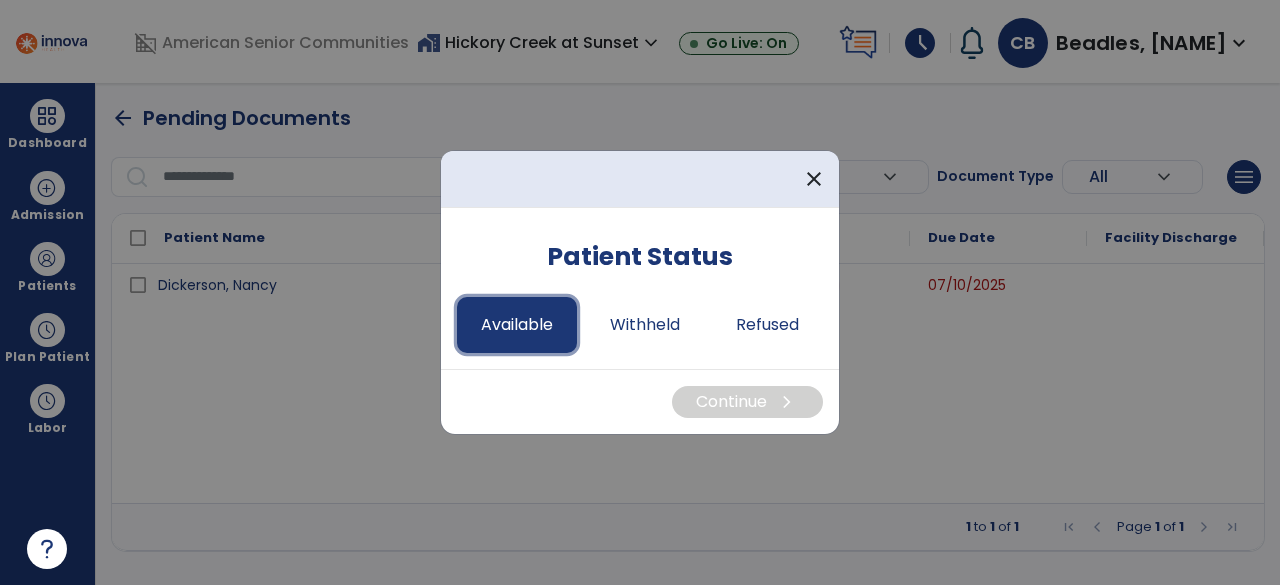 click on "Available" at bounding box center (517, 325) 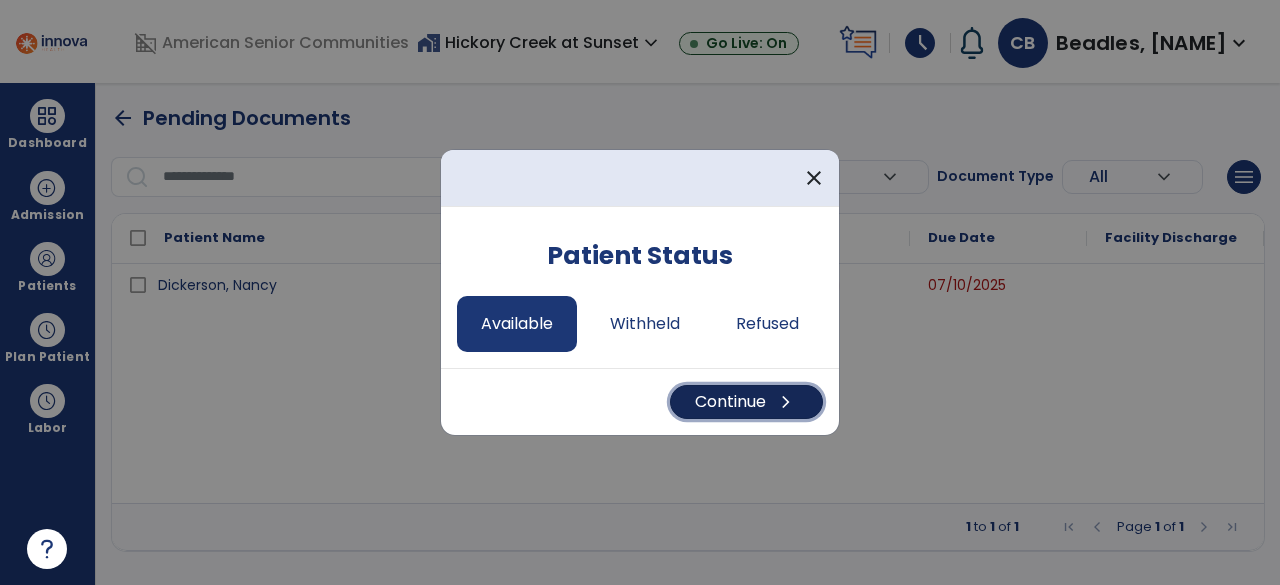 click on "Continue   chevron_right" at bounding box center (746, 402) 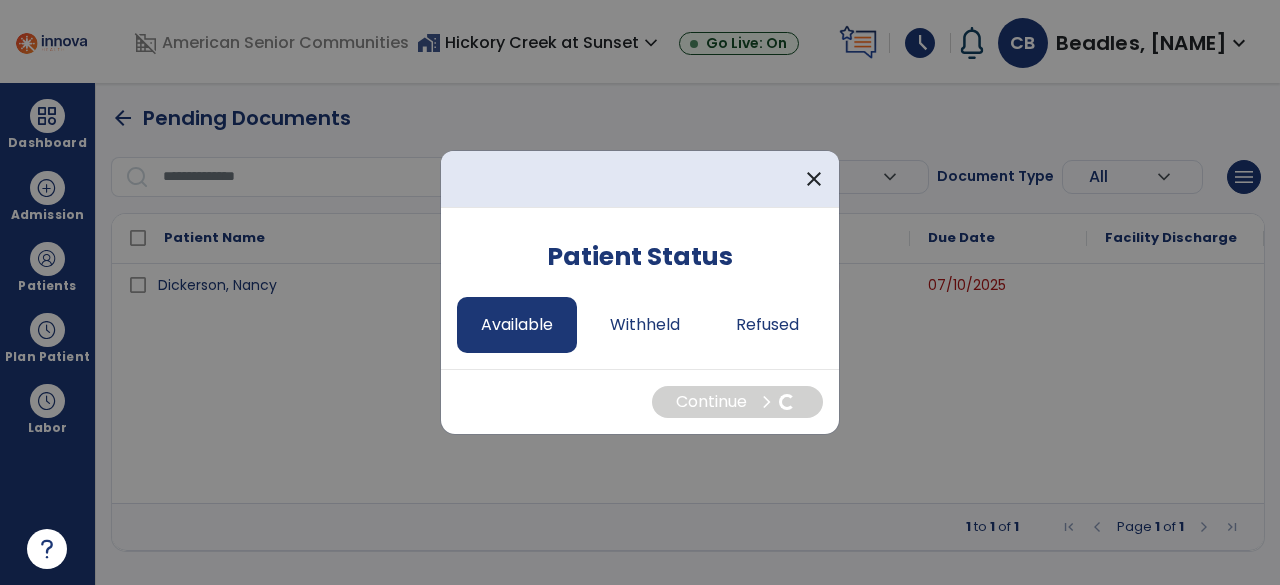 select on "*" 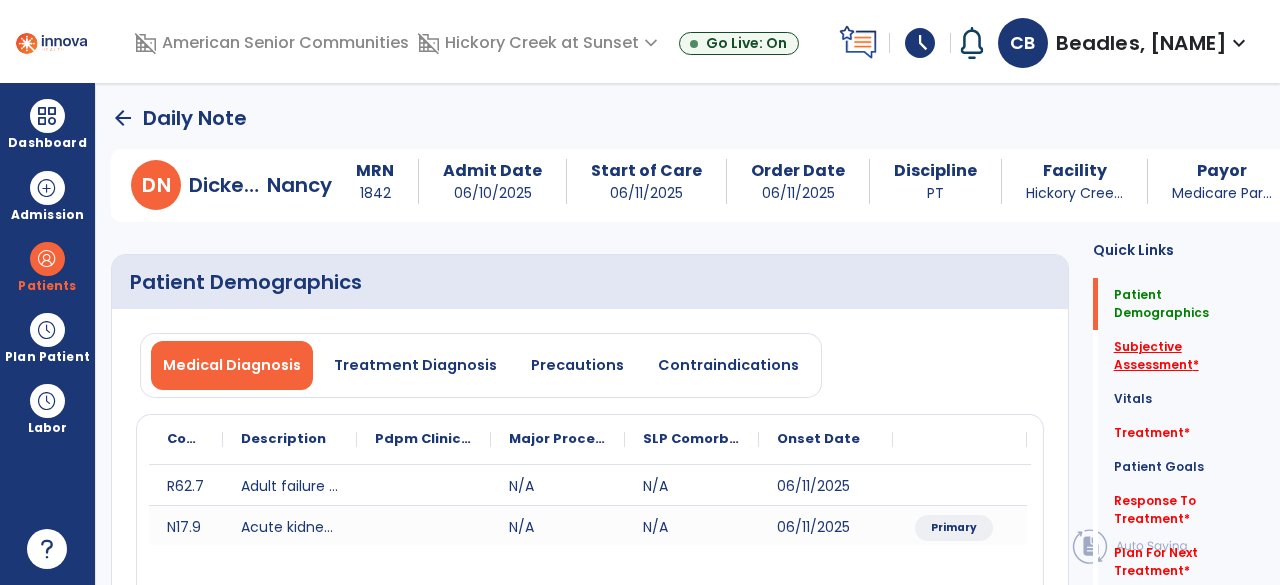 click on "Subjective Assessment   *" 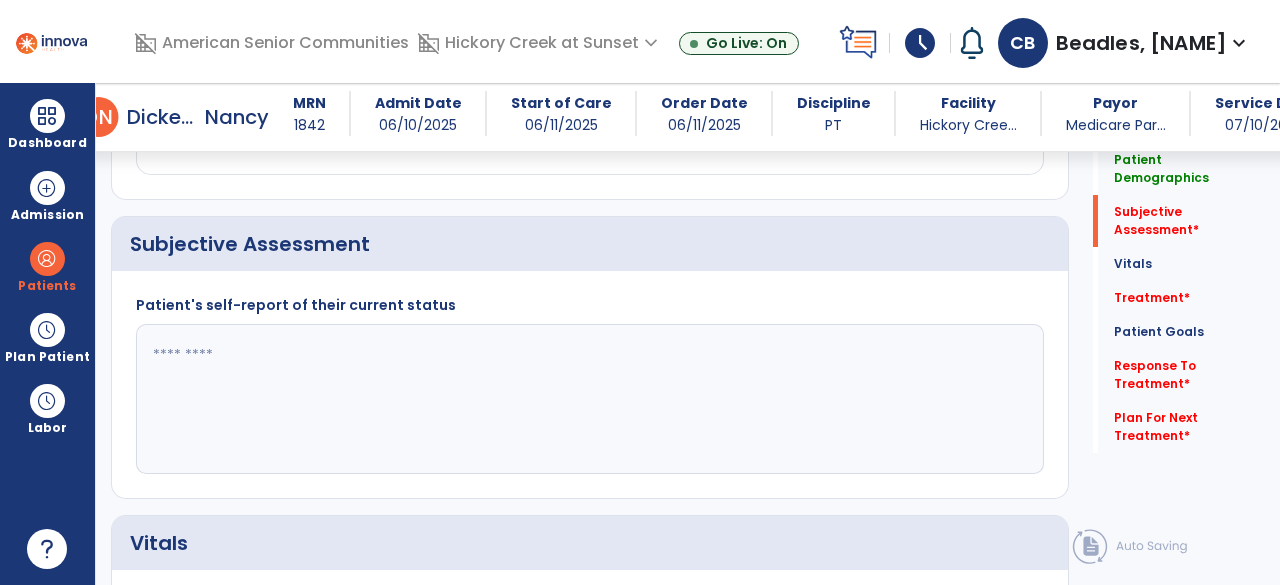 scroll, scrollTop: 464, scrollLeft: 0, axis: vertical 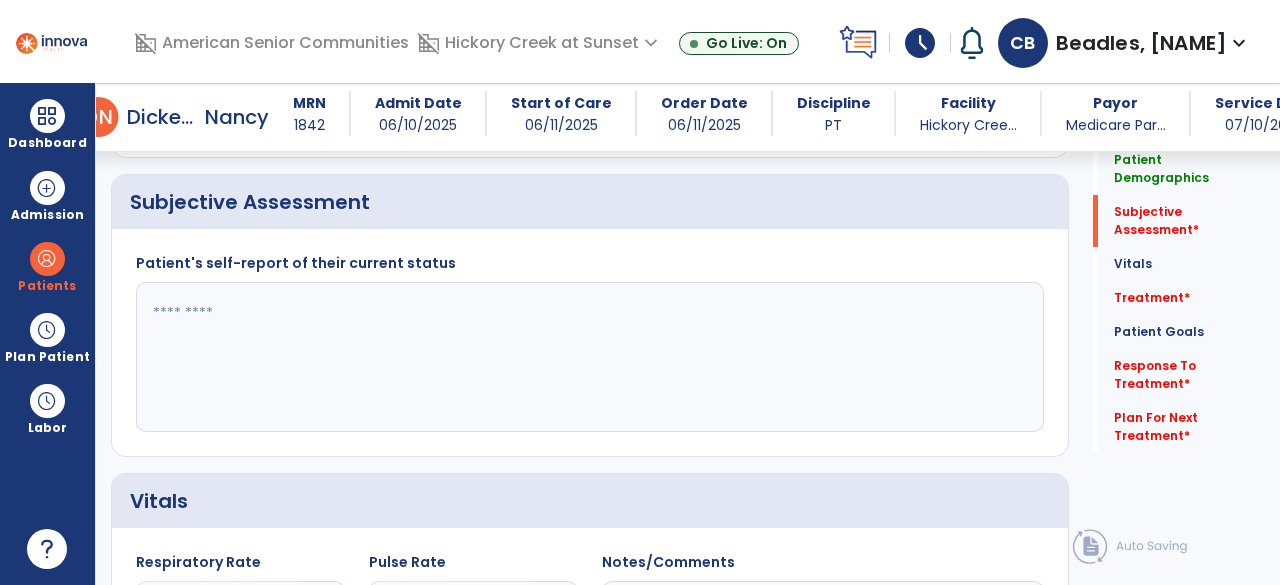 click 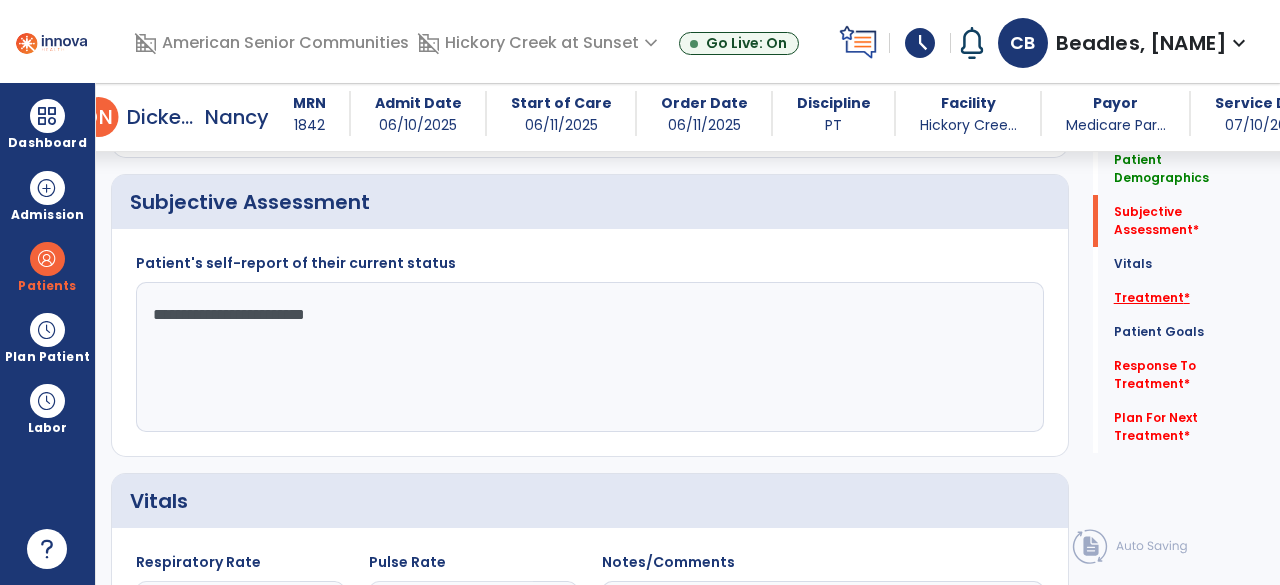 type on "**********" 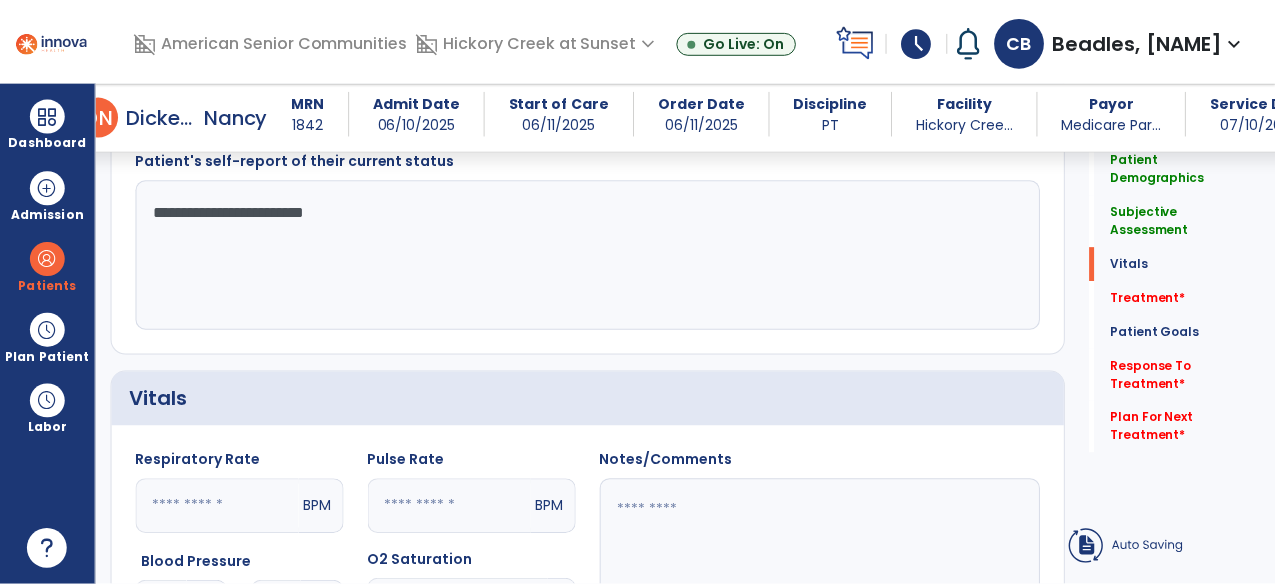 scroll, scrollTop: 1154, scrollLeft: 0, axis: vertical 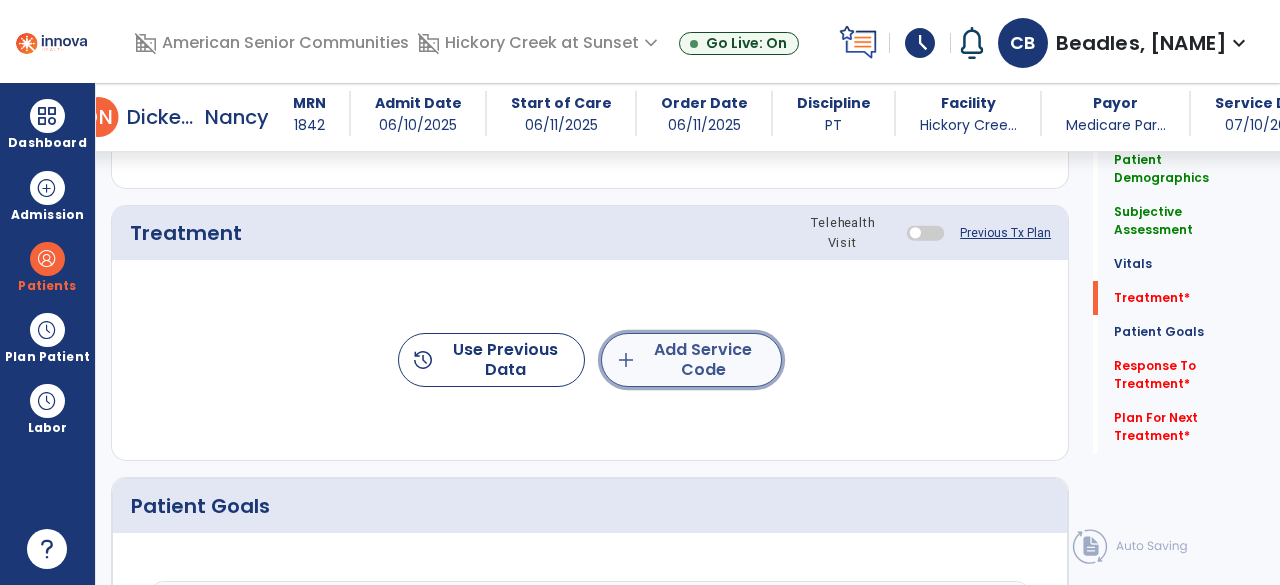 click on "add  Add Service Code" 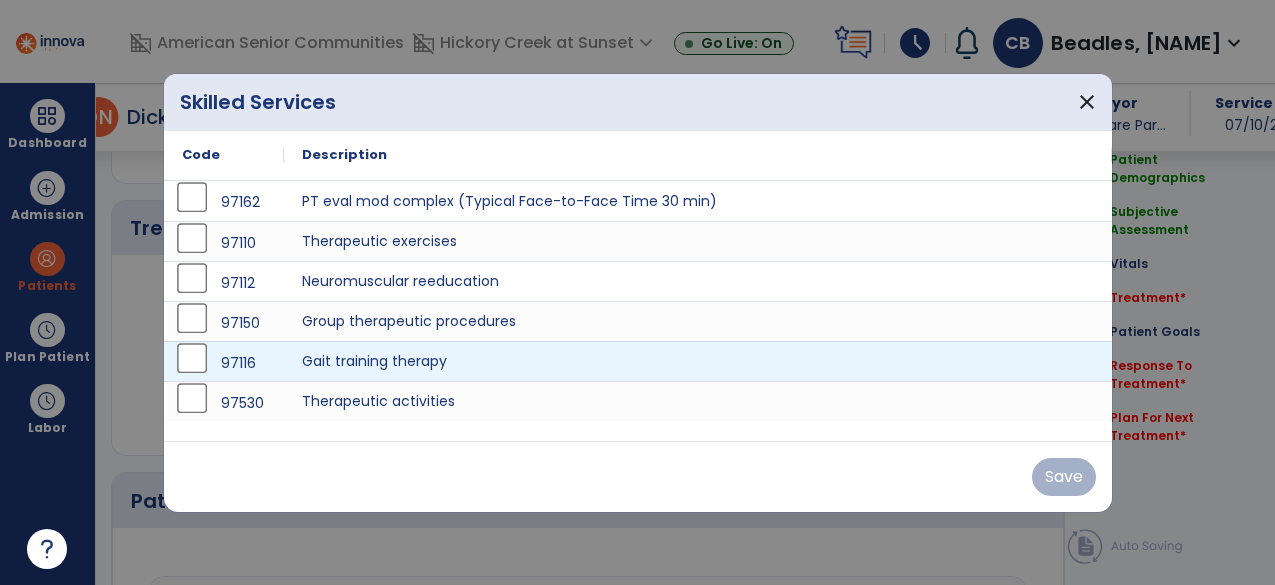 scroll, scrollTop: 1154, scrollLeft: 0, axis: vertical 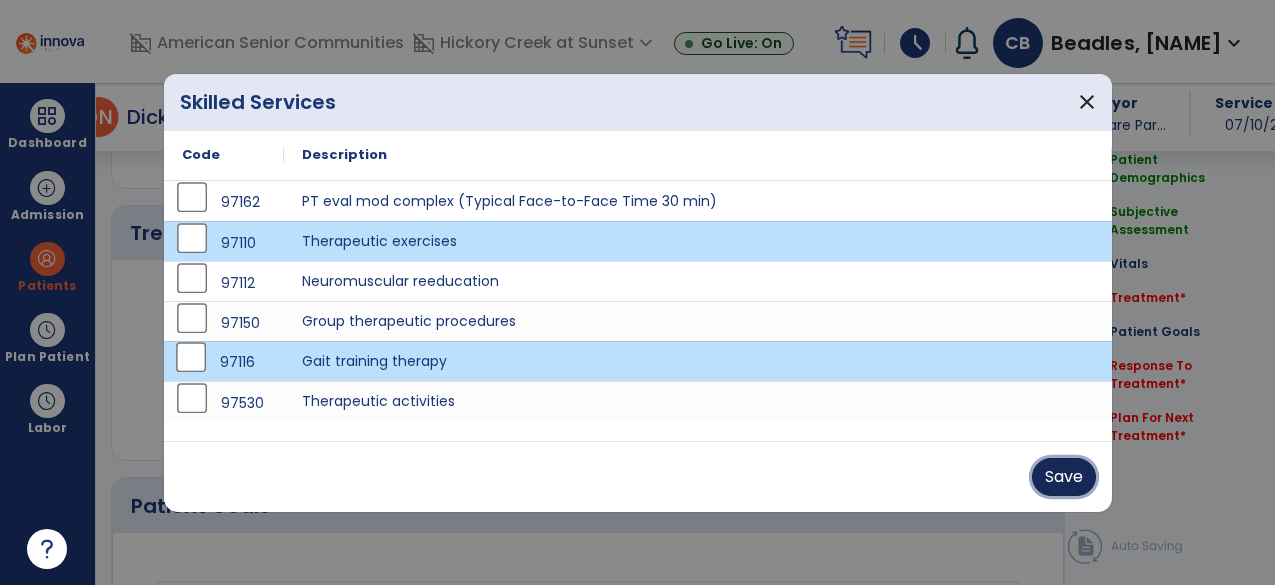 drag, startPoint x: 1070, startPoint y: 484, endPoint x: 1065, endPoint y: 473, distance: 12.083046 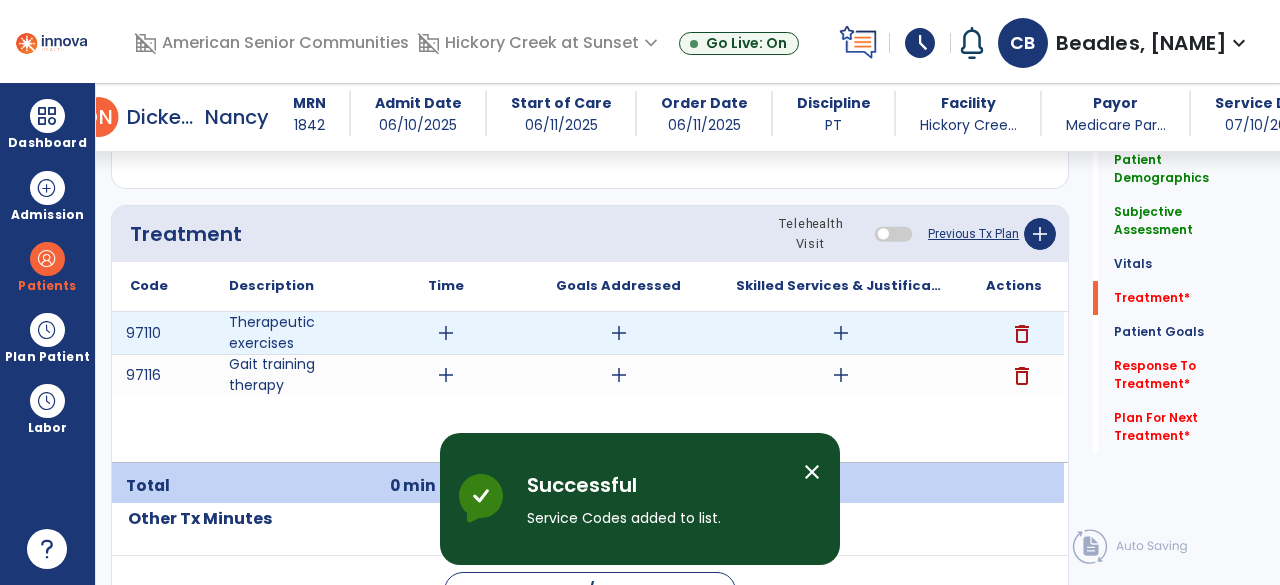 click on "add" at bounding box center [446, 333] 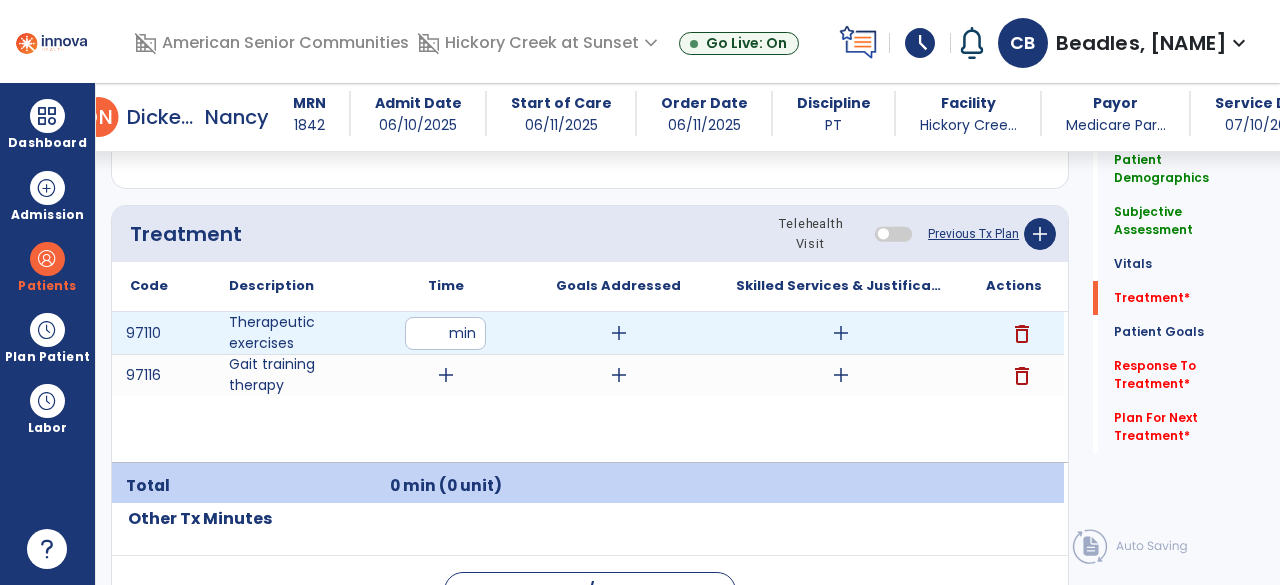 type on "**" 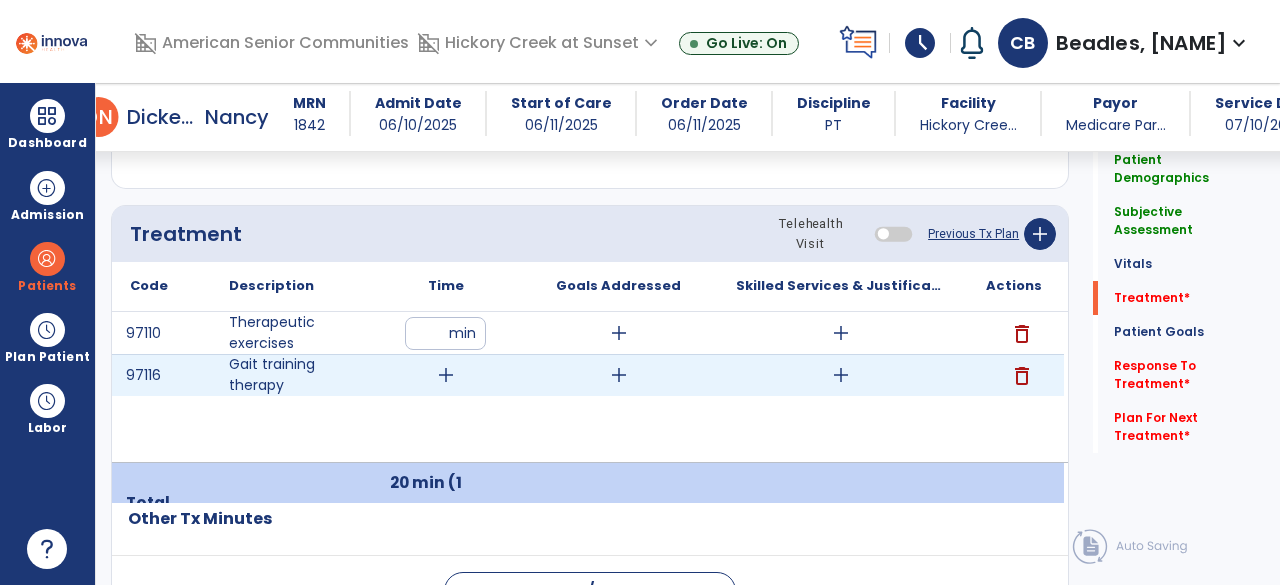 click on "add" at bounding box center (446, 375) 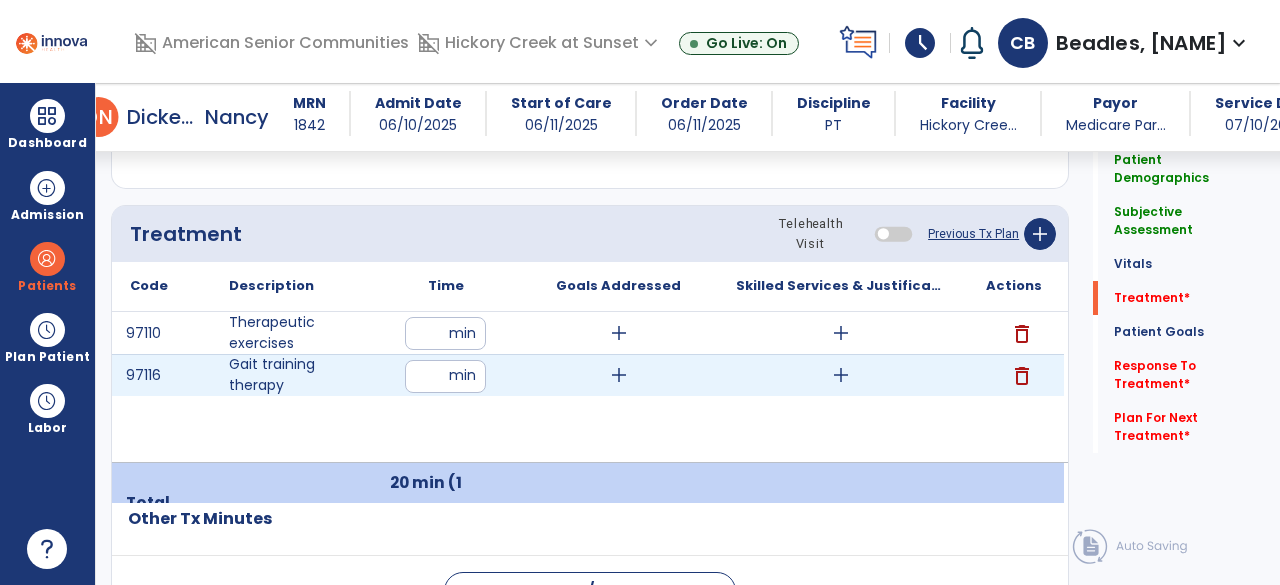 type on "**" 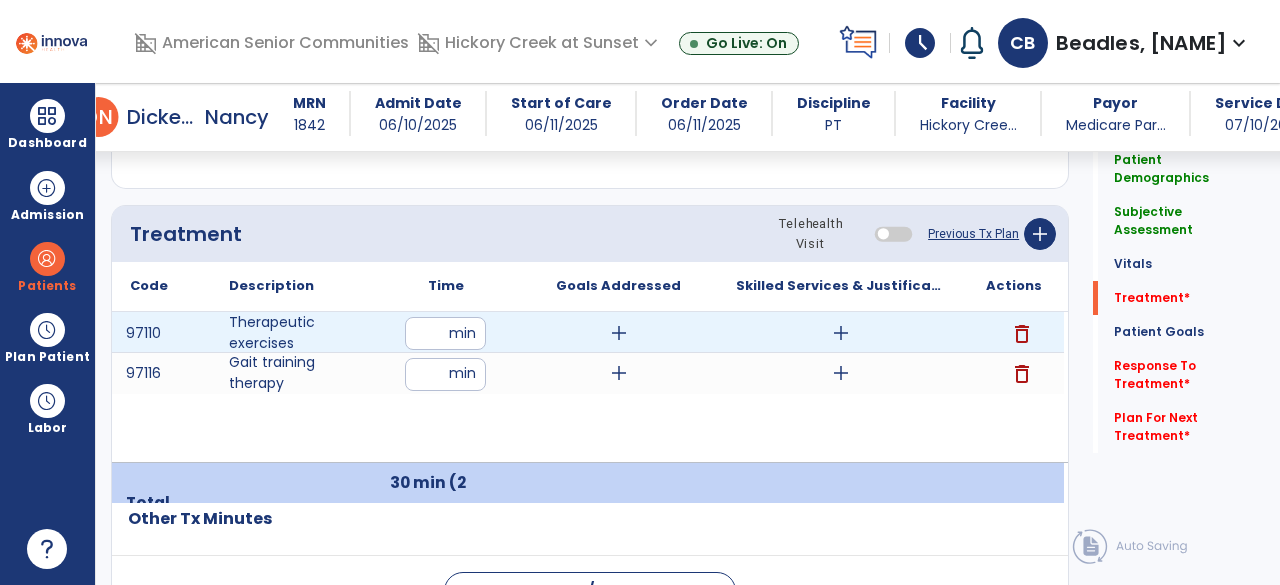 click on "add" at bounding box center [619, 333] 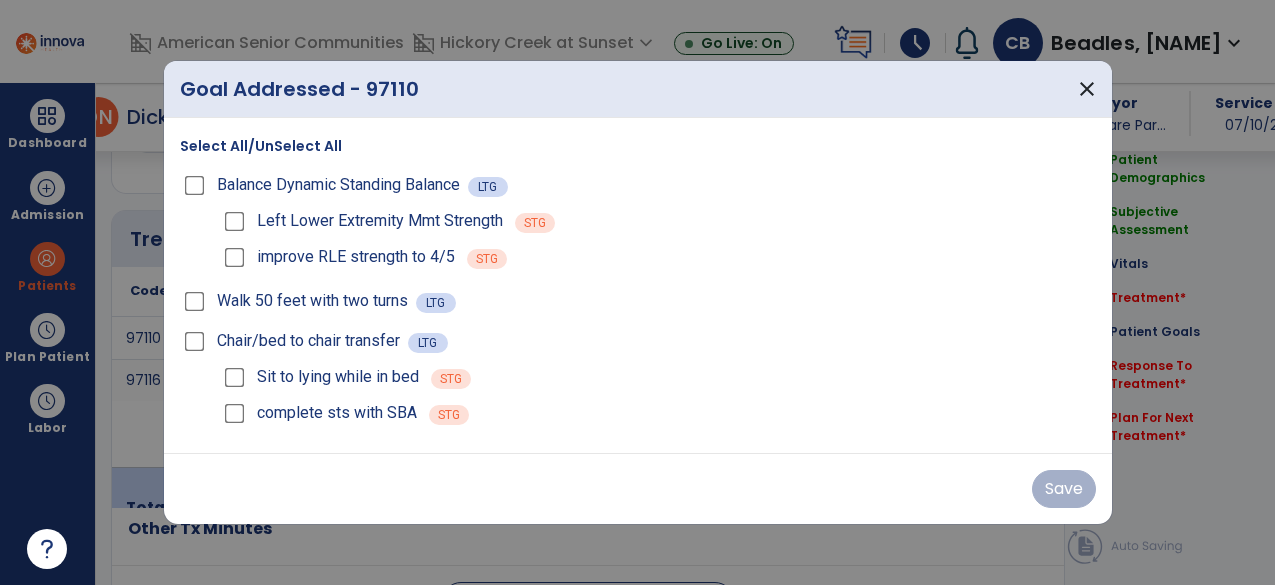 scroll, scrollTop: 1154, scrollLeft: 0, axis: vertical 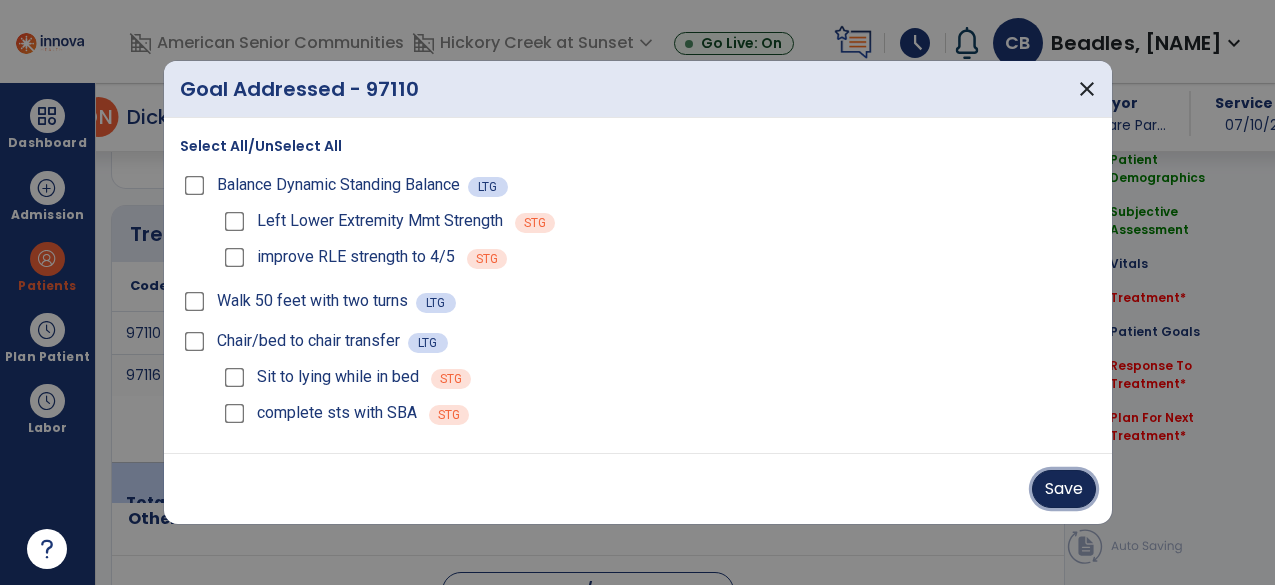 click on "Save" at bounding box center [1064, 489] 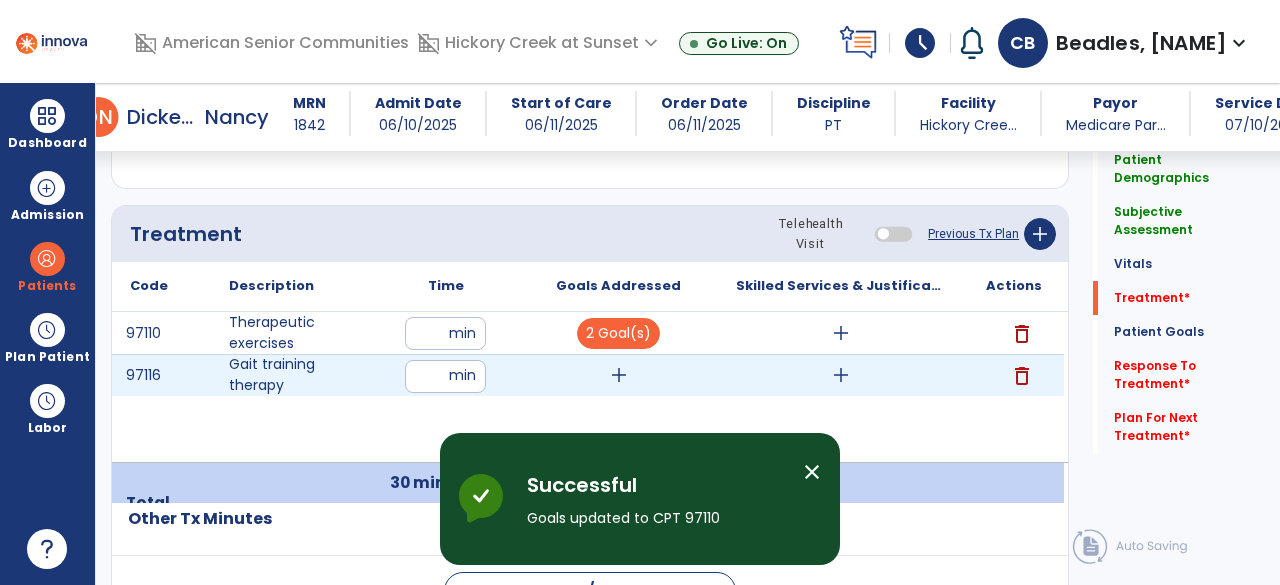click on "add" at bounding box center (619, 375) 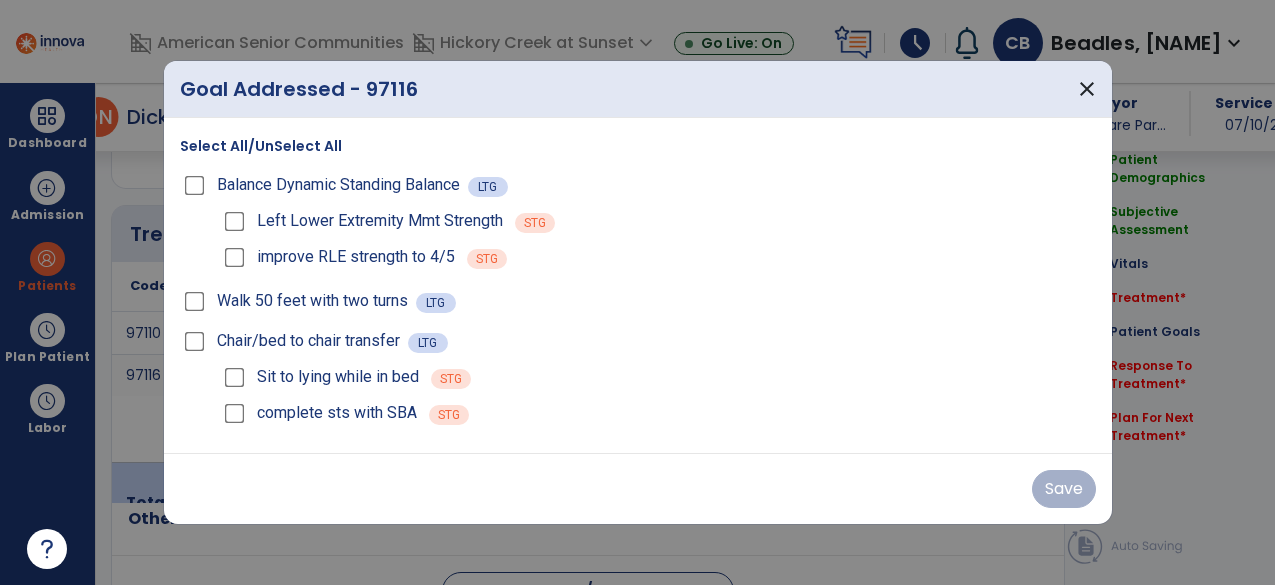 scroll, scrollTop: 1154, scrollLeft: 0, axis: vertical 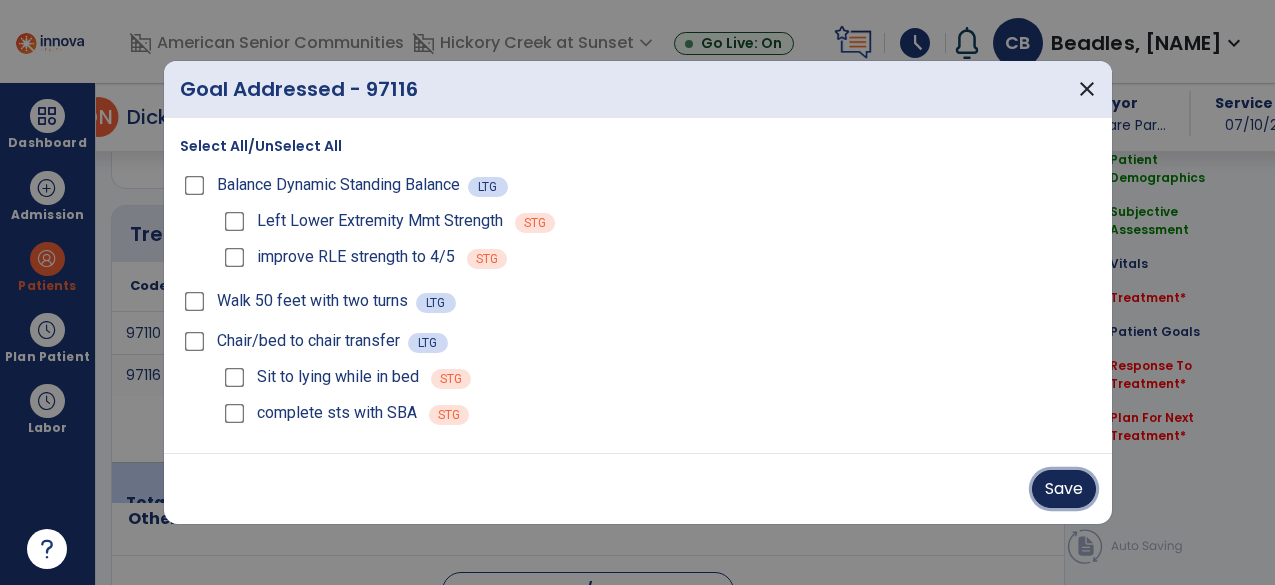 click on "Save" at bounding box center [1064, 489] 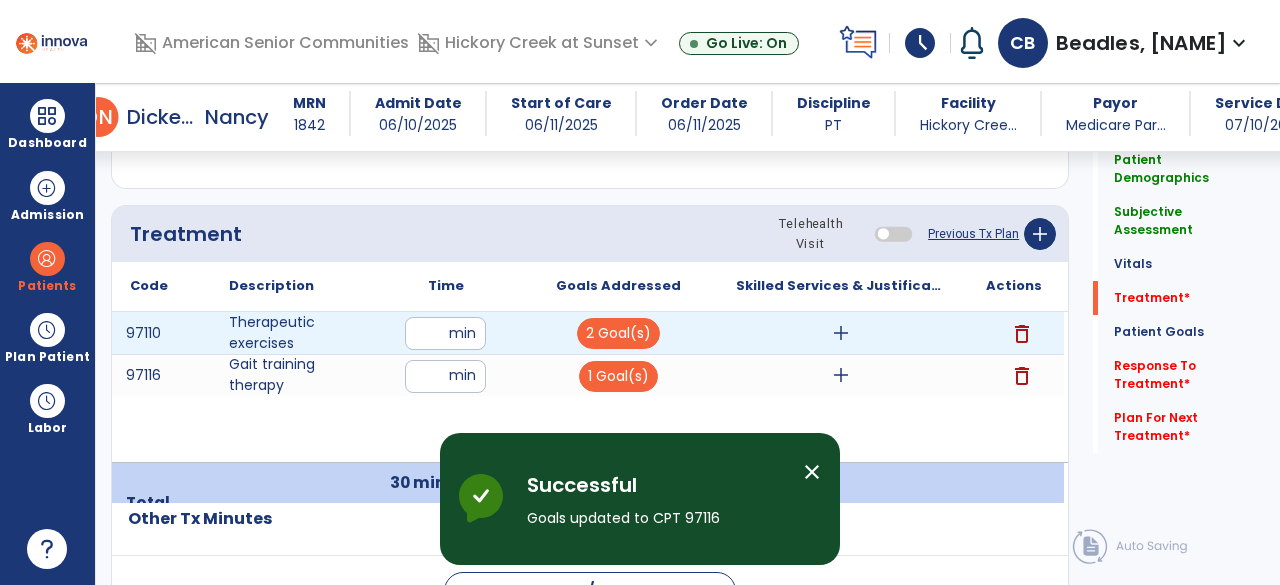 click on "add" at bounding box center (841, 333) 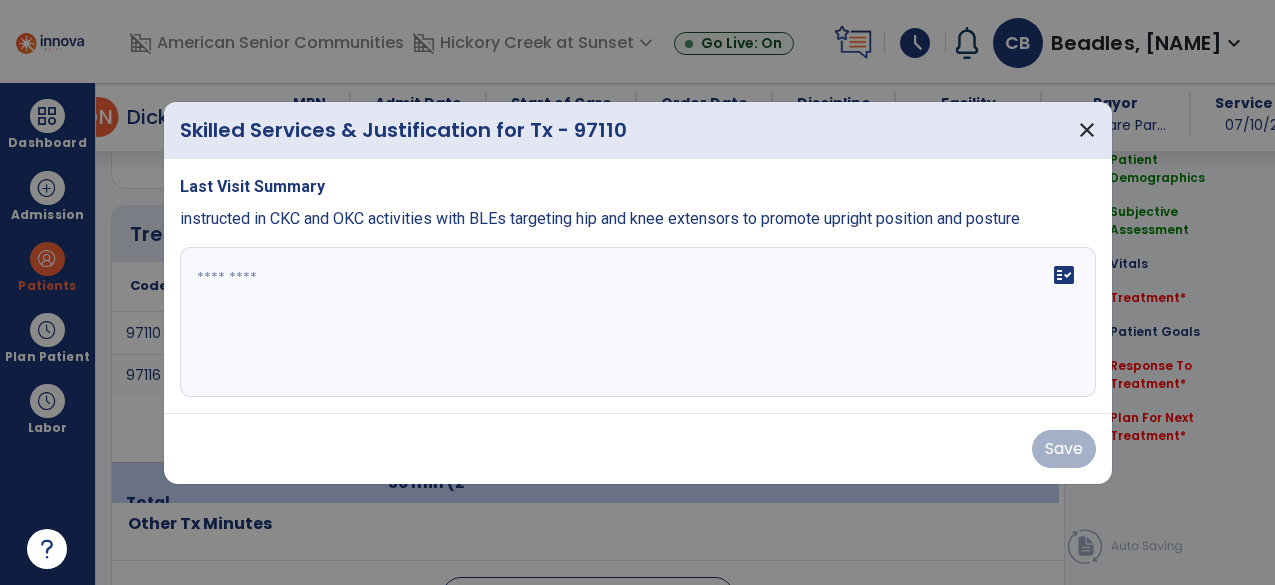 scroll, scrollTop: 1154, scrollLeft: 0, axis: vertical 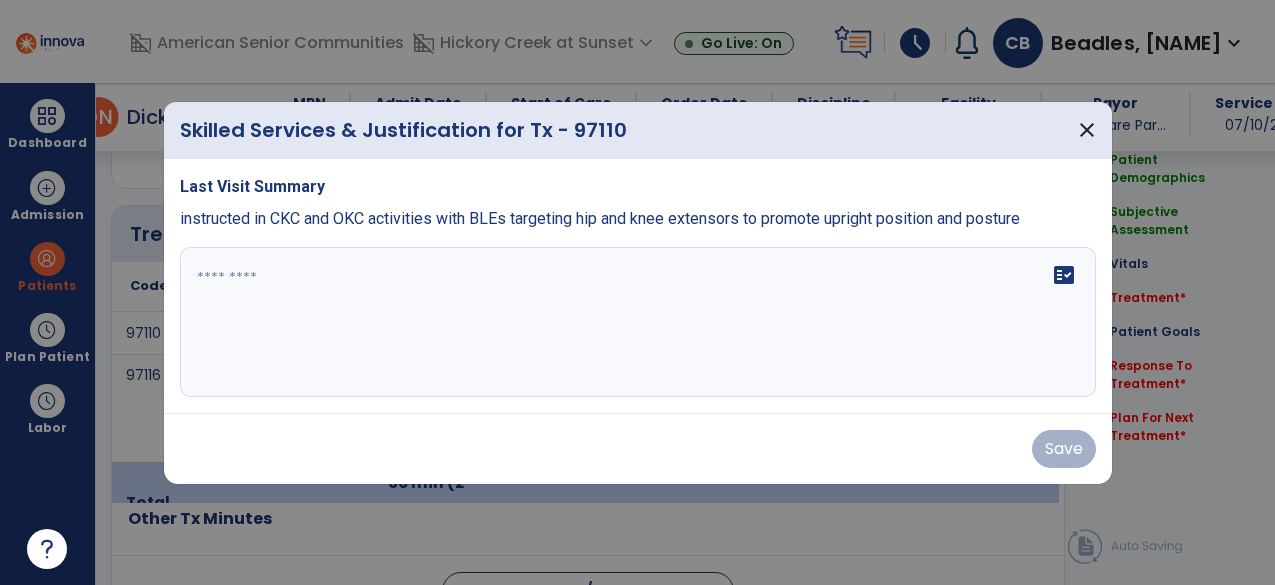 click on "fact_check" at bounding box center [638, 322] 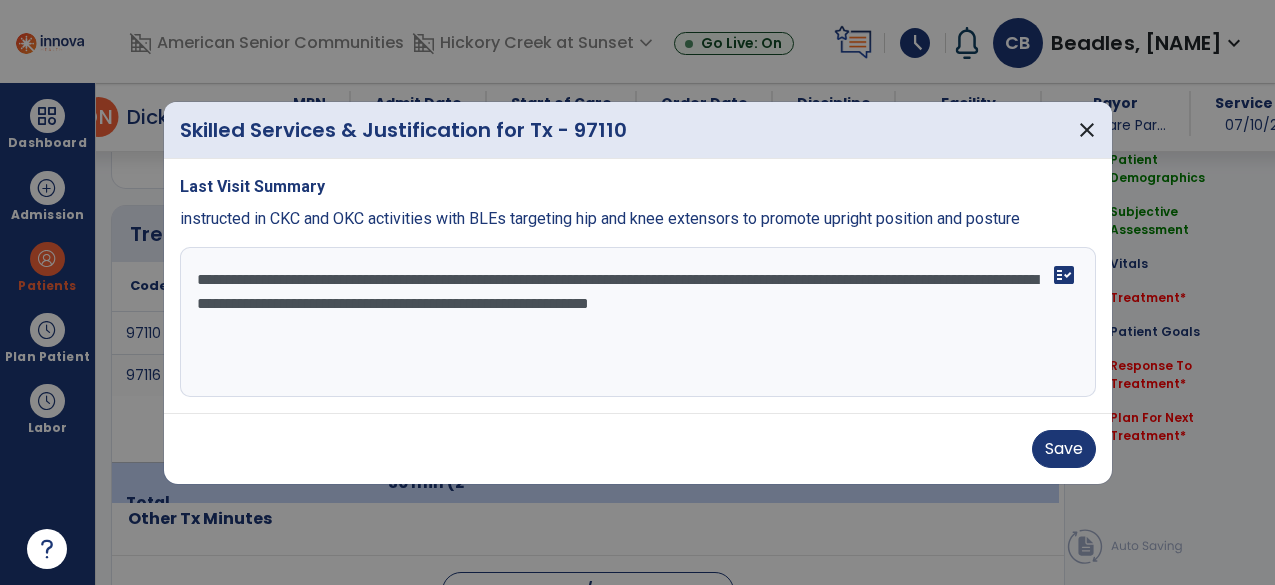 type on "**********" 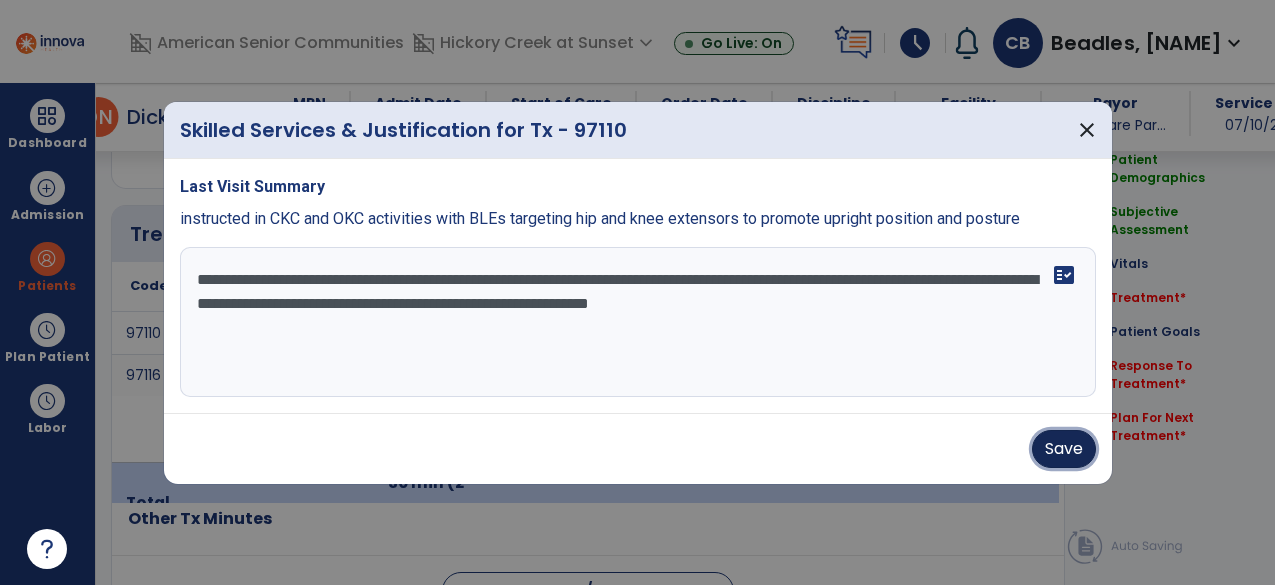 click on "Save" at bounding box center [1064, 449] 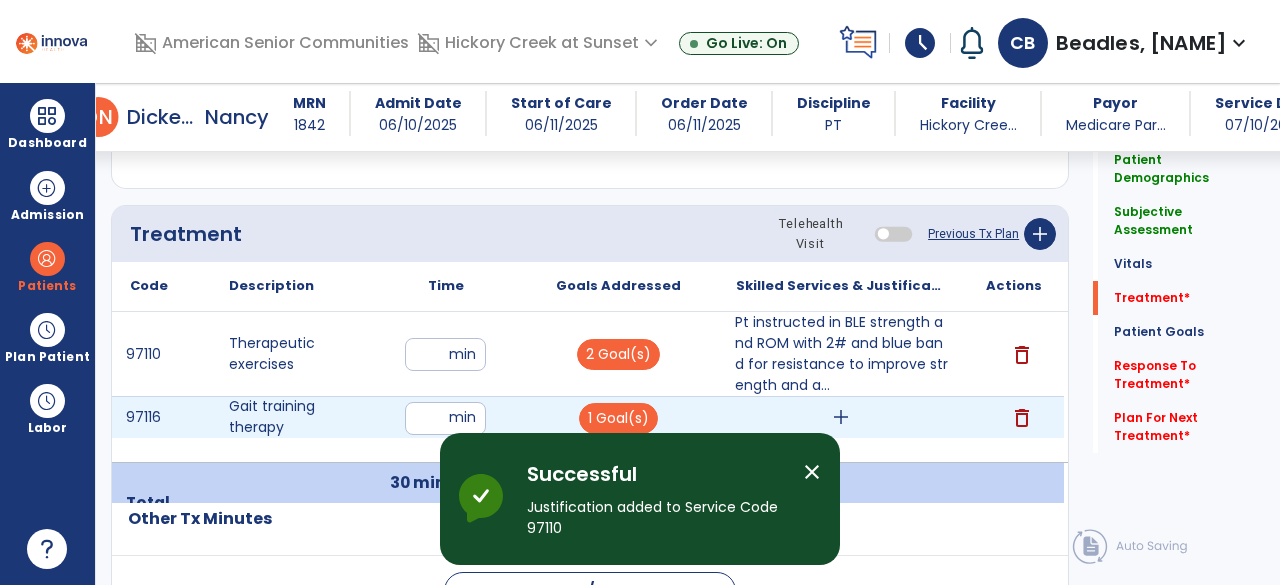 click on "add" at bounding box center (841, 417) 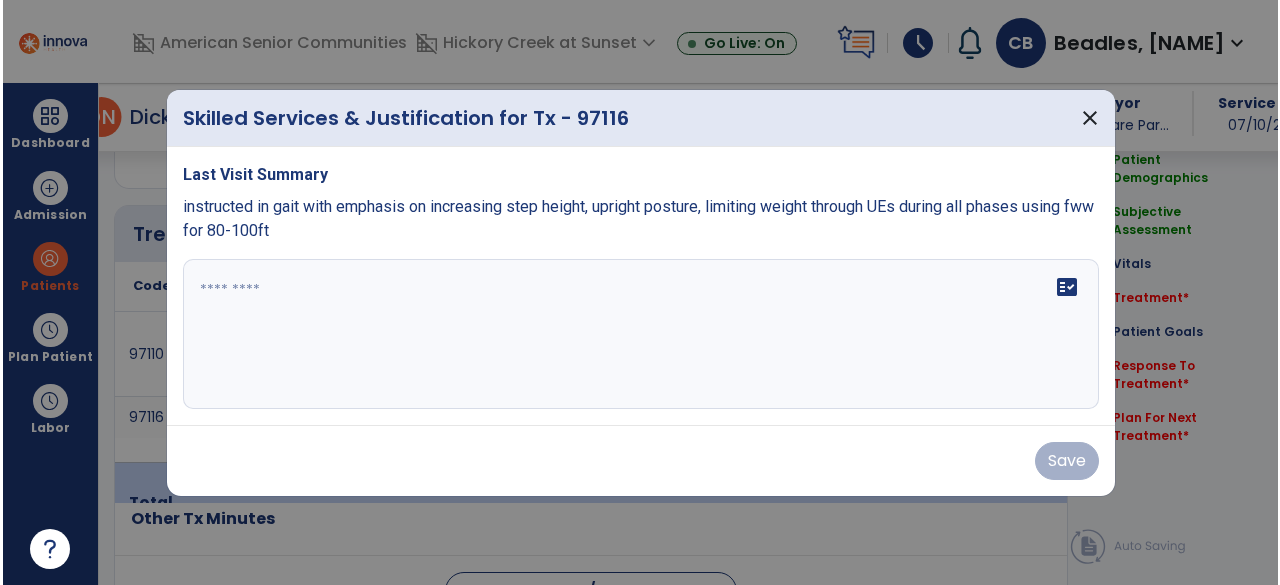 scroll, scrollTop: 1154, scrollLeft: 0, axis: vertical 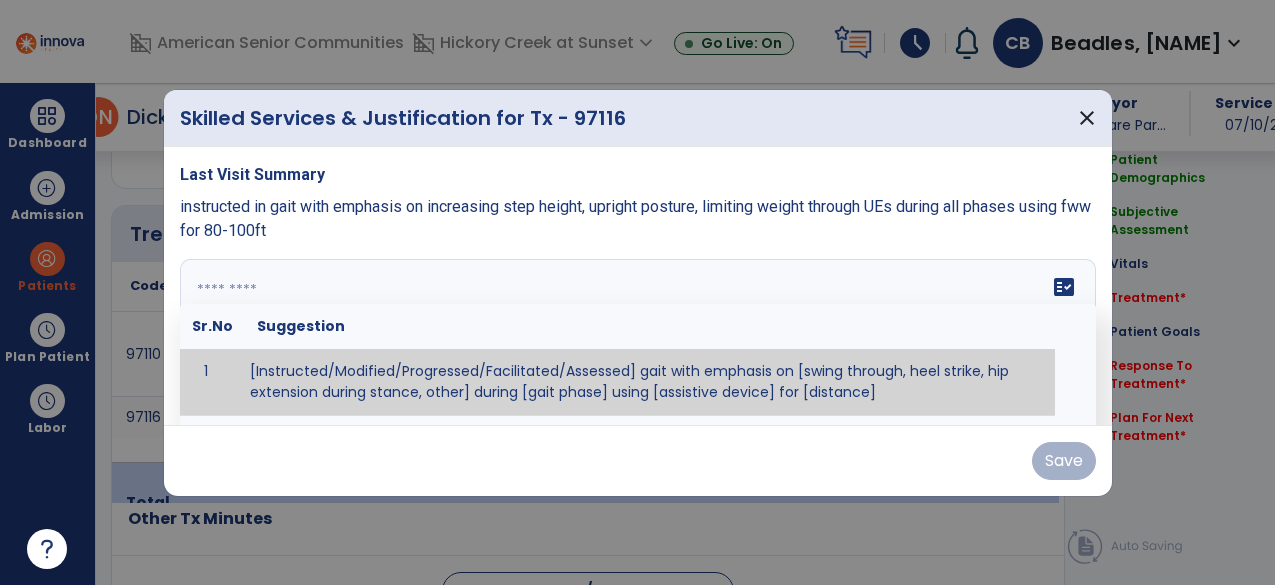 click on "fact_check  Sr.No Suggestion 1 [Instructed/Modified/Progressed/Facilitated/Assessed] gait with emphasis on [swing through, heel strike, hip extension during stance, other] during [gait phase] using [assistive device] for [distance] 2 [Instructed/Modified/Progressed/Facilitated/Assessed] use of [assistive device] and [NWB, PWB, step-to gait pattern, step through gait pattern] 3 [Instructed/Modified/Progressed/Facilitated/Assessed] patient's ability to [ascend/descend # of steps, perform directional changes, walk on even/uneven surfaces, pick-up objects off floor, velocity changes, other] using [assistive device]. 4 [Instructed/Modified/Progressed/Facilitated/Assessed] pre-gait activities including [identify exercise] in order to prepare for gait training. 5" at bounding box center [638, 334] 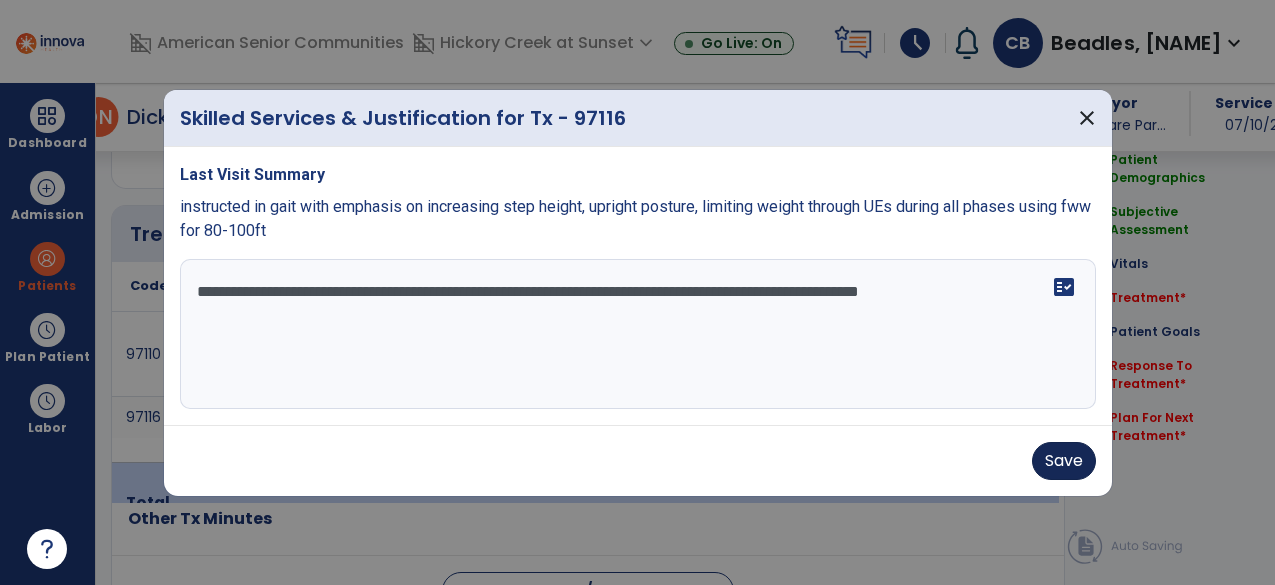 type on "**********" 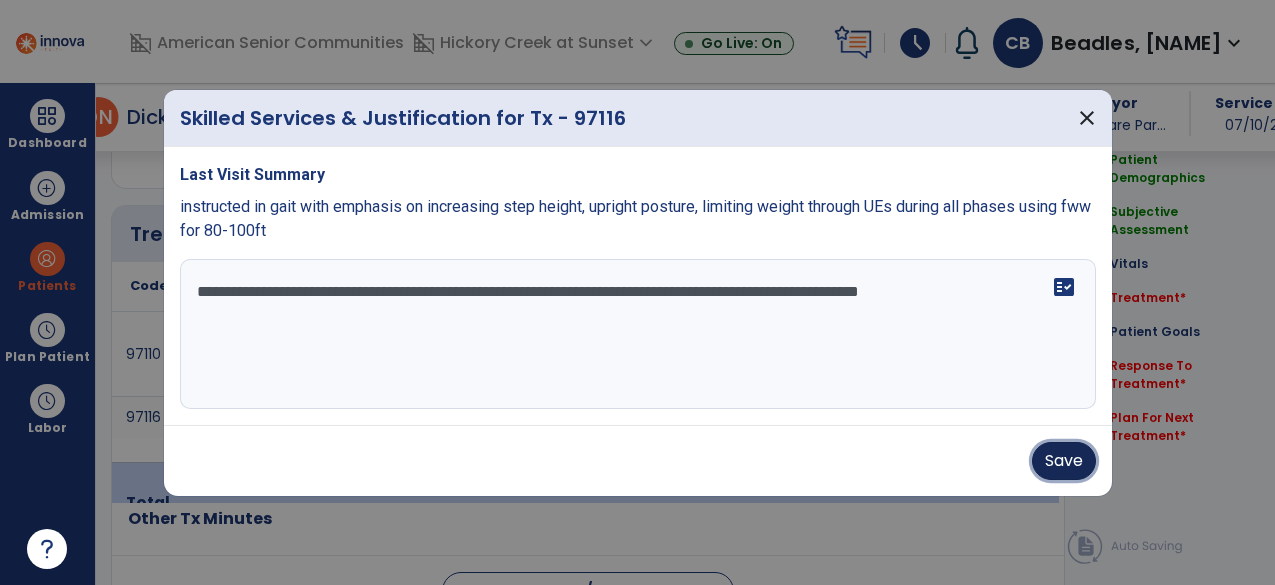 click on "Save" at bounding box center [1064, 461] 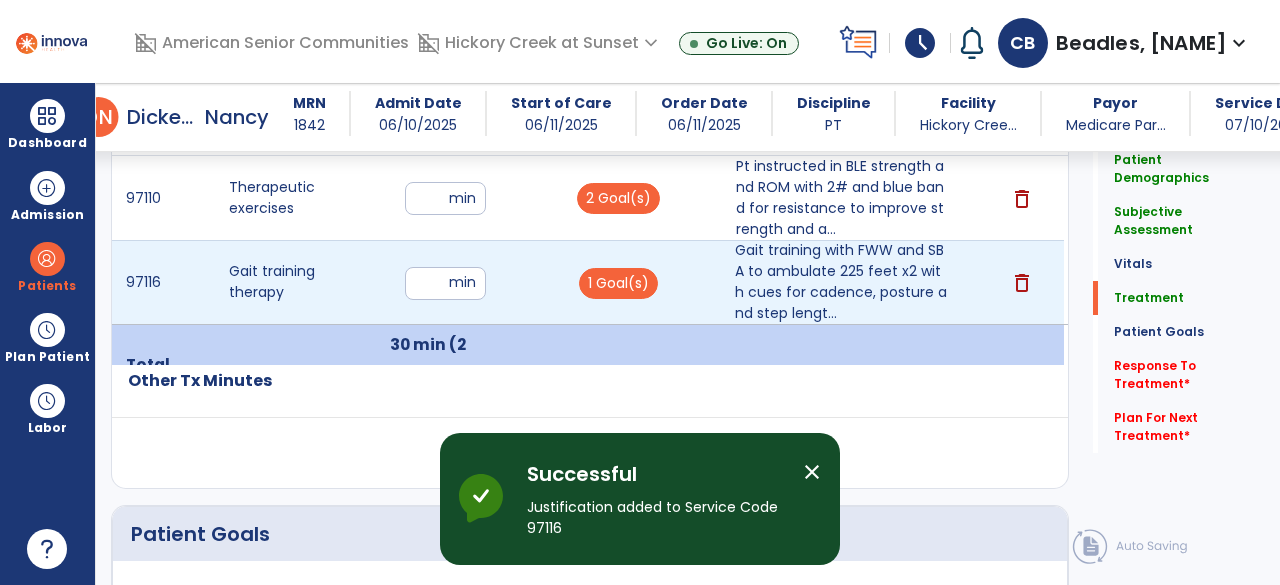 scroll, scrollTop: 1354, scrollLeft: 0, axis: vertical 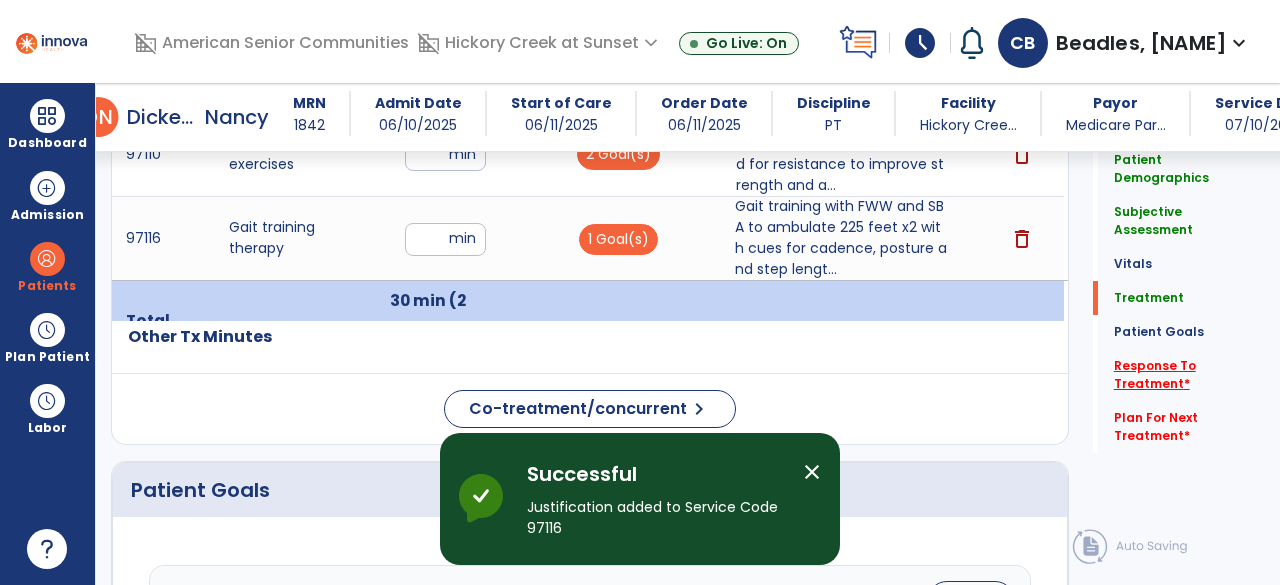 click on "Response To Treatment   *" 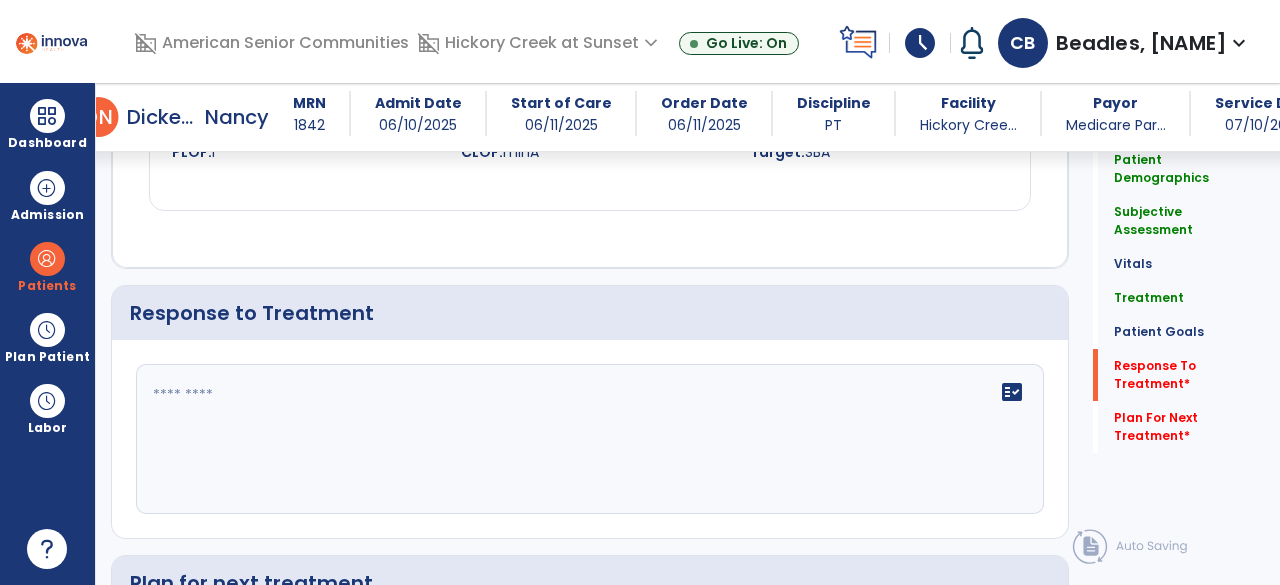 scroll, scrollTop: 3278, scrollLeft: 0, axis: vertical 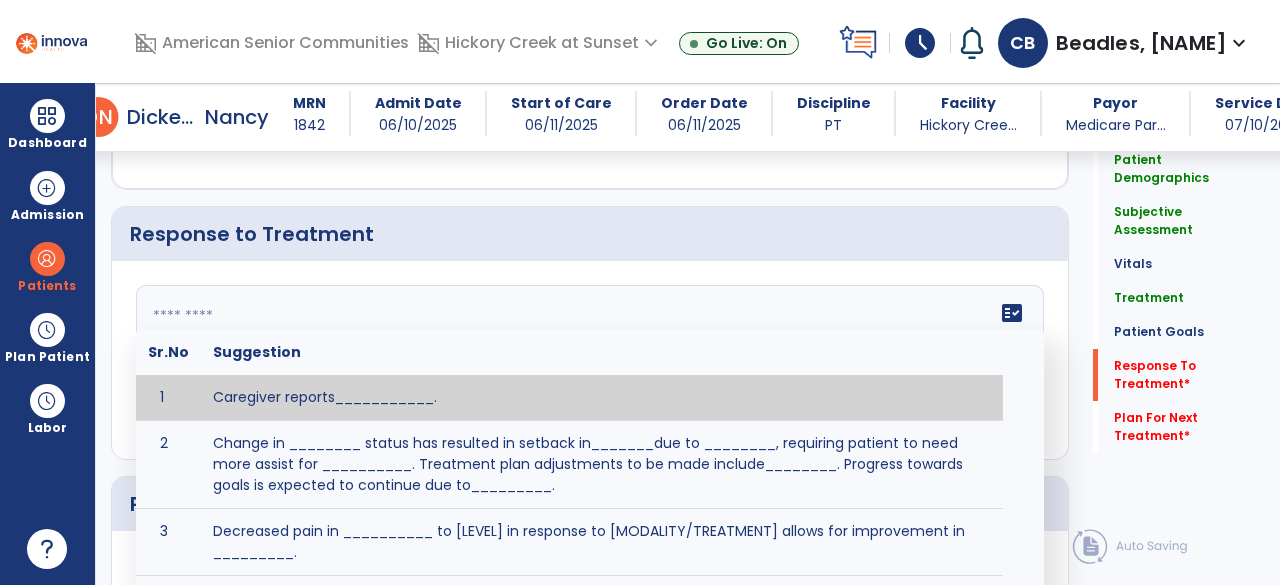 click on "fact_check  Sr.No Suggestion 1 Caregiver reports___________. 2 Change in ________ status has resulted in setback in_______due to ________, requiring patient to need more assist for __________.   Treatment plan adjustments to be made include________.  Progress towards goals is expected to continue due to_________. 3 Decreased pain in __________ to [LEVEL] in response to [MODALITY/TREATMENT] allows for improvement in _________. 4 Functional gains in _______ have impacted the patient's ability to perform_________ with a reduction in assist levels to_________. 5 Functional progress this week has been significant due to__________. 6 Gains in ________ have improved the patient's ability to perform ______with decreased levels of assist to___________. 7 Improvement in ________allows patient to tolerate higher levels of challenges in_________. 8 Pain in [AREA] has decreased to [LEVEL] in response to [TREATMENT/MODALITY], allowing fore ease in completing__________. 9 10 11 12 13 14 15 16 17 18 19 20 21" 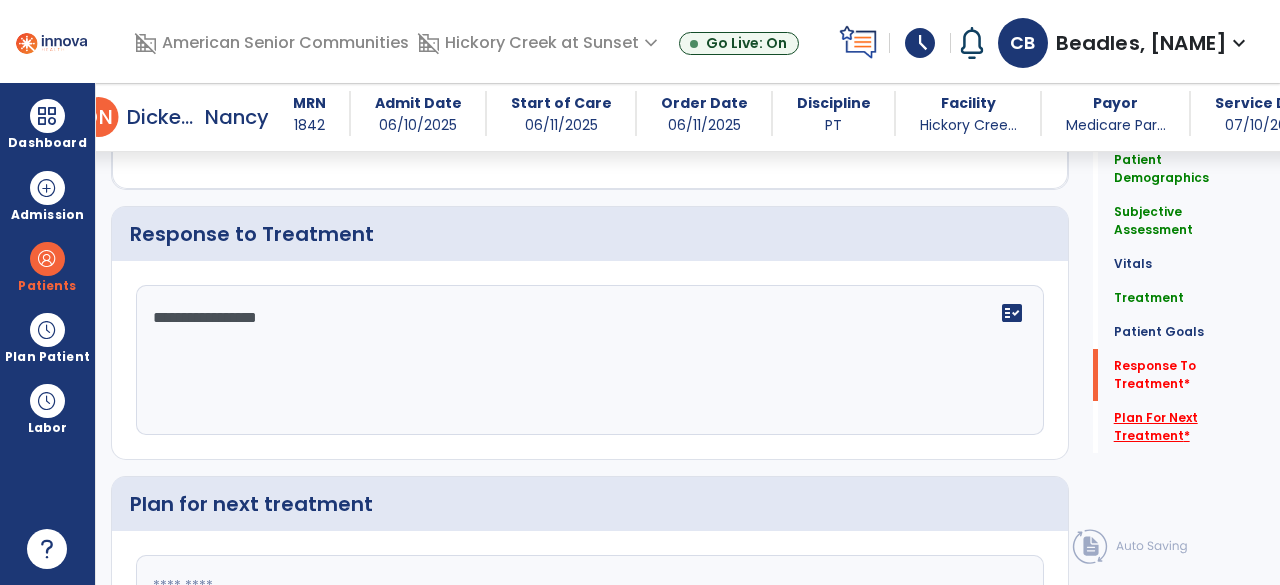 type on "**********" 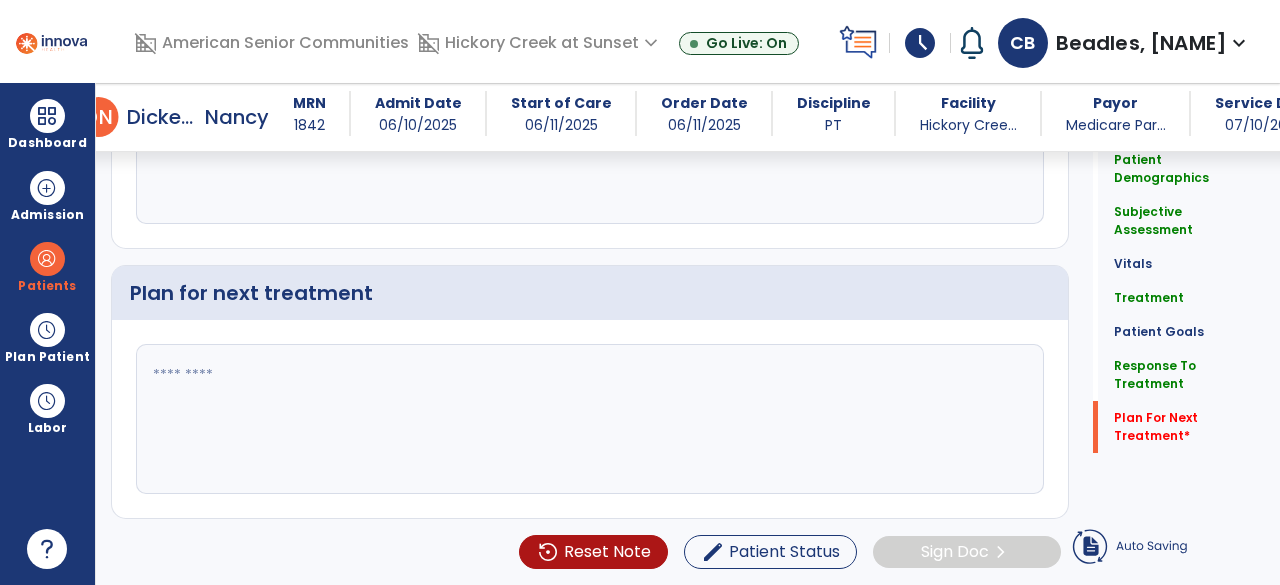 drag, startPoint x: 608, startPoint y: 412, endPoint x: 623, endPoint y: 391, distance: 25.806976 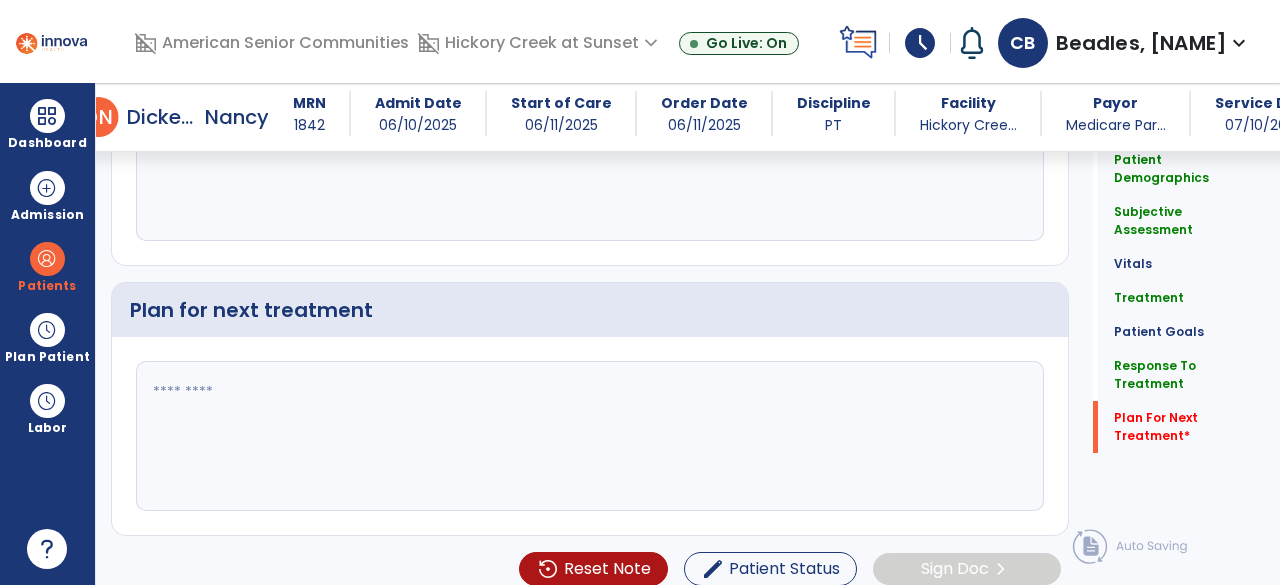 scroll, scrollTop: 3490, scrollLeft: 0, axis: vertical 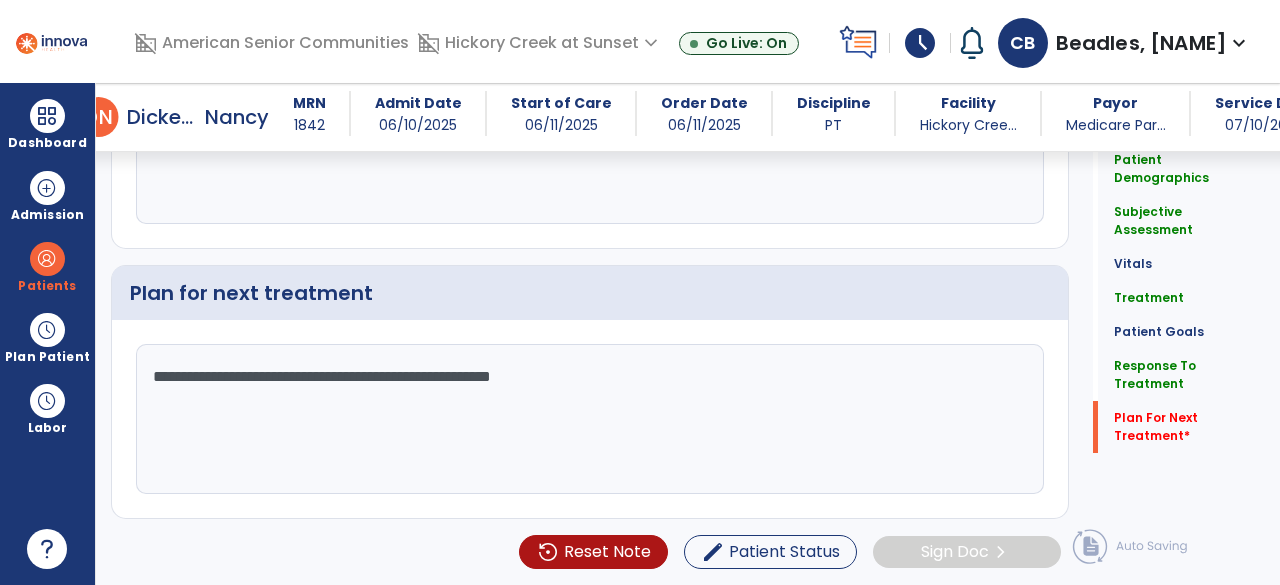 drag, startPoint x: 727, startPoint y: 421, endPoint x: 810, endPoint y: 439, distance: 84.92938 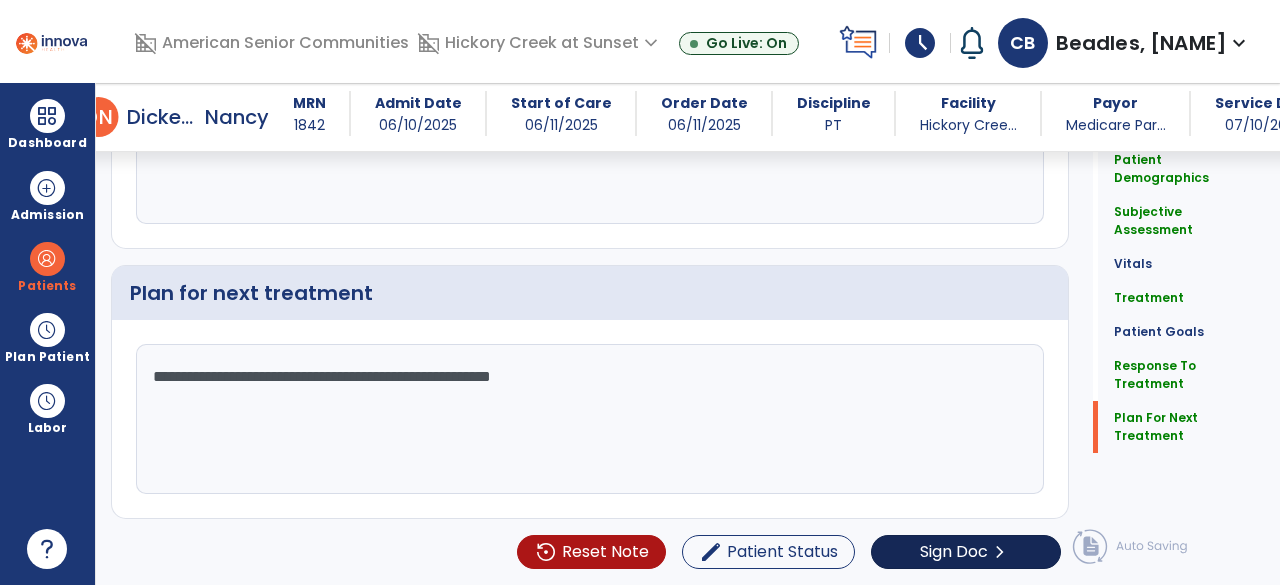 type on "**********" 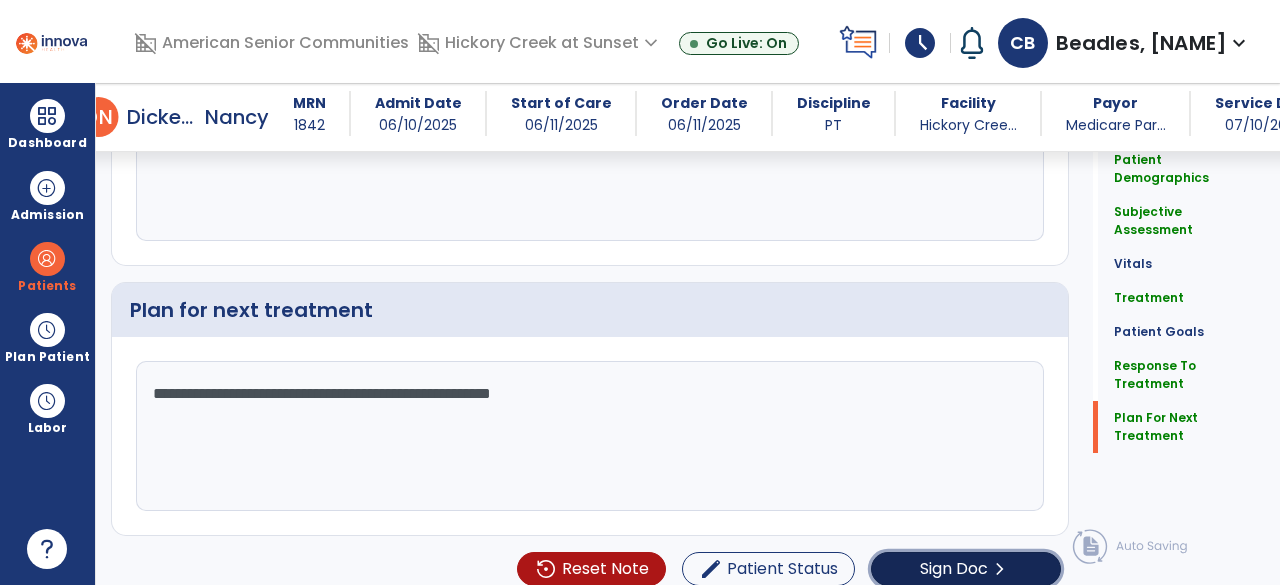 click on "Sign Doc" 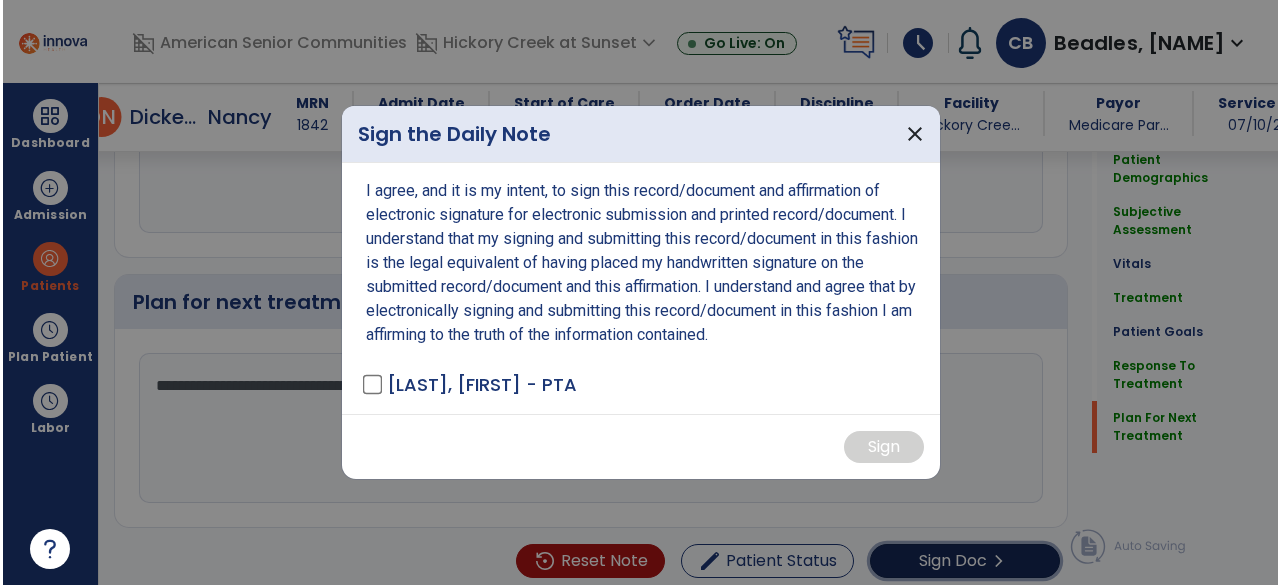 scroll, scrollTop: 3490, scrollLeft: 0, axis: vertical 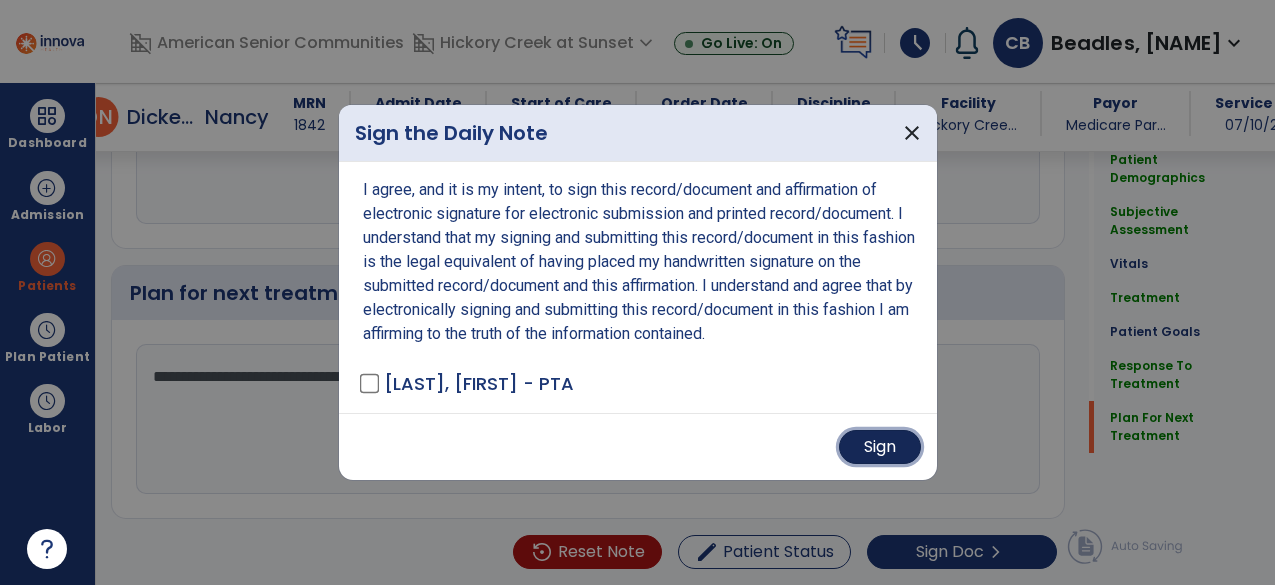 click on "Sign" at bounding box center [880, 447] 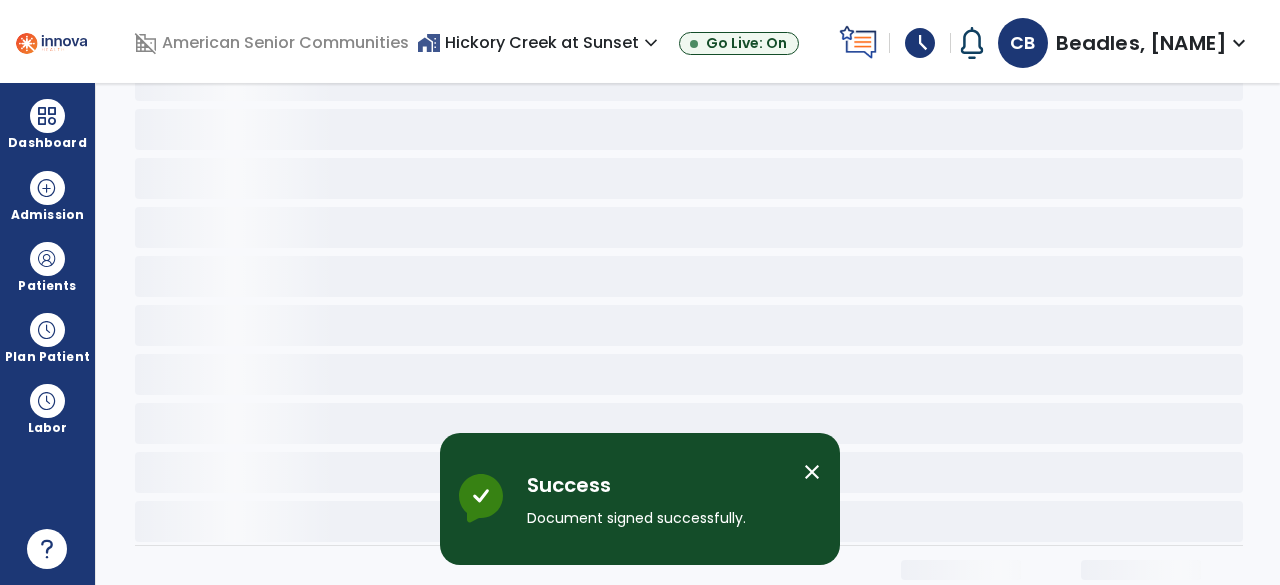 scroll, scrollTop: 0, scrollLeft: 0, axis: both 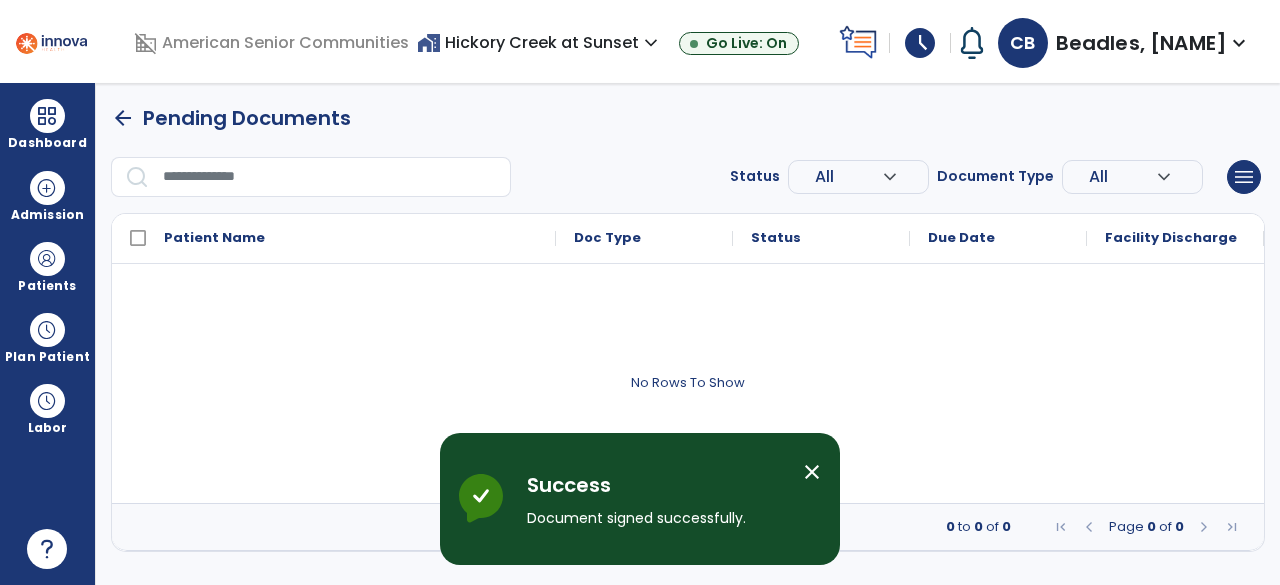 click on "arrow_back" at bounding box center [123, 118] 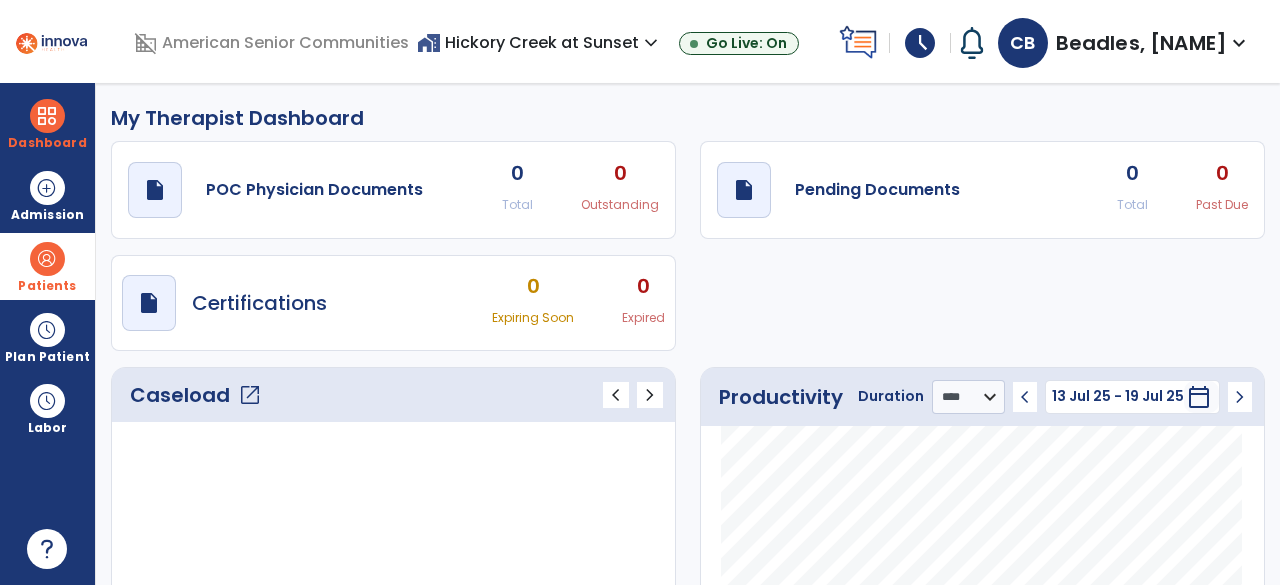 click at bounding box center (47, 259) 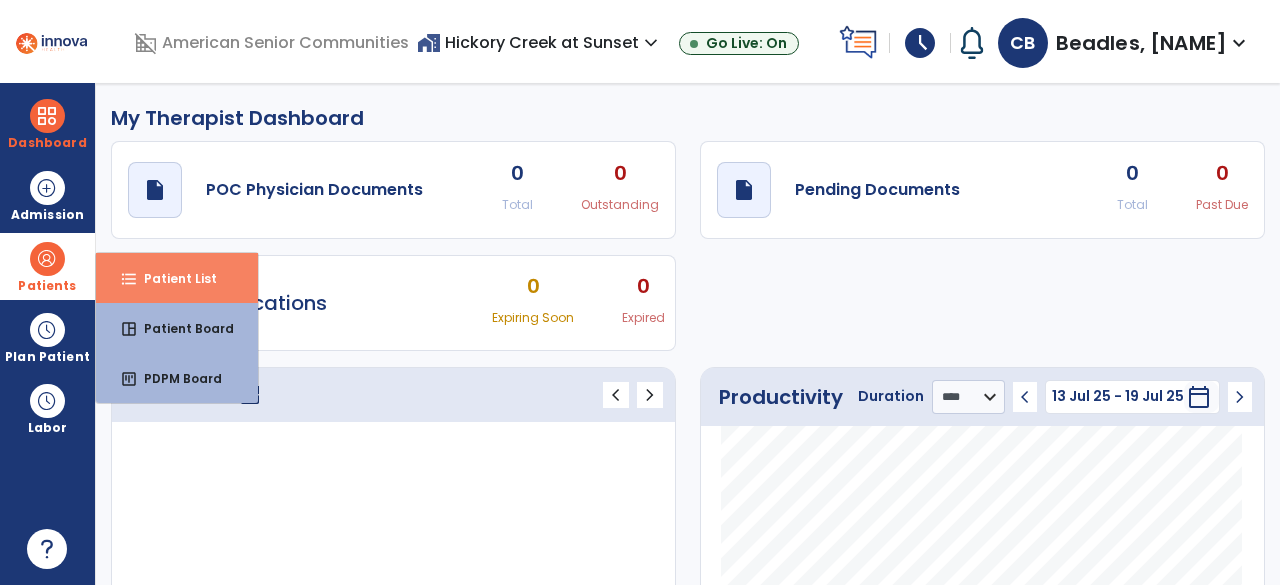 click on "format_list_bulleted  Patient List" at bounding box center (177, 278) 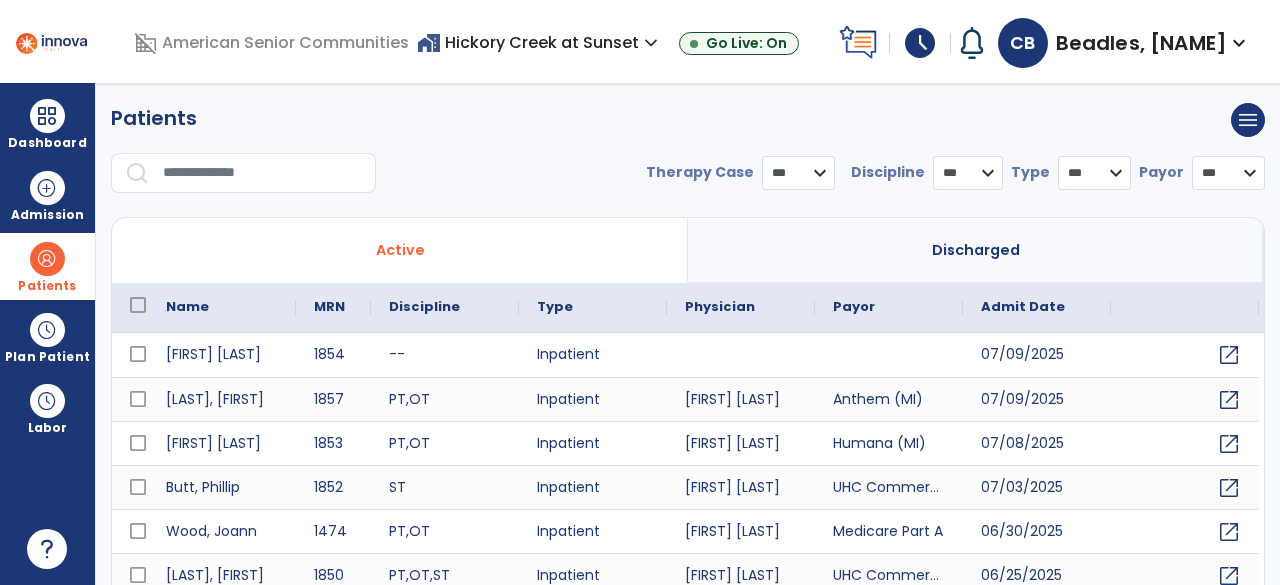 select on "***" 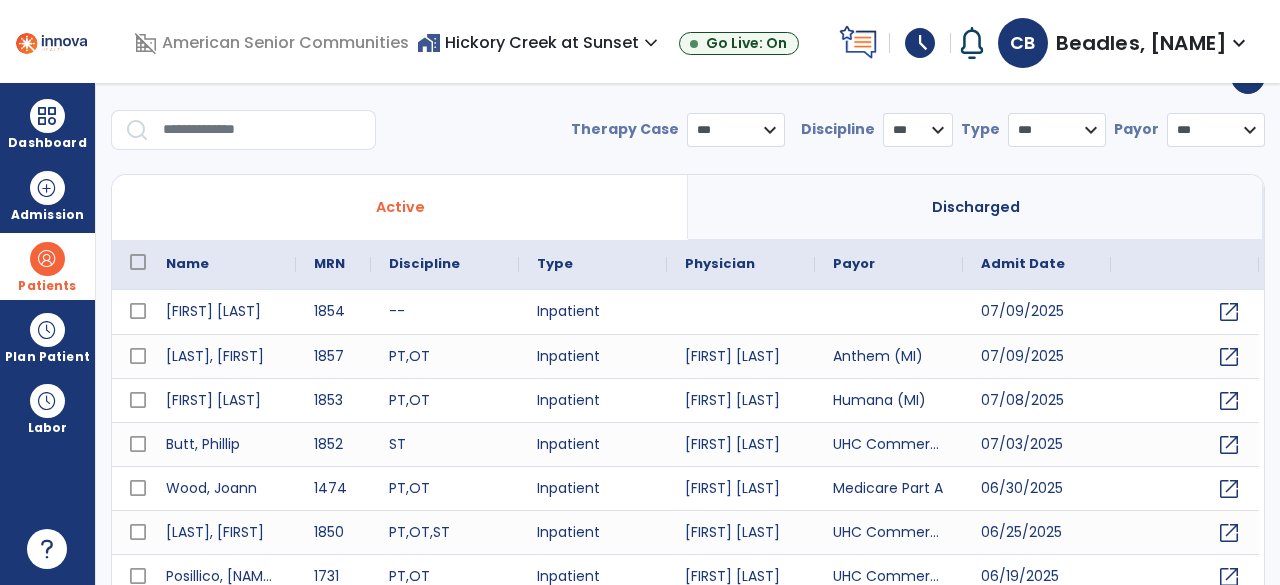 scroll, scrollTop: 0, scrollLeft: 0, axis: both 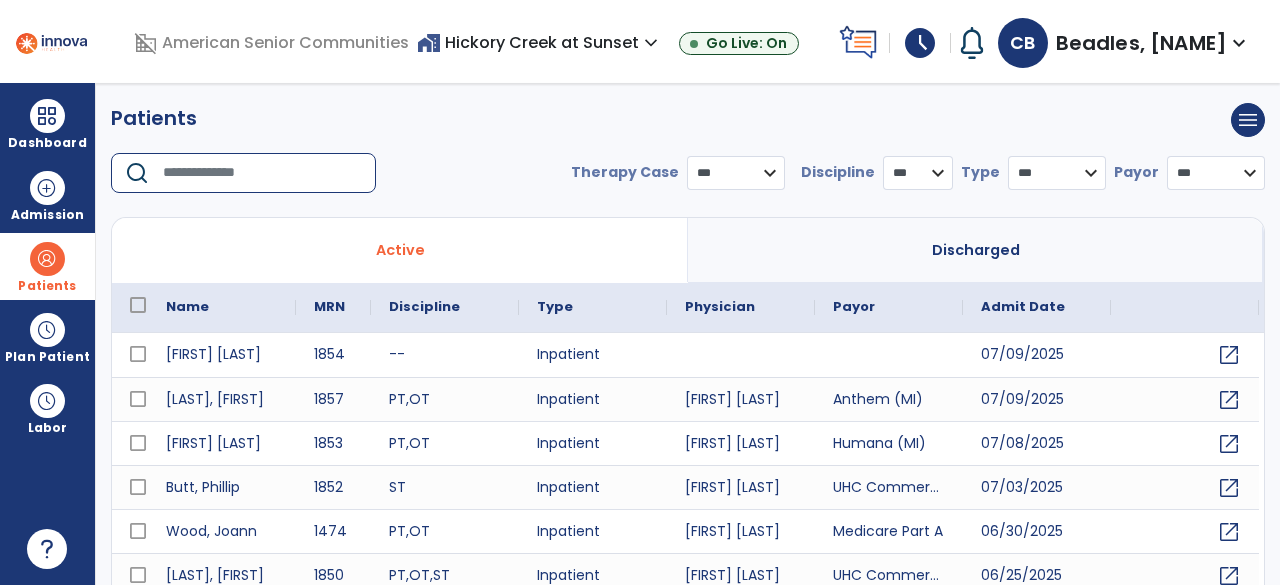 click at bounding box center (262, 173) 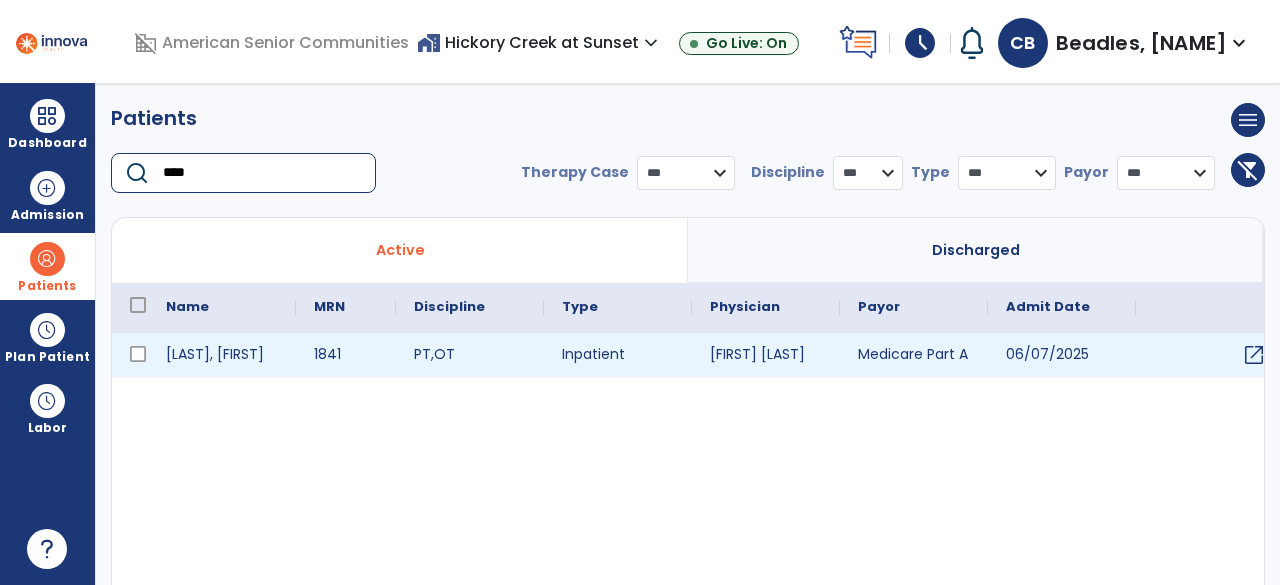 type on "****" 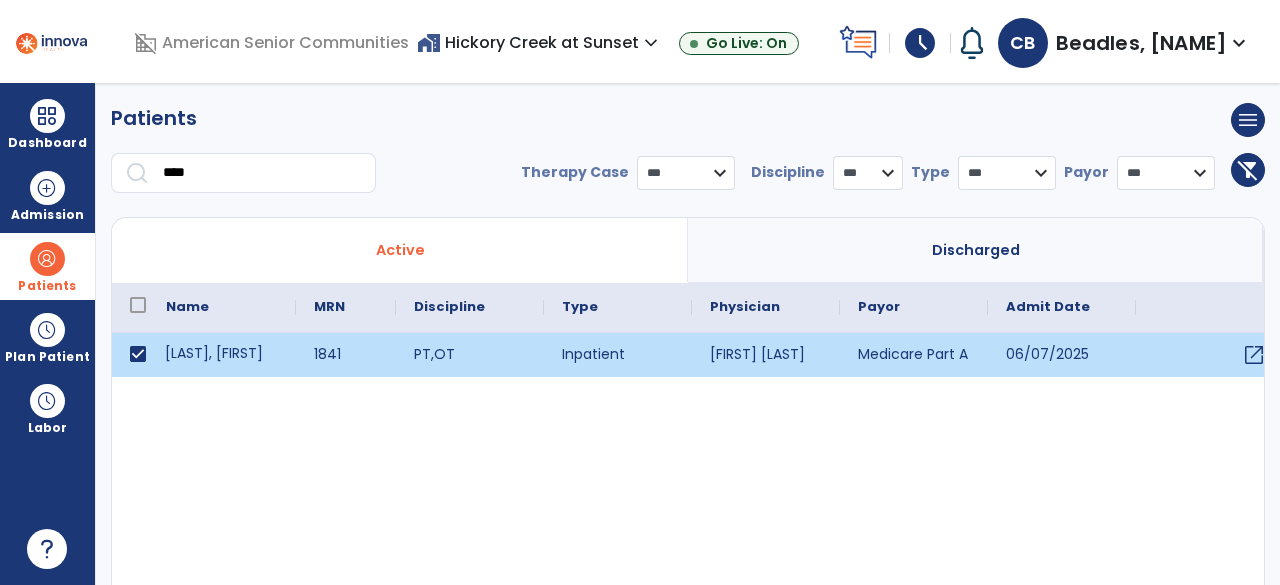 click on "[LAST], [FIRST]" at bounding box center [222, 355] 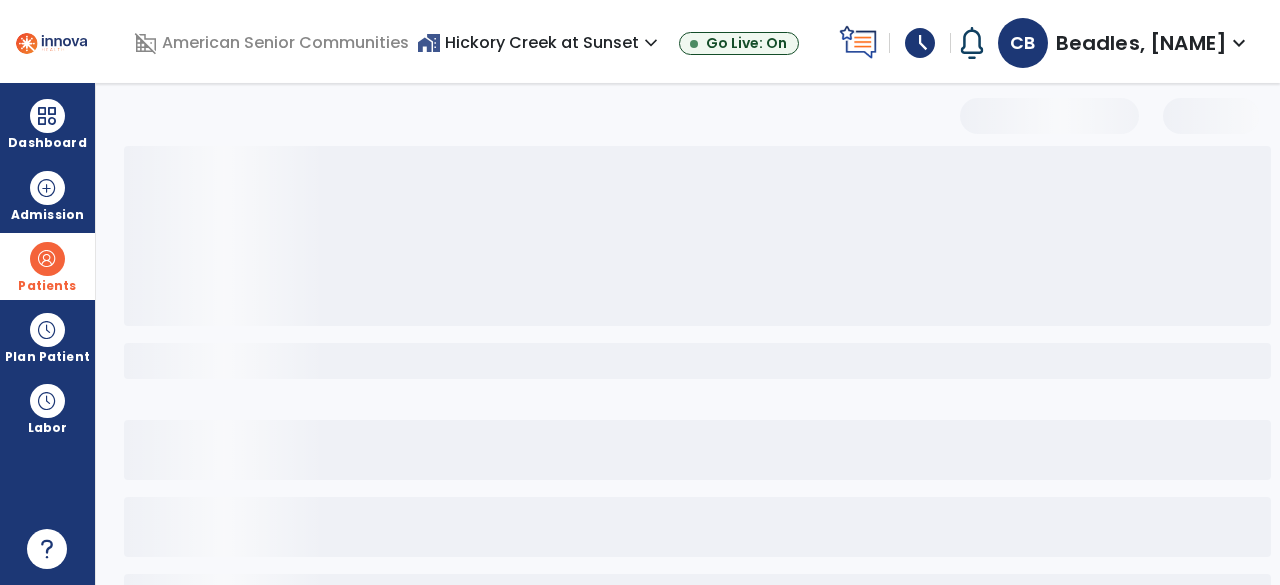 click at bounding box center [697, 361] 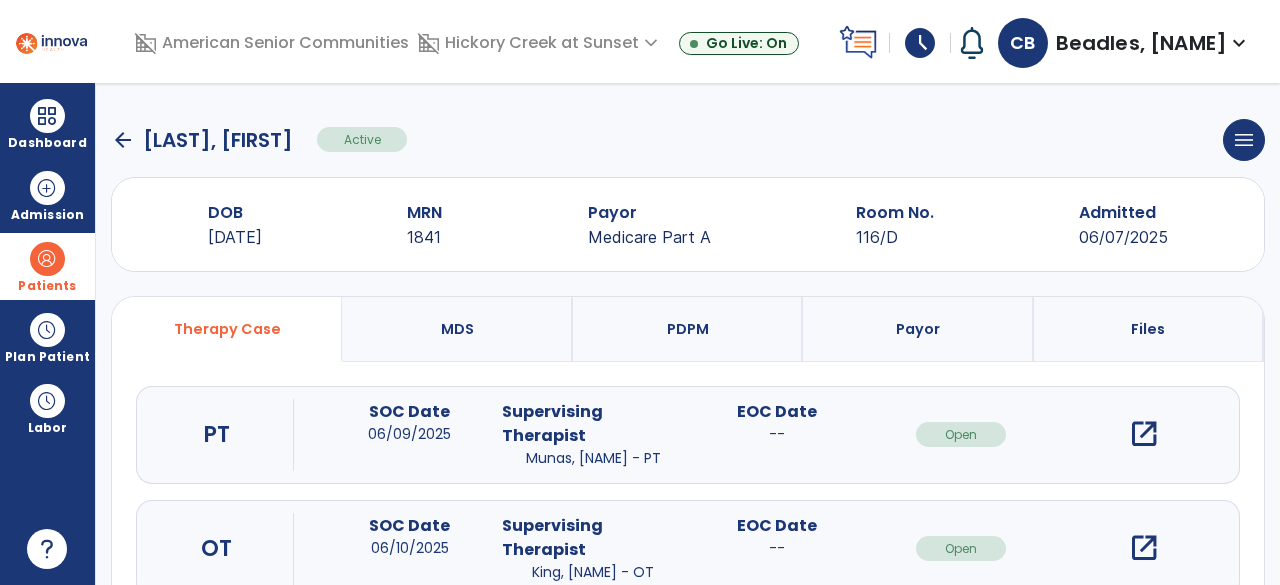 click on "open_in_new" at bounding box center [1144, 434] 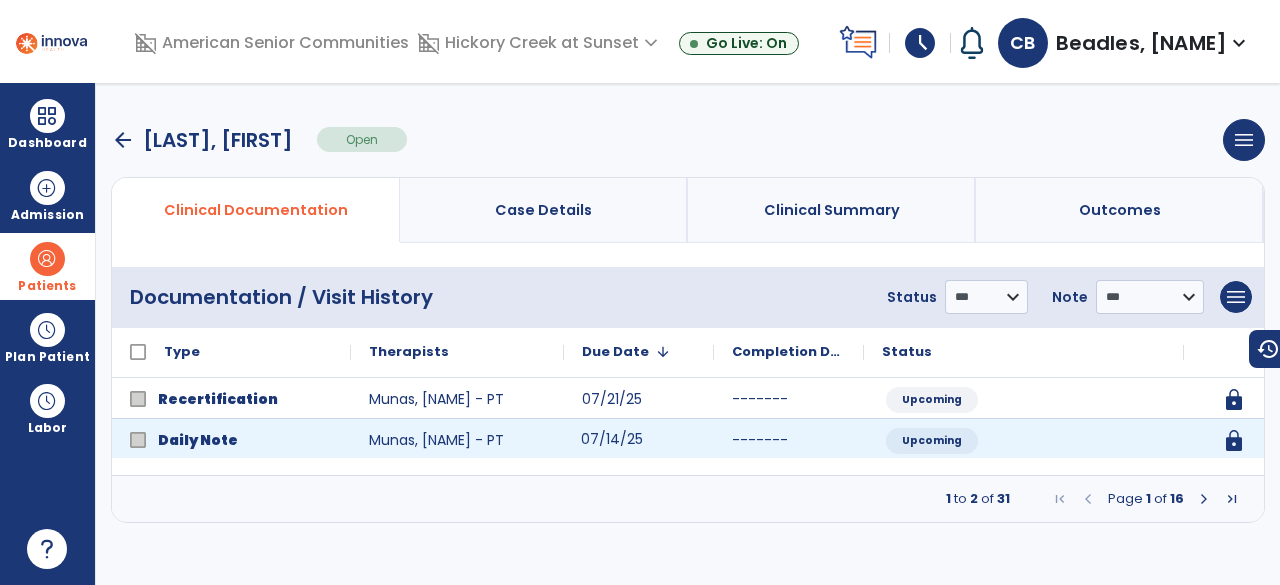 click on "07/14/25" 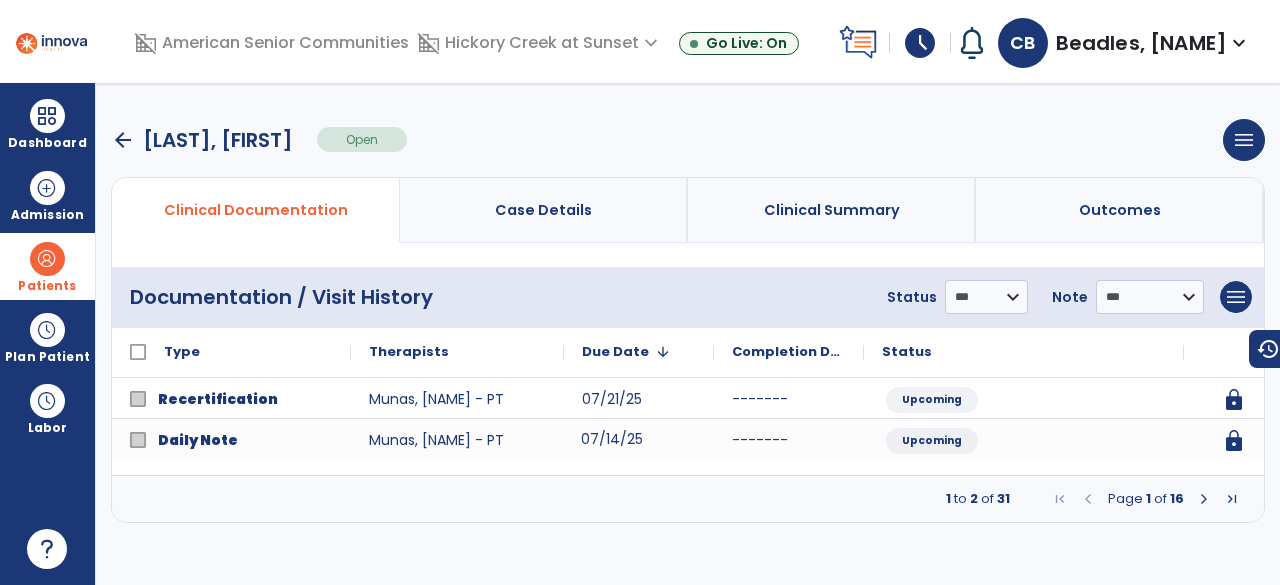 click at bounding box center [1204, 499] 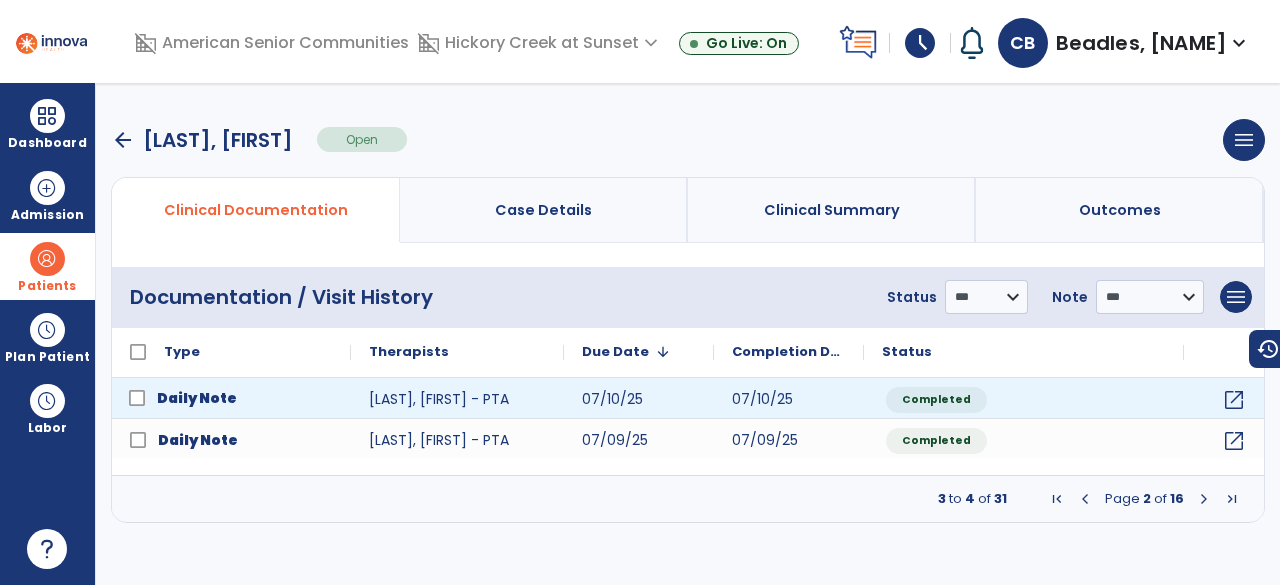 click on "Daily Note" at bounding box center [197, 398] 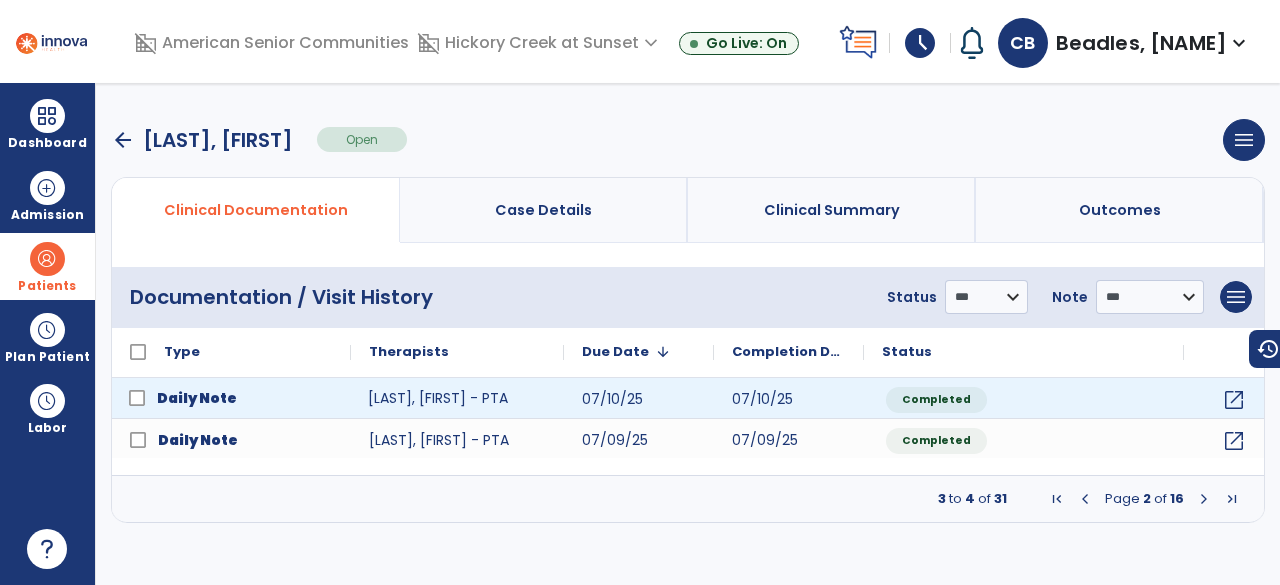 click on "[LAST], [FIRST] - PTA" 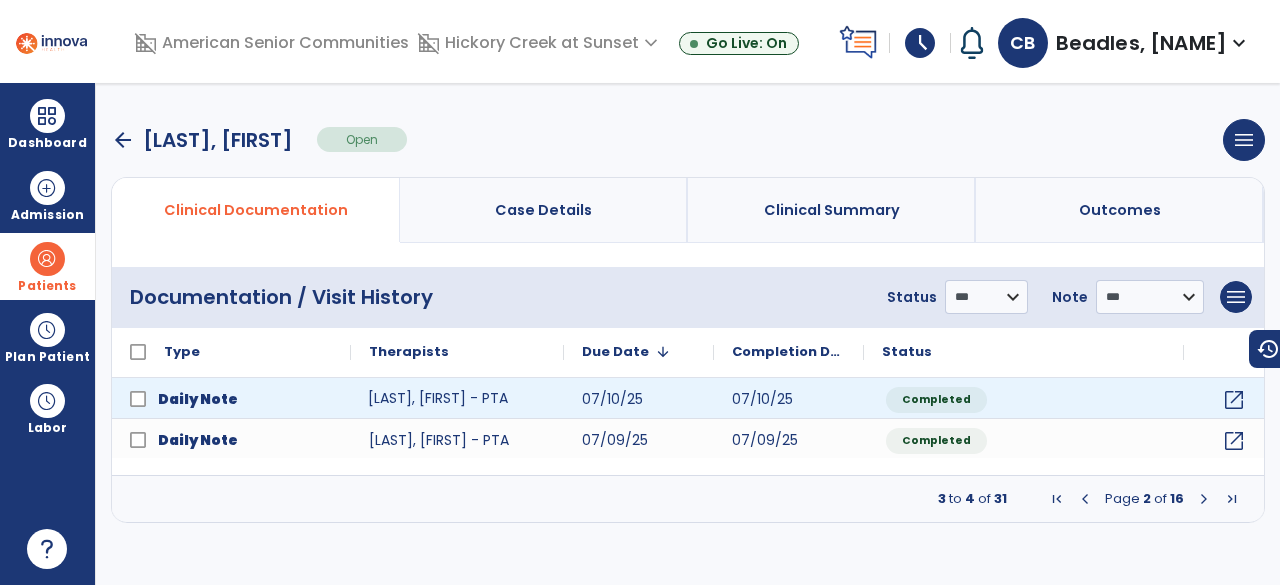 click on "[LAST], [FIRST] - PTA" 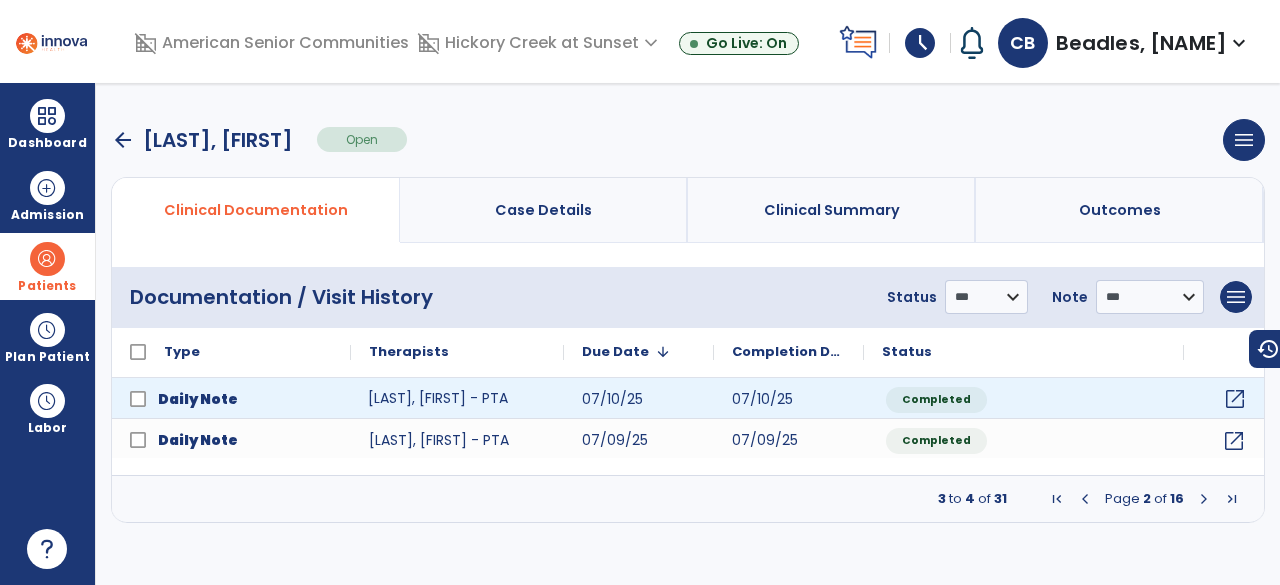 click on "open_in_new" 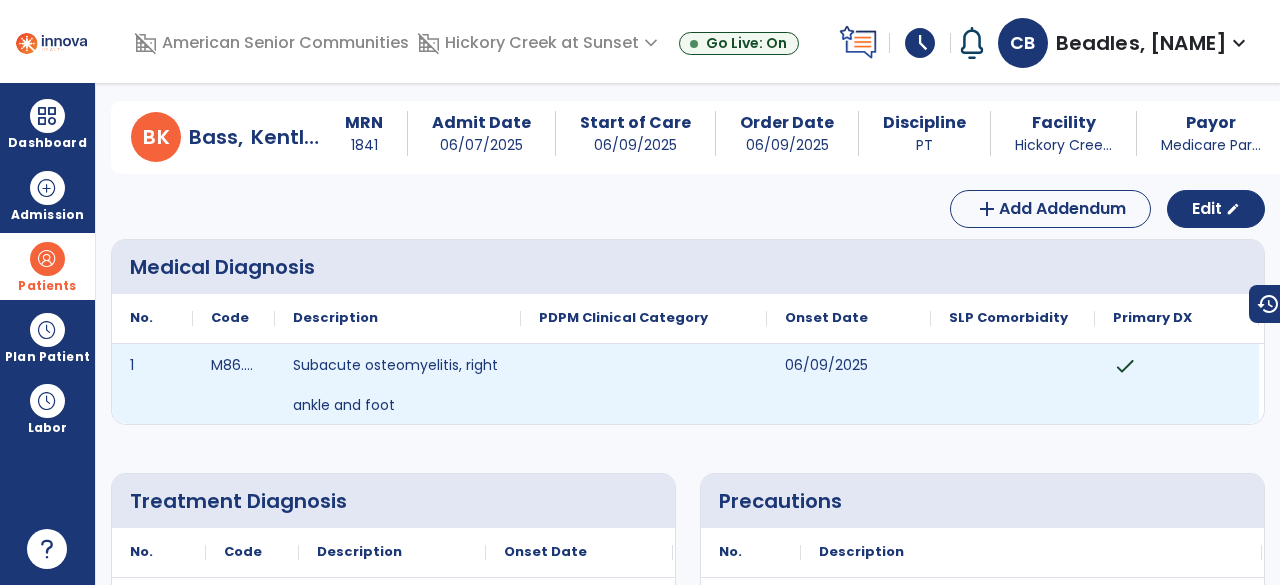 scroll, scrollTop: 0, scrollLeft: 0, axis: both 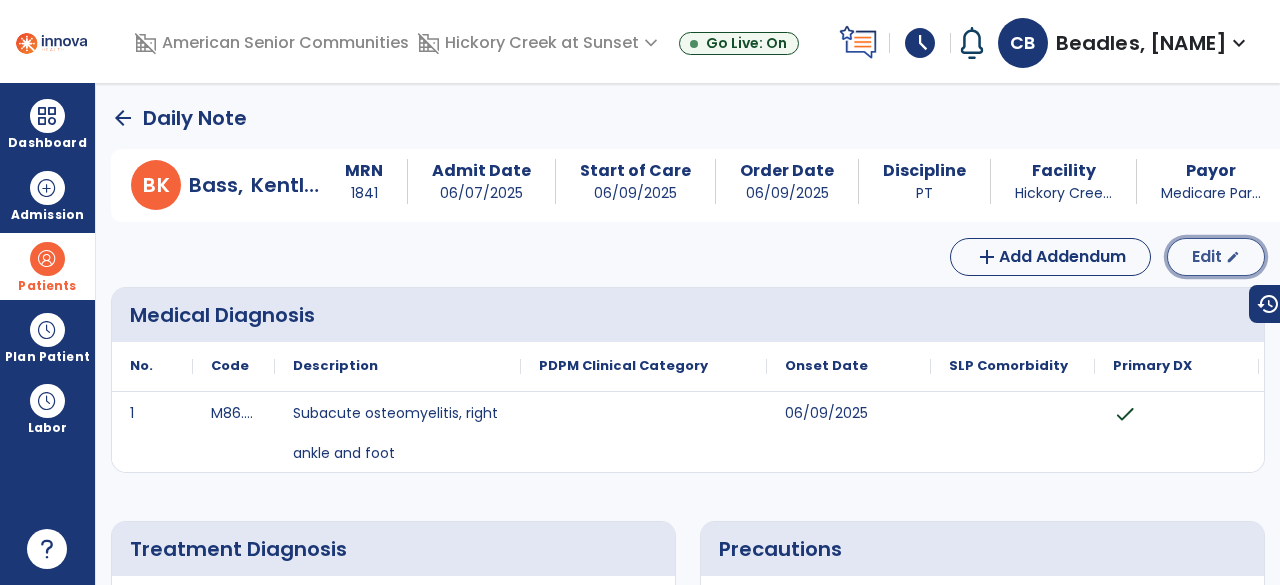 click on "Edit" 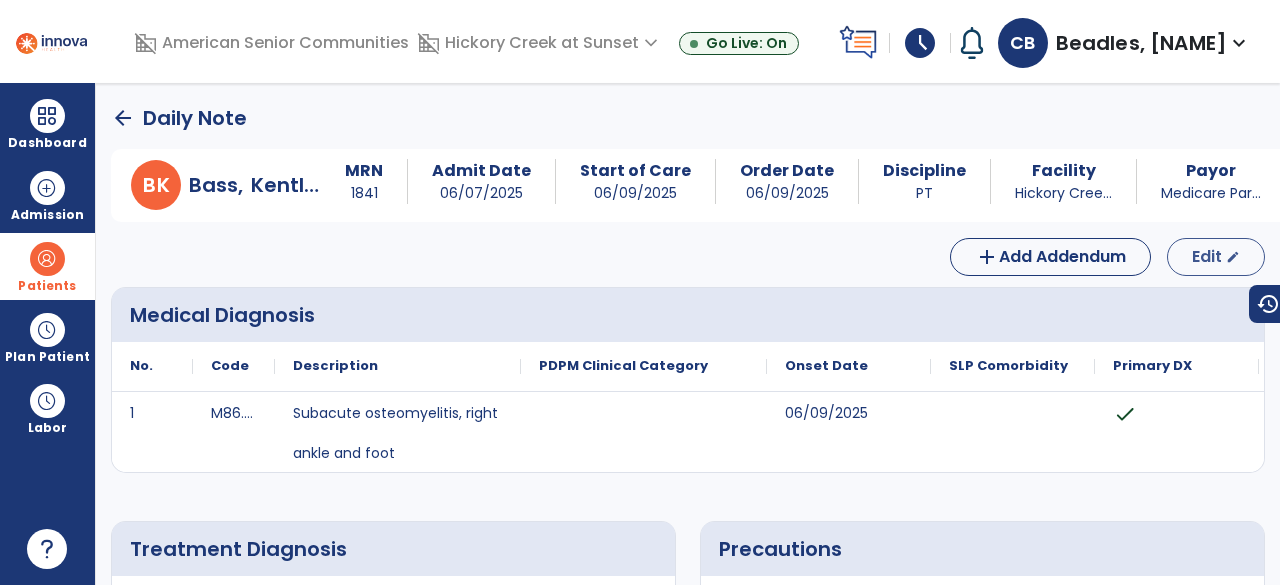 select on "*" 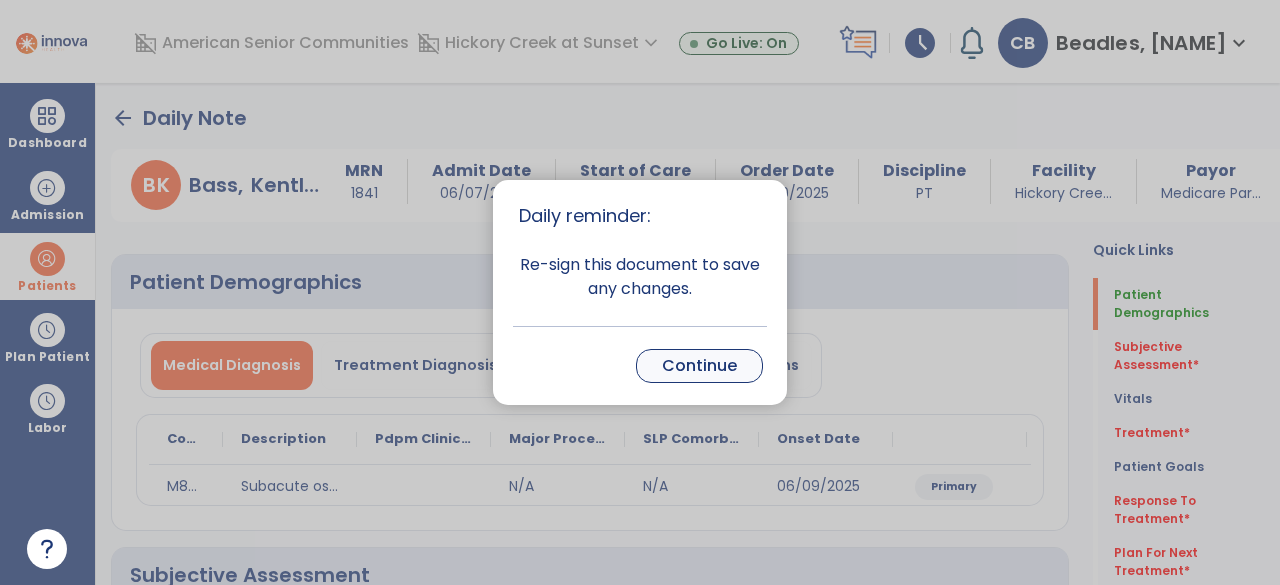 click on "Continue" at bounding box center (699, 366) 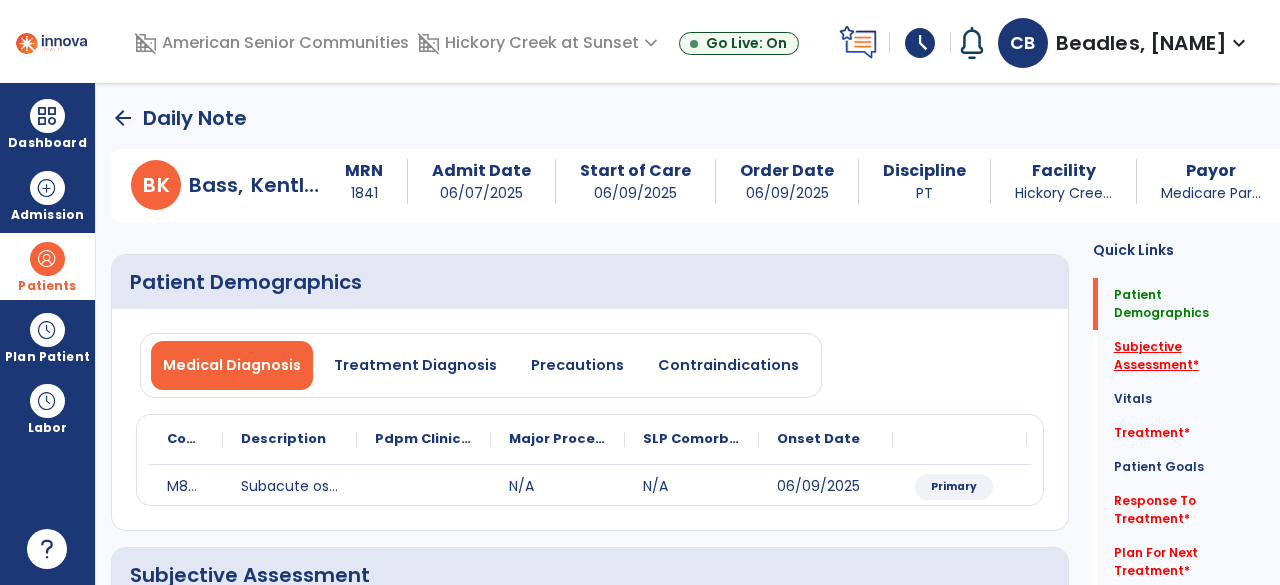 click on "Subjective Assessment   *" 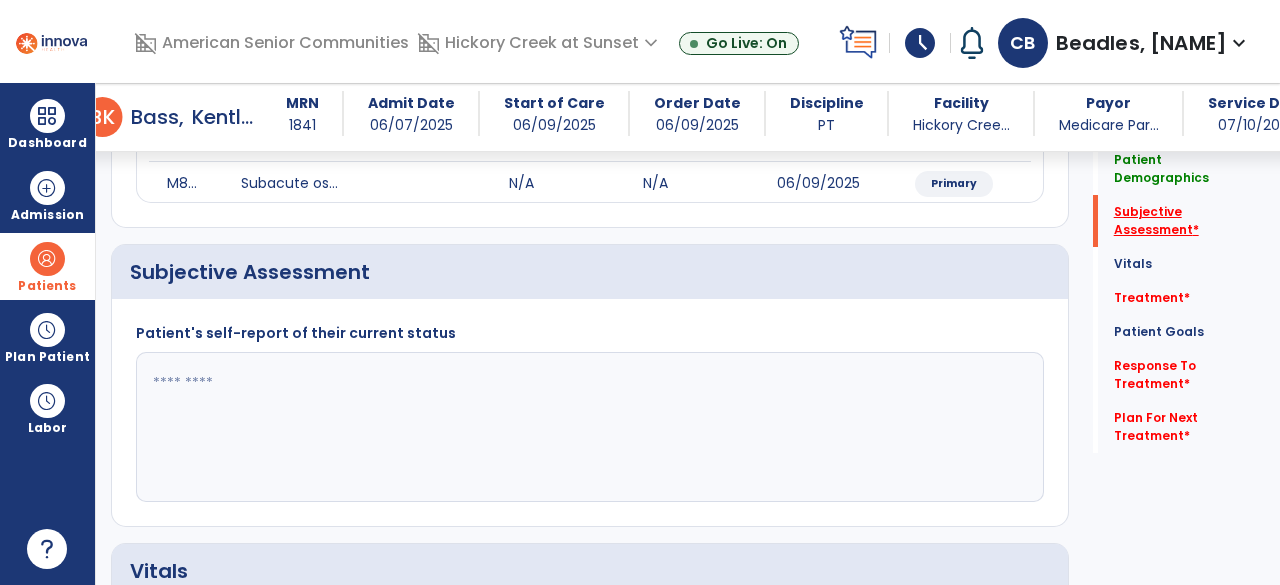 scroll, scrollTop: 354, scrollLeft: 0, axis: vertical 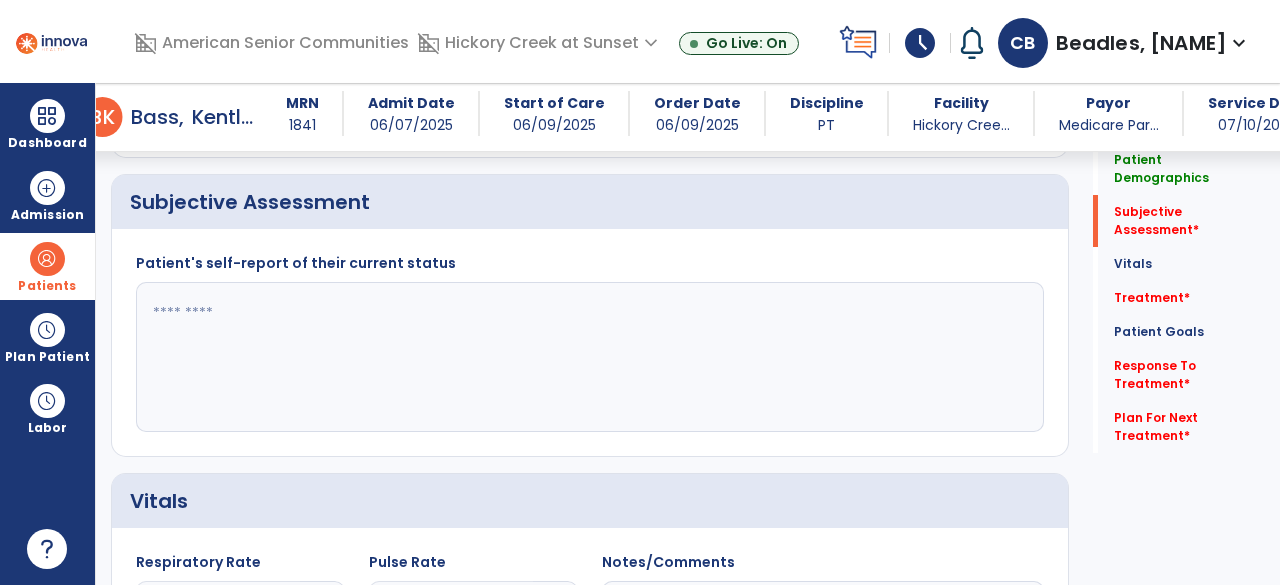 click 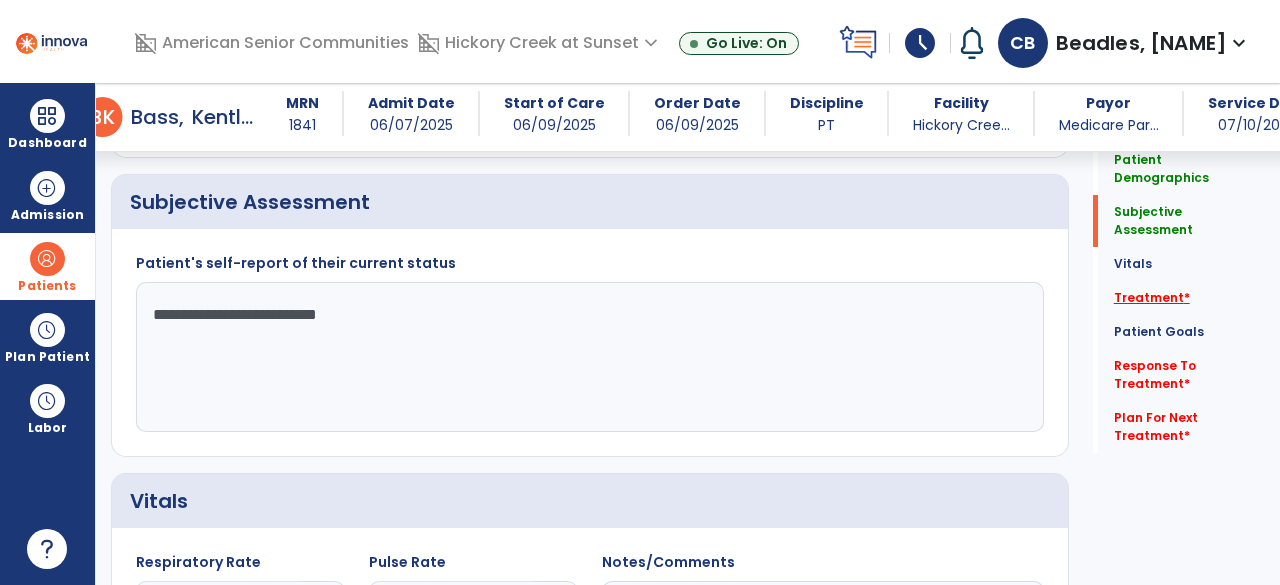 type on "**********" 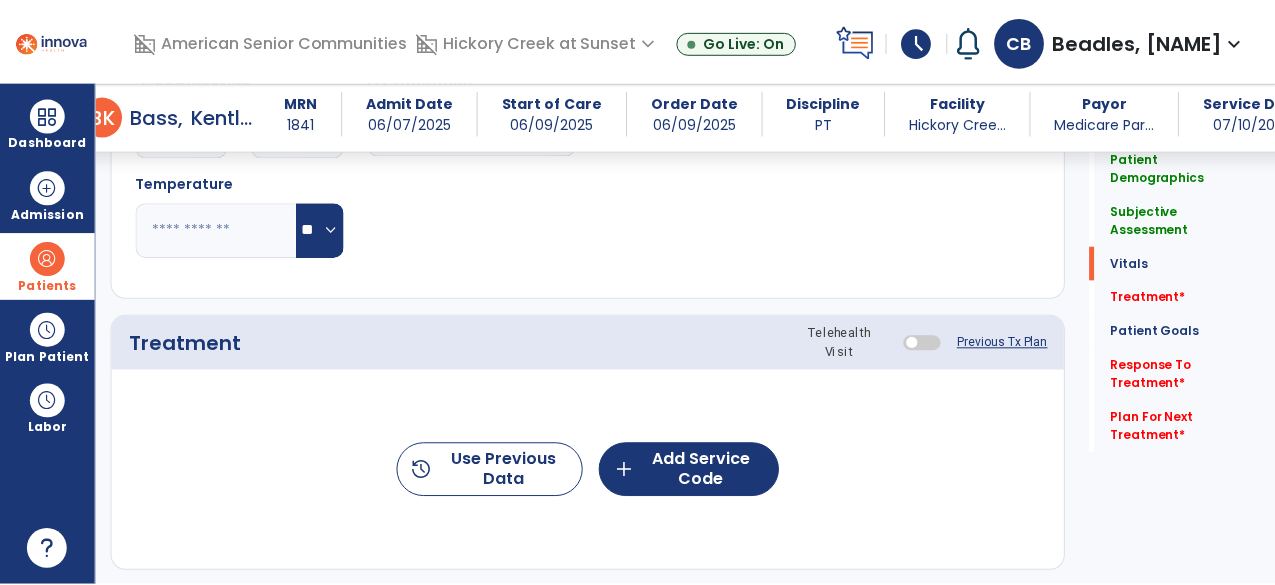 scroll, scrollTop: 1044, scrollLeft: 0, axis: vertical 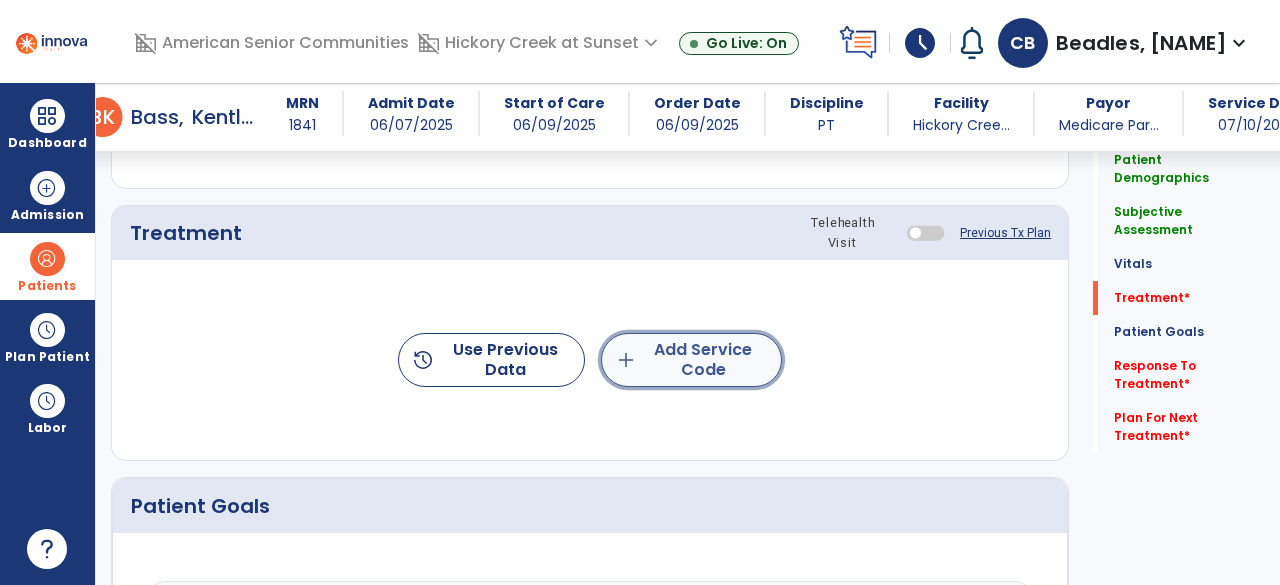 click on "add  Add Service Code" 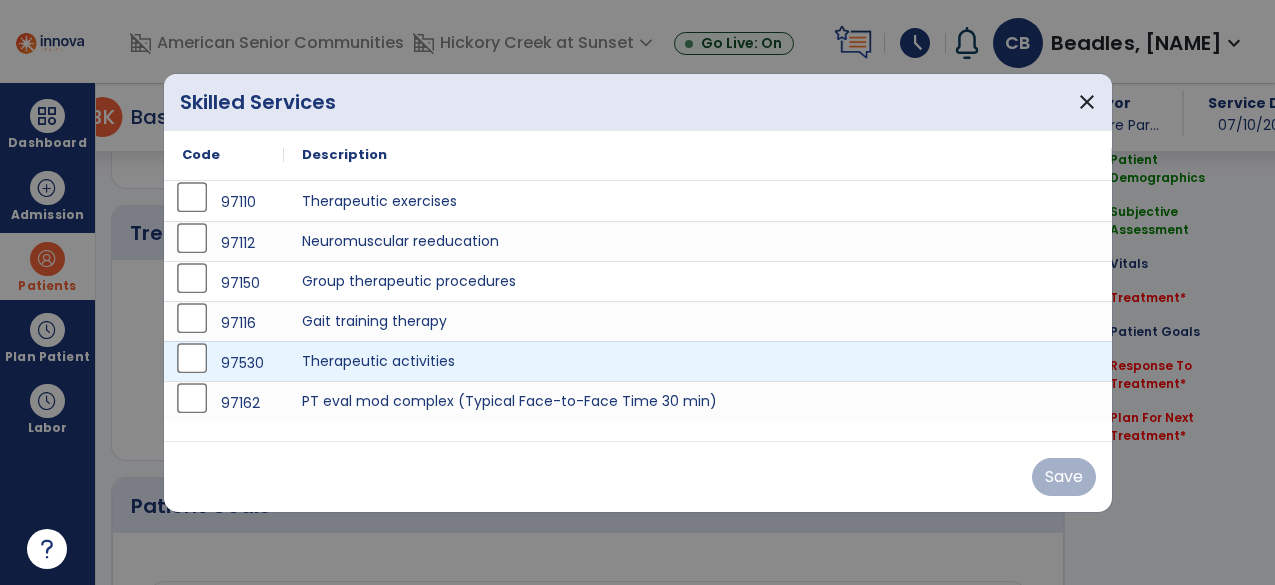 scroll, scrollTop: 1044, scrollLeft: 0, axis: vertical 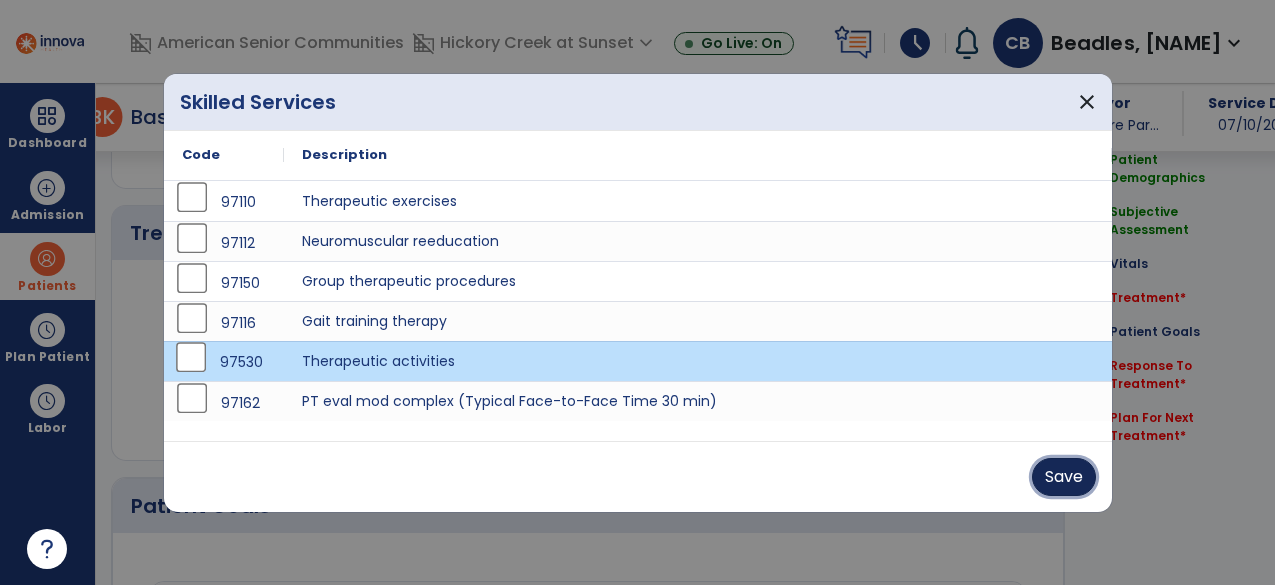 click on "Save" at bounding box center [1064, 477] 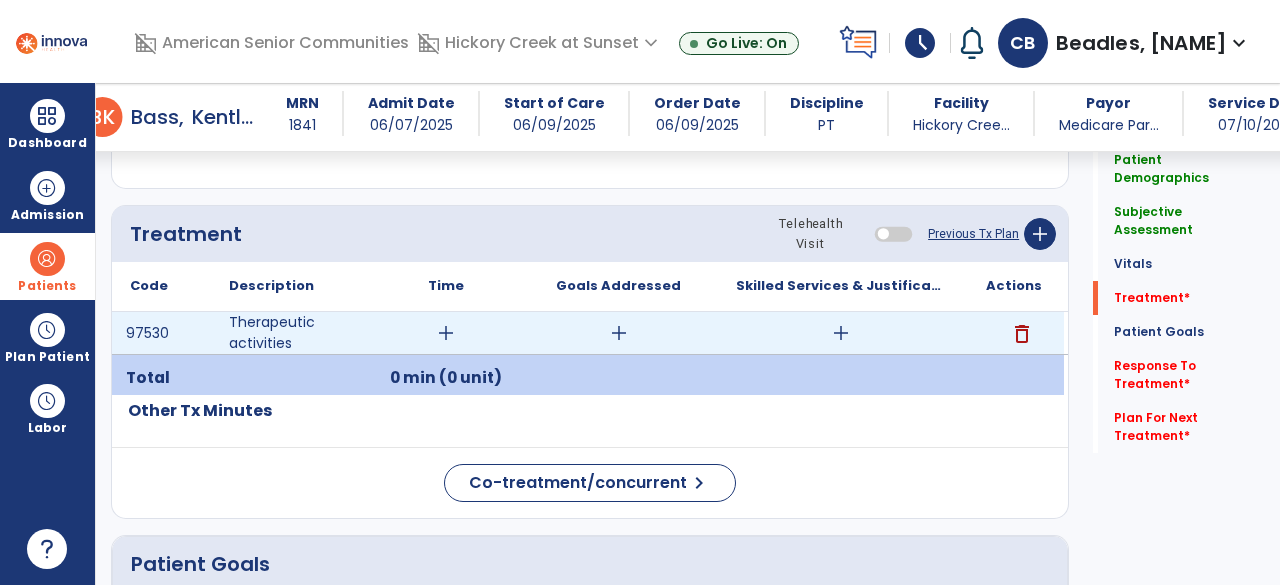 click on "add" at bounding box center (446, 333) 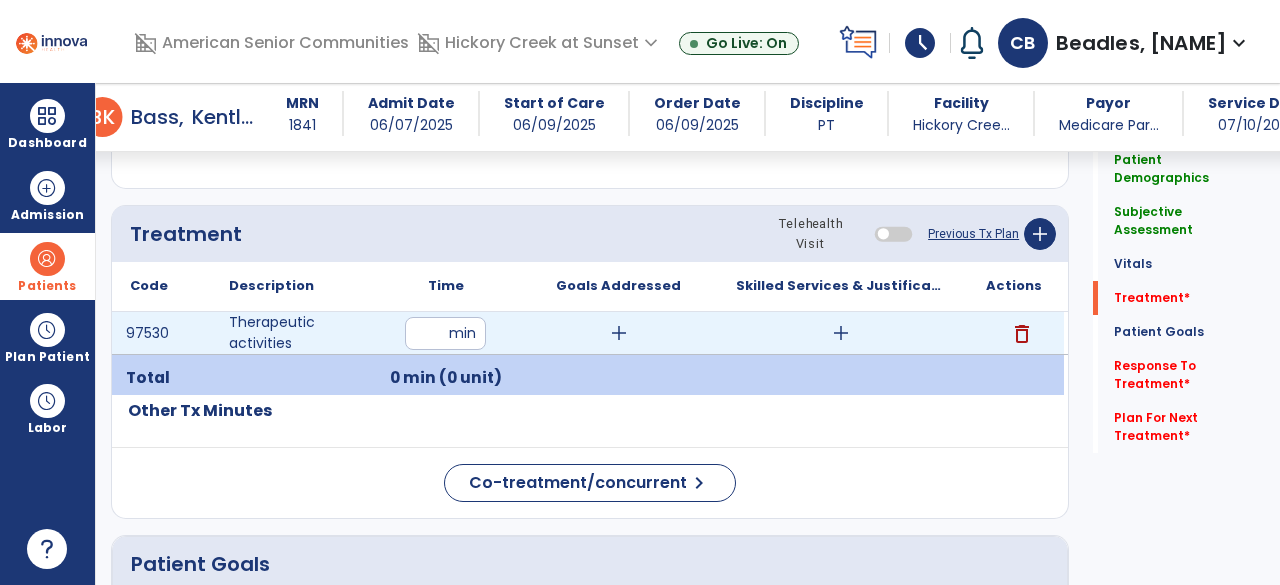 type on "**" 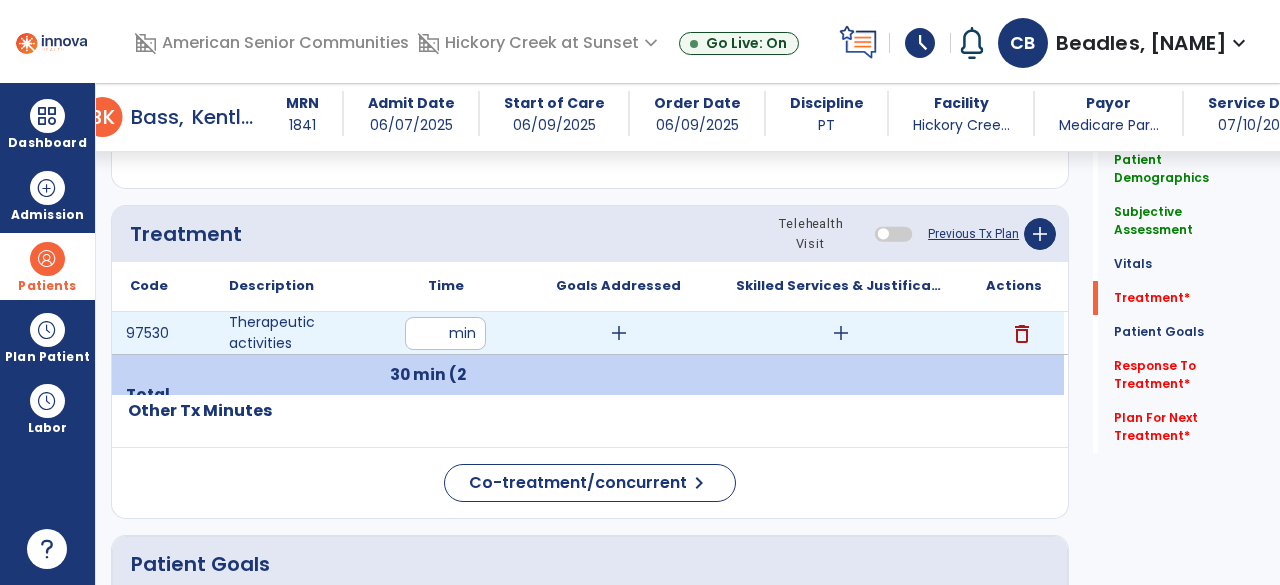 click on "add" at bounding box center [619, 333] 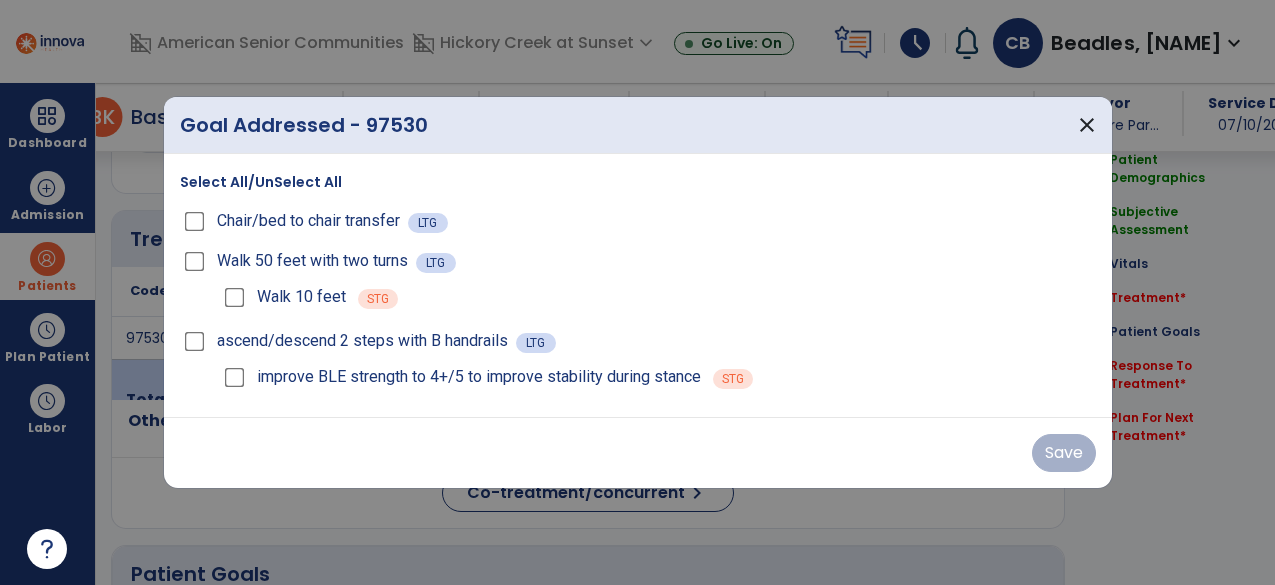 scroll, scrollTop: 1044, scrollLeft: 0, axis: vertical 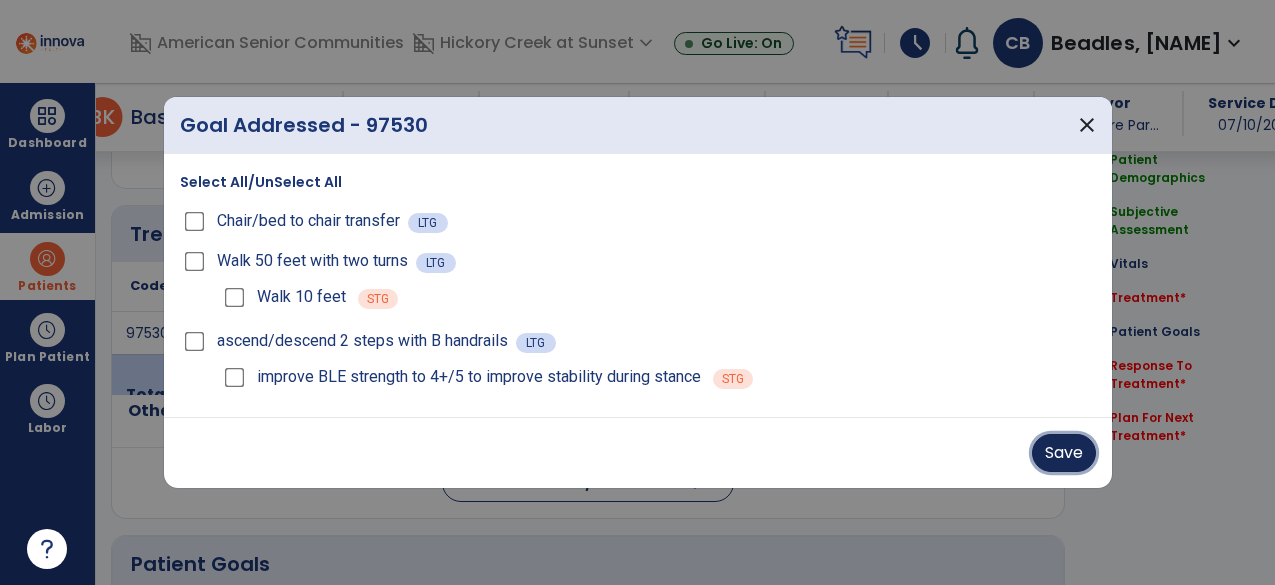 click on "Save" at bounding box center [1064, 453] 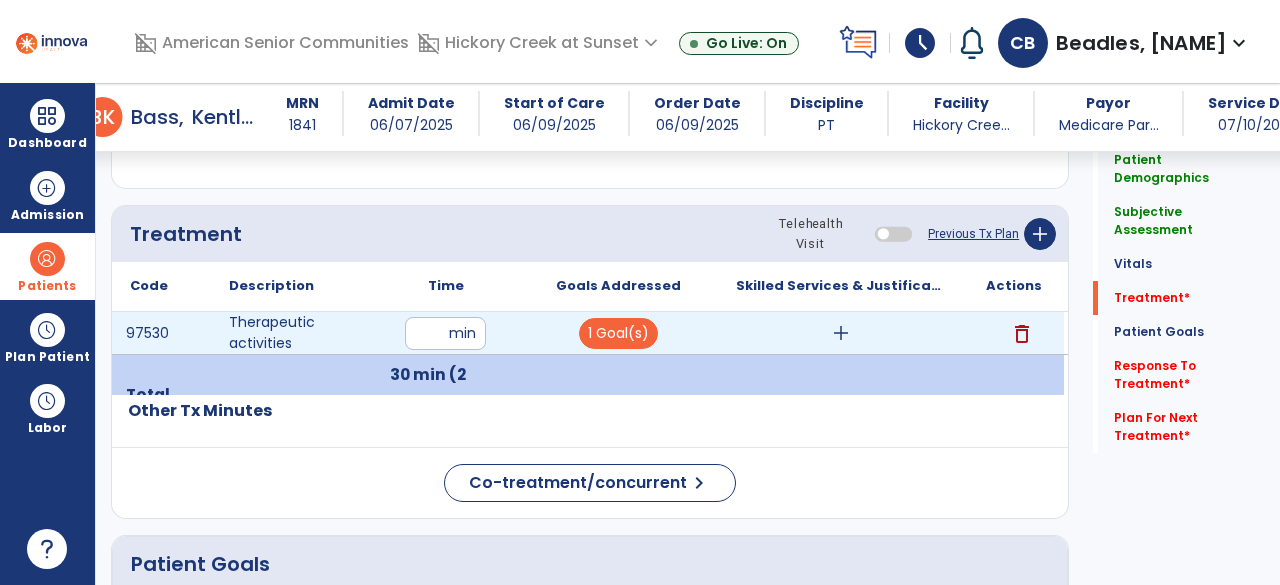 click on "add" at bounding box center [841, 333] 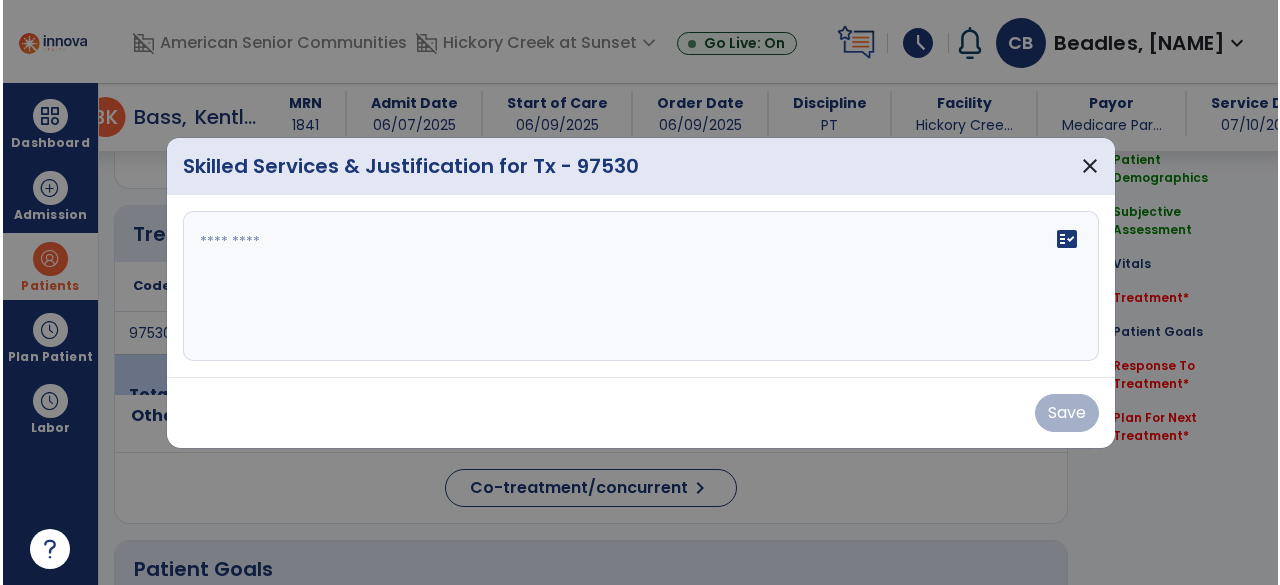 scroll, scrollTop: 1044, scrollLeft: 0, axis: vertical 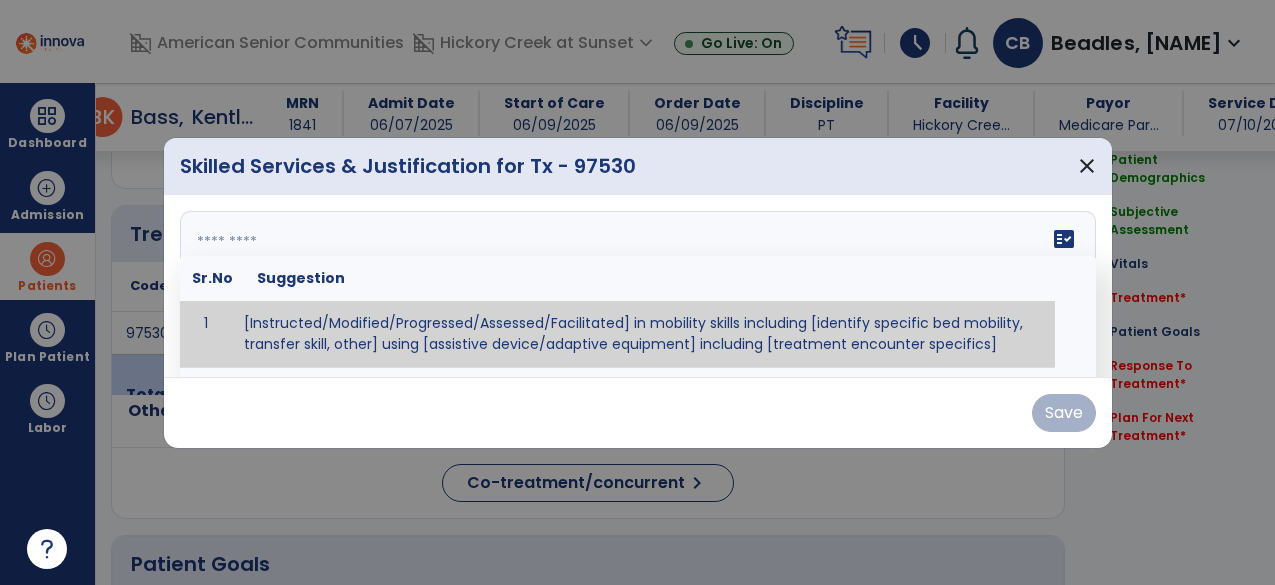 click on "fact_check  Sr.No Suggestion 1 [Instructed/Modified/Progressed/Assessed/Facilitated] in mobility skills including [identify specific bed mobility, transfer skill, other] using [assistive device/adaptive equipment] including [treatment encounter specifics]" at bounding box center (638, 286) 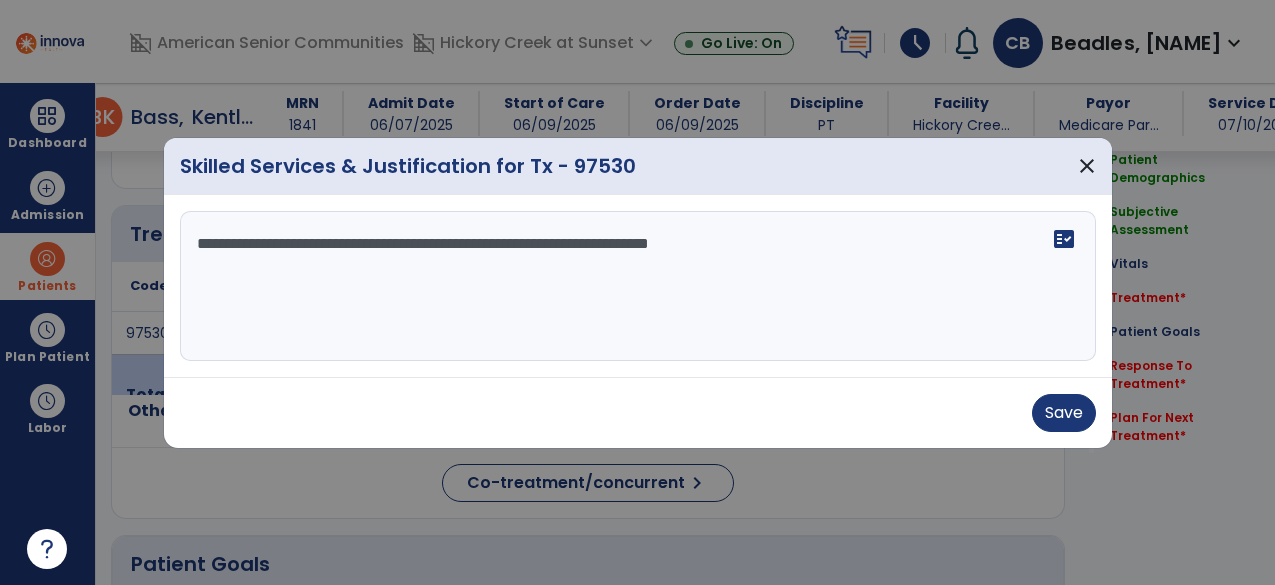 click on "**********" at bounding box center [638, 286] 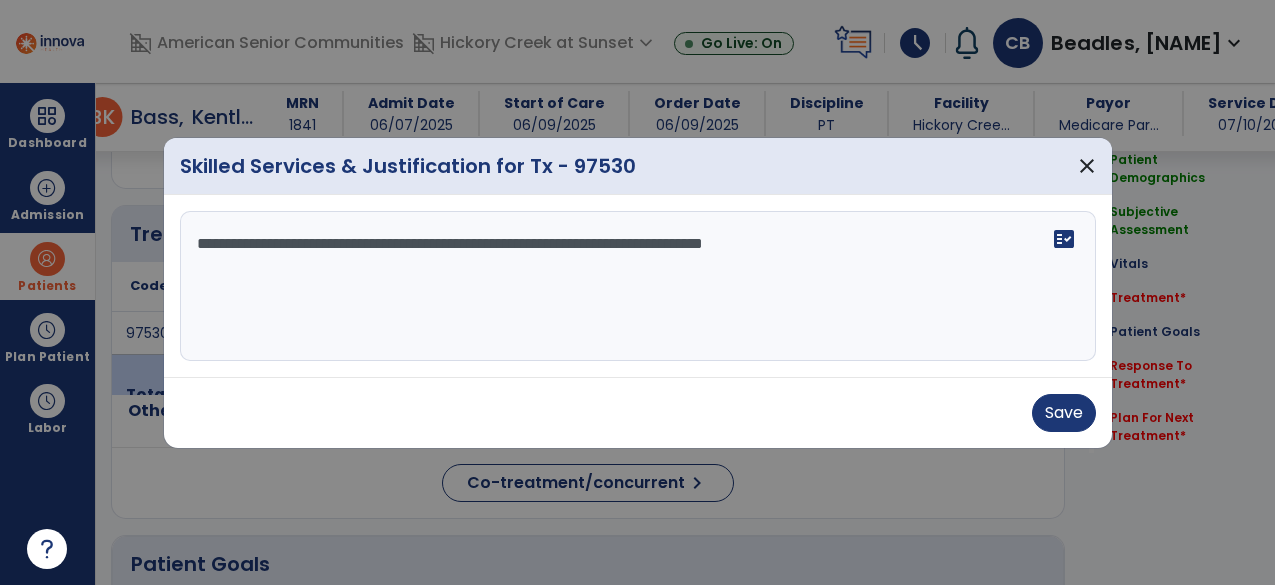 click on "**********" at bounding box center (638, 286) 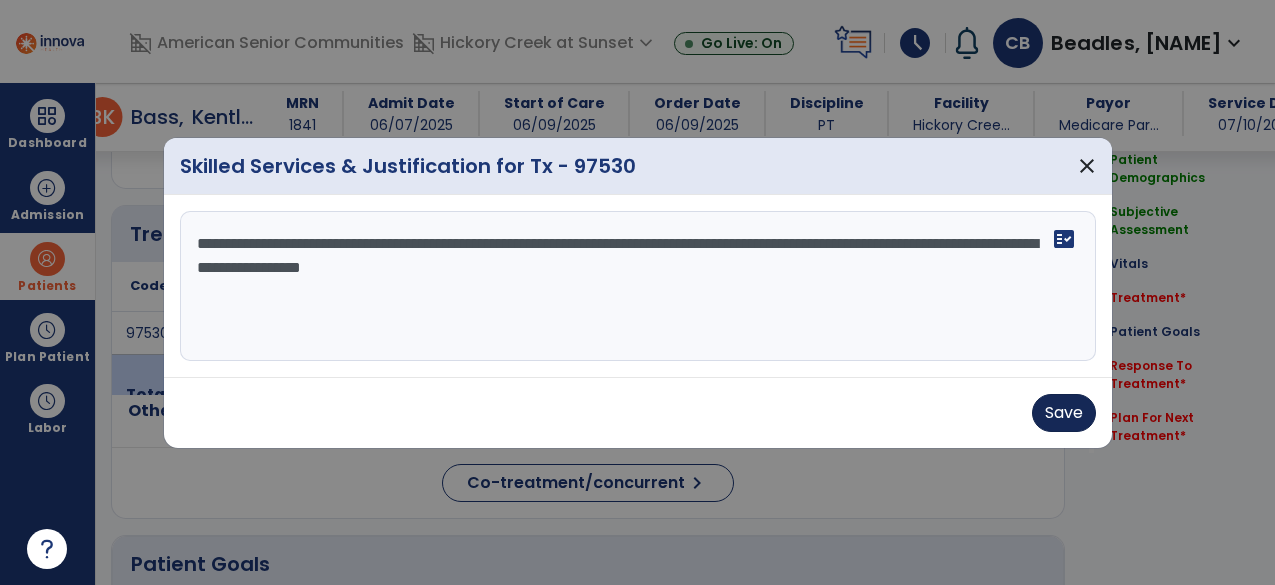 type on "**********" 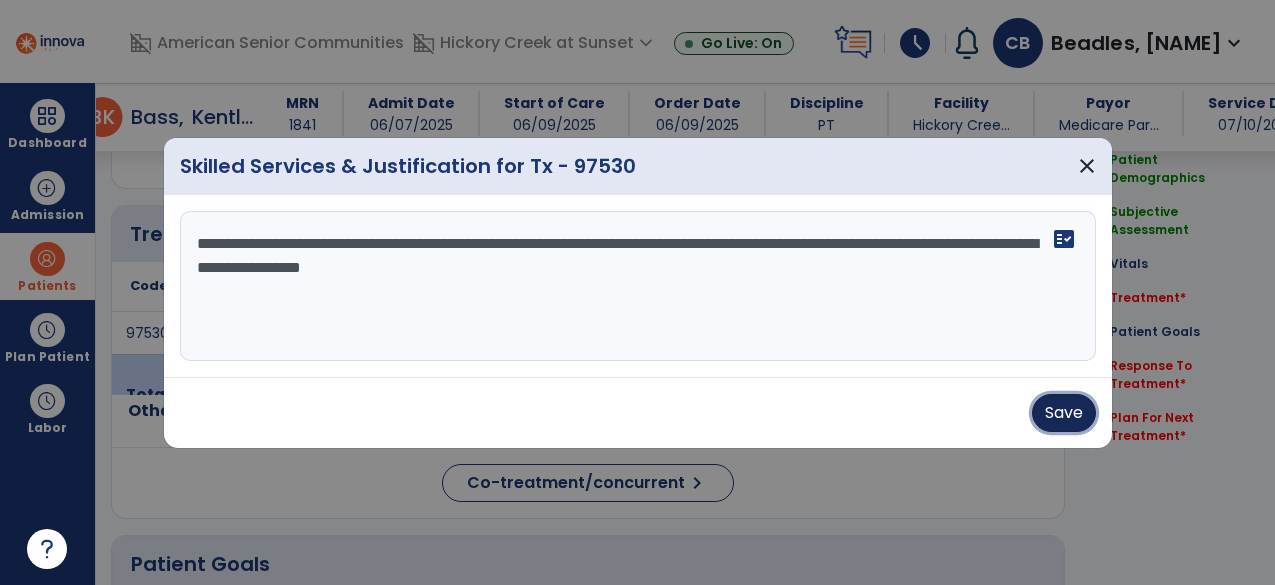 drag, startPoint x: 1061, startPoint y: 414, endPoint x: 1066, endPoint y: 405, distance: 10.29563 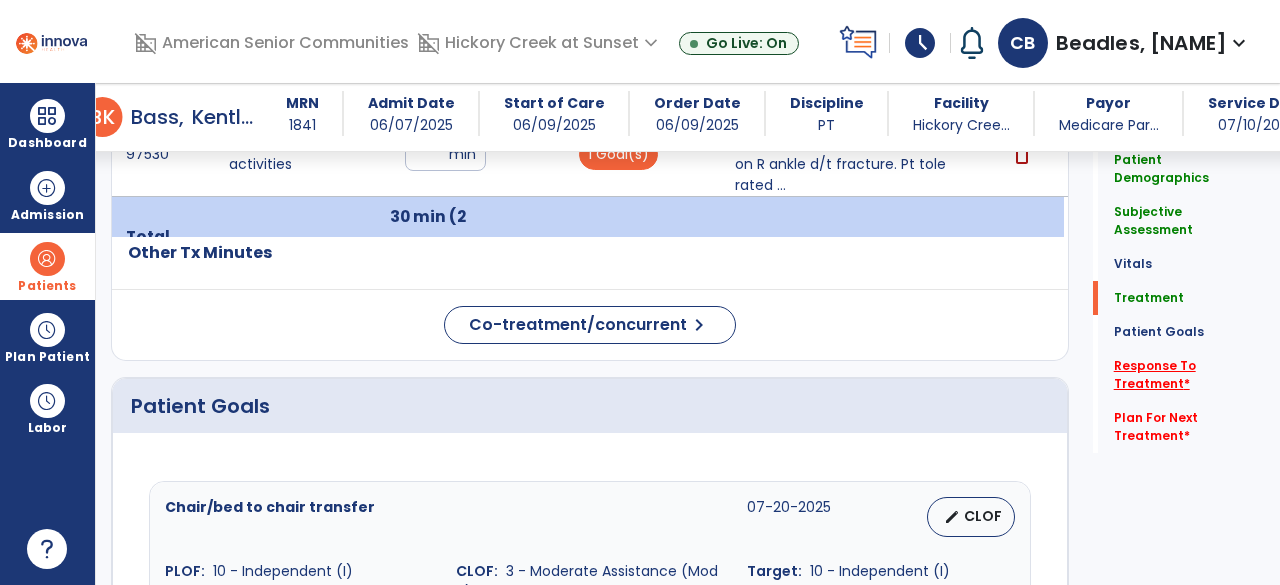 click on "Response To Treatment   *" 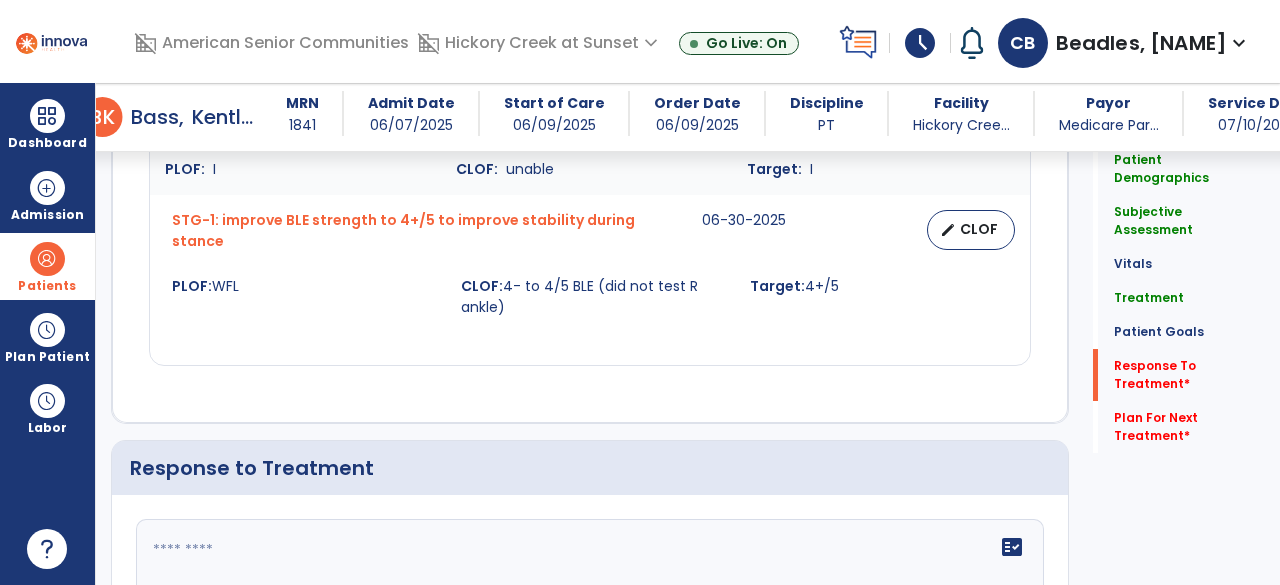 scroll, scrollTop: 2506, scrollLeft: 0, axis: vertical 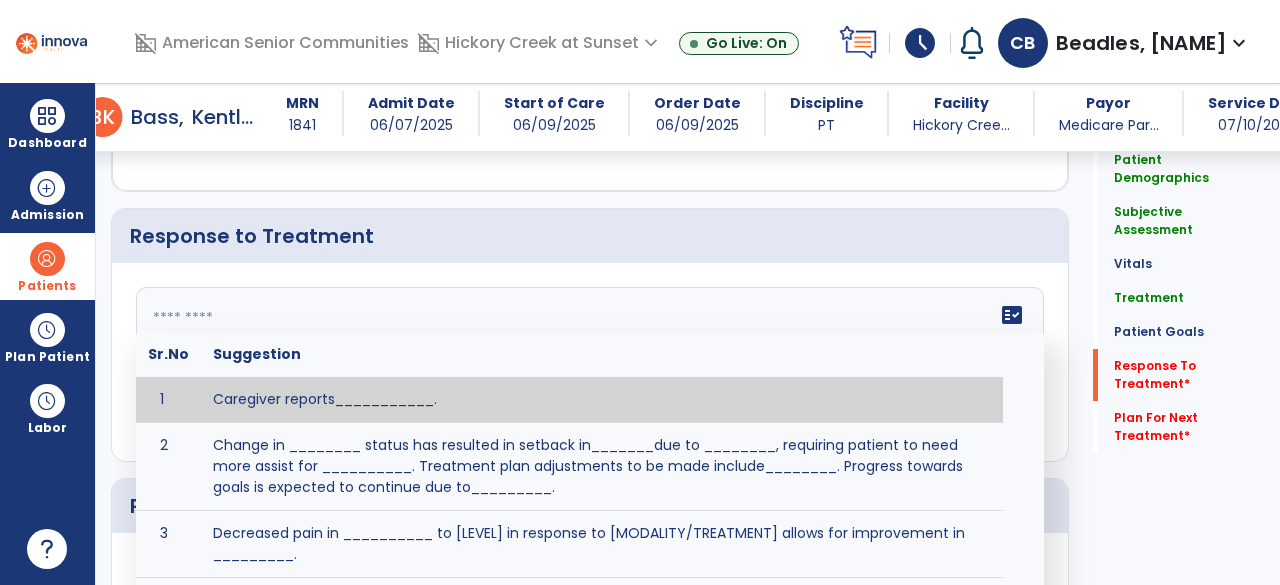 click on "fact_check  Sr.No Suggestion 1 Caregiver reports___________. 2 Change in ________ status has resulted in setback in_______due to ________, requiring patient to need more assist for __________.   Treatment plan adjustments to be made include________.  Progress towards goals is expected to continue due to_________. 3 Decreased pain in __________ to [LEVEL] in response to [MODALITY/TREATMENT] allows for improvement in _________. 4 Functional gains in _______ have impacted the patient's ability to perform_________ with a reduction in assist levels to_________. 5 Functional progress this week has been significant due to__________. 6 Gains in ________ have improved the patient's ability to perform ______with decreased levels of assist to___________. 7 Improvement in ________allows patient to tolerate higher levels of challenges in_________. 8 Pain in [AREA] has decreased to [LEVEL] in response to [TREATMENT/MODALITY], allowing fore ease in completing__________. 9 10 11 12 13 14 15 16 17 18 19 20 21" 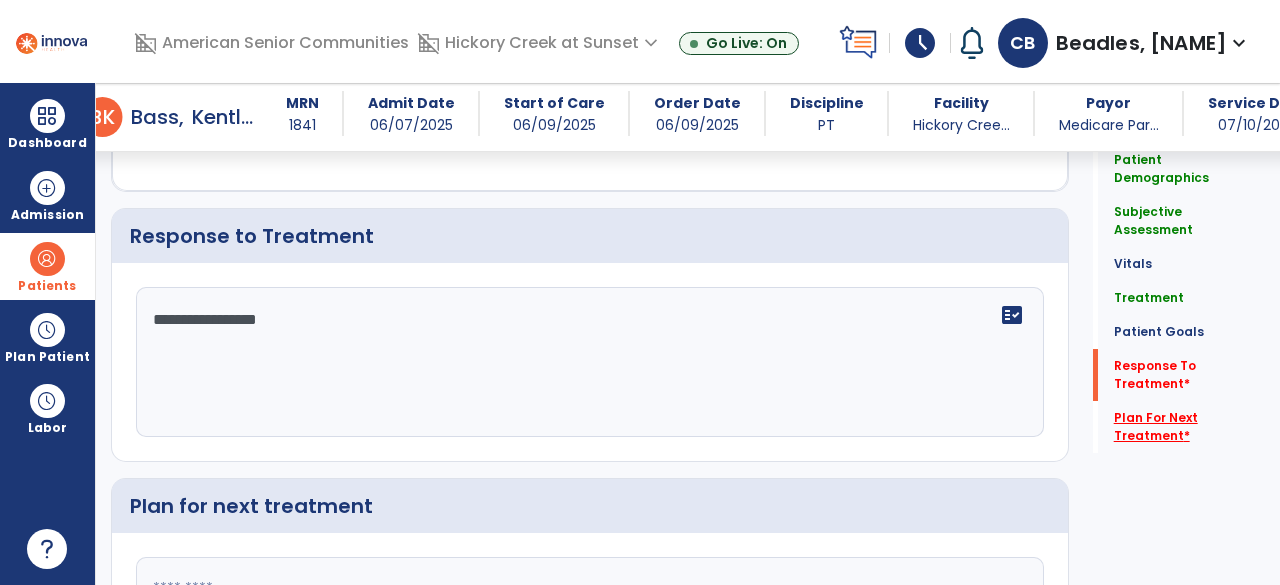 type on "**********" 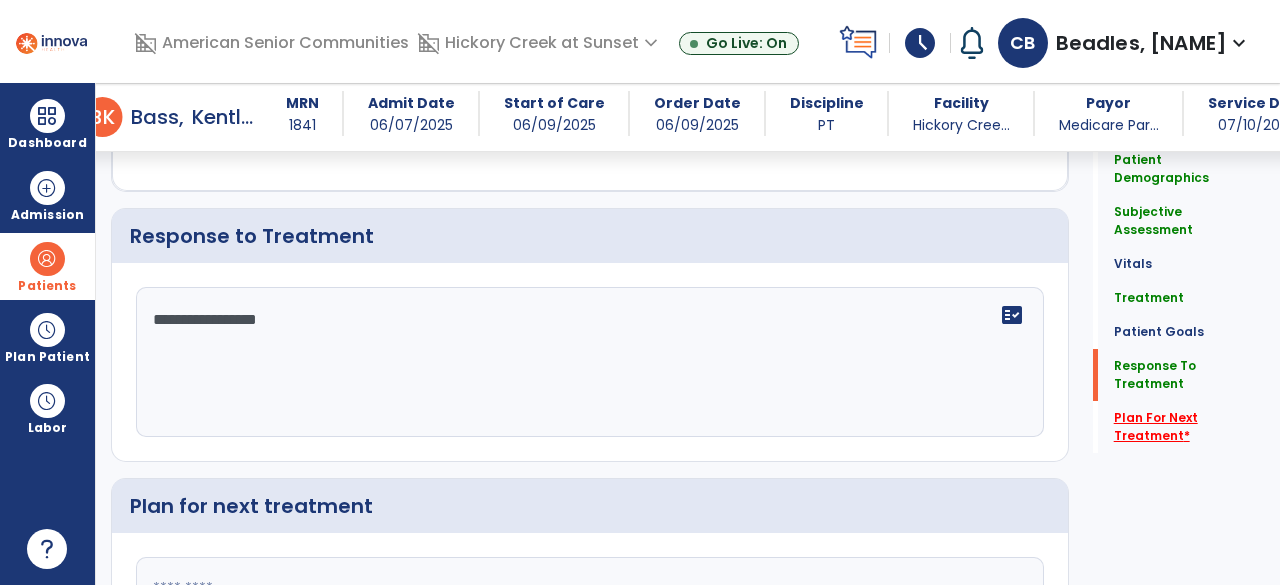 click on "Plan For Next Treatment   *" 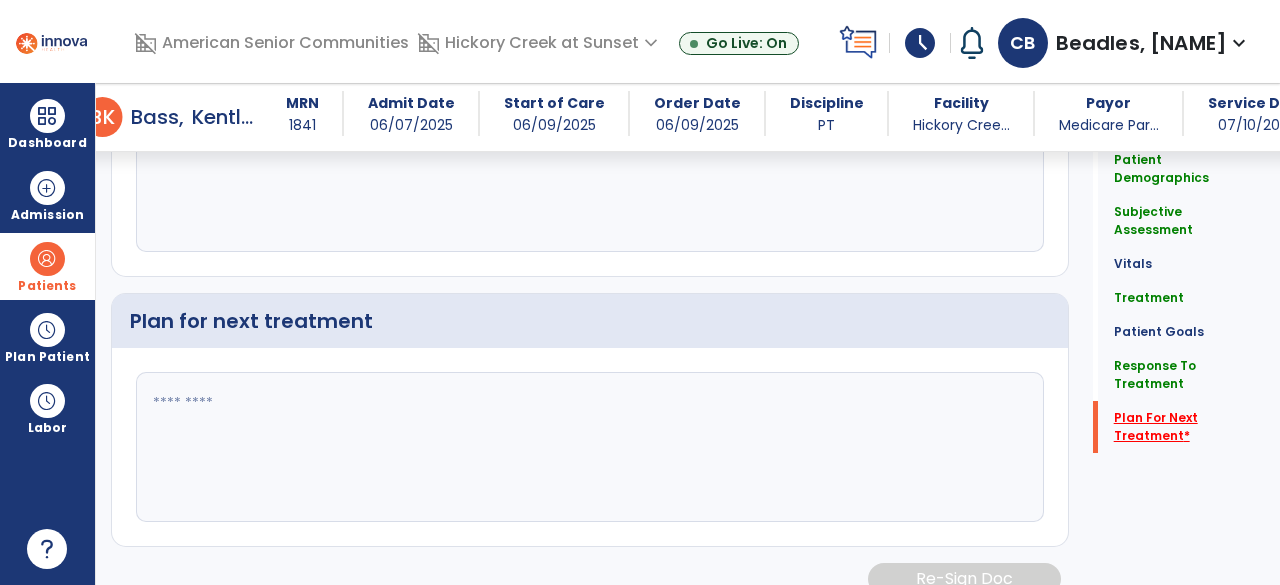 scroll, scrollTop: 2716, scrollLeft: 0, axis: vertical 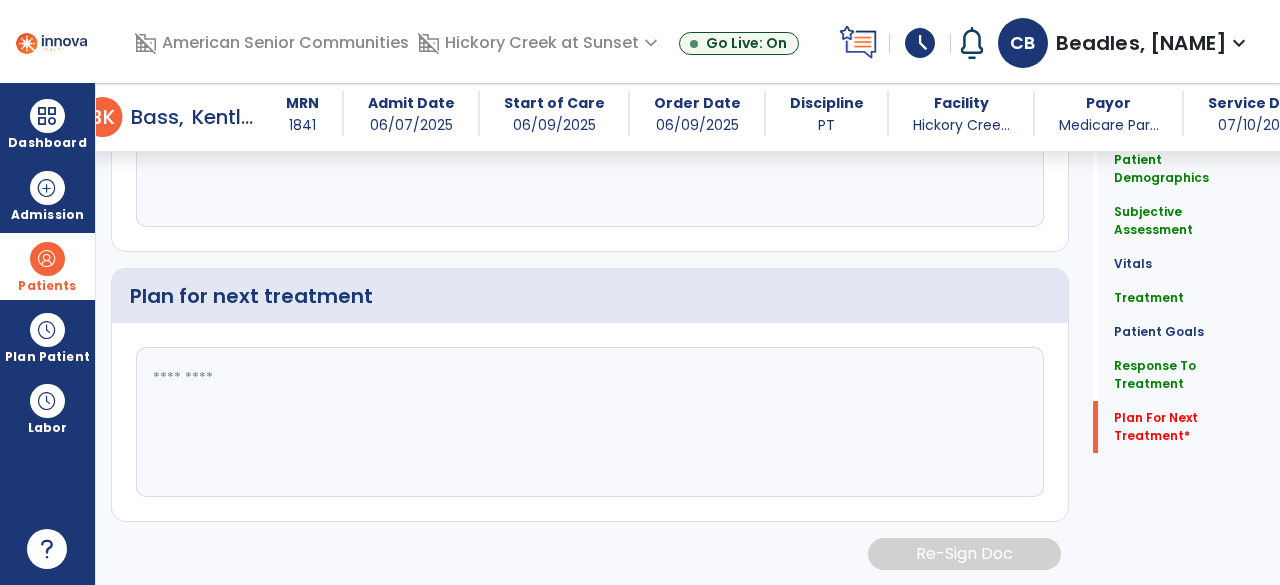 click 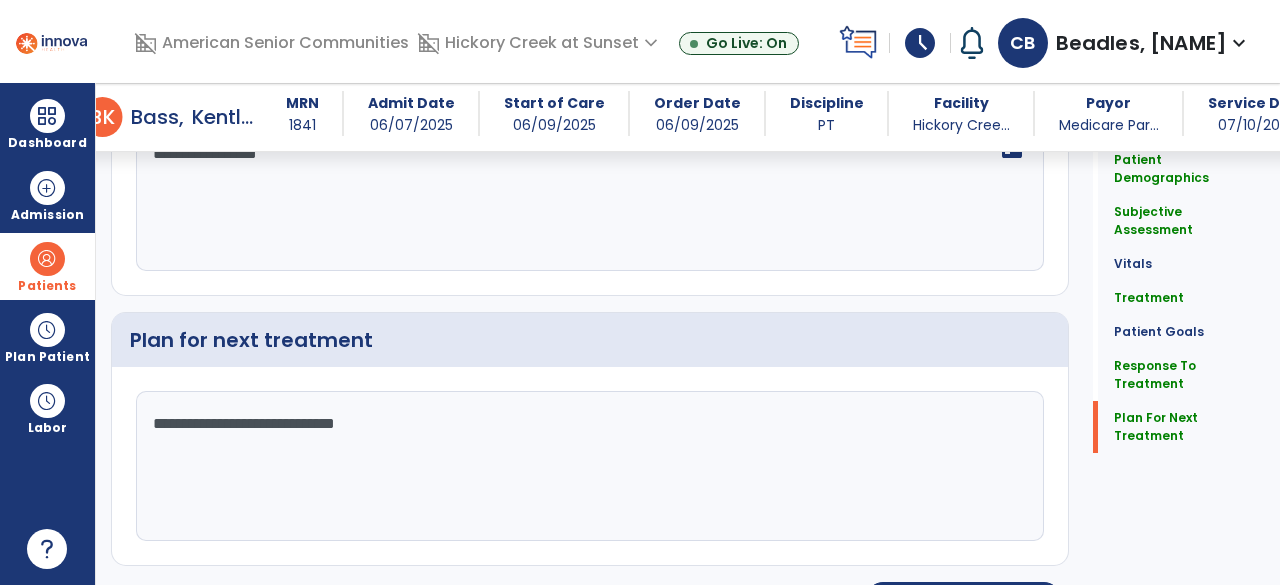 scroll, scrollTop: 2716, scrollLeft: 0, axis: vertical 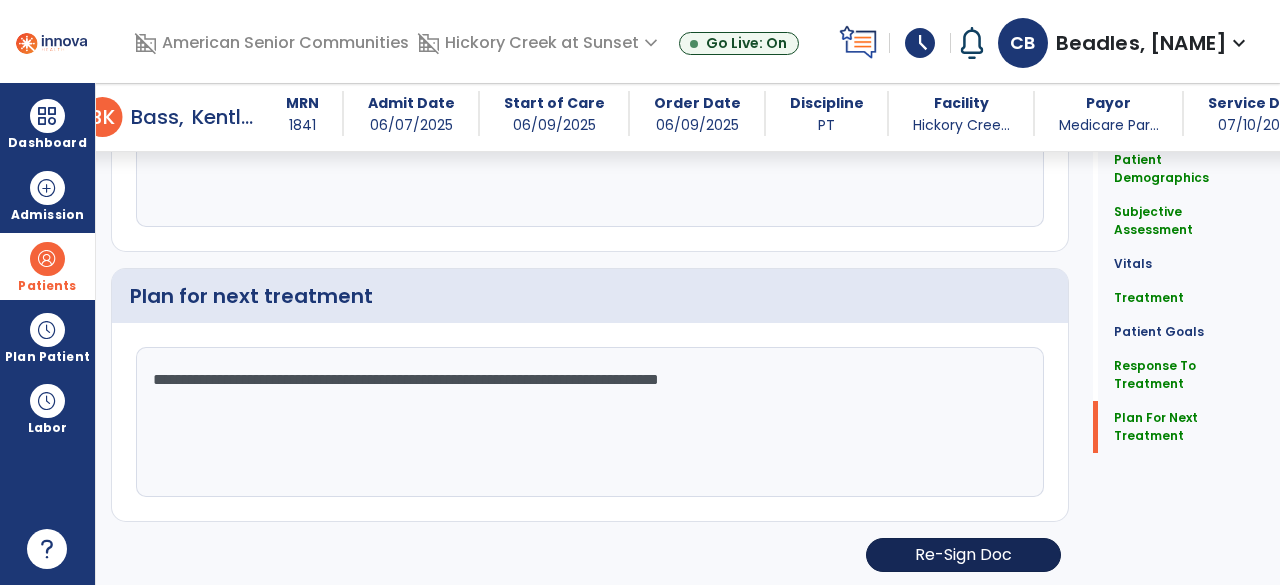 type on "**********" 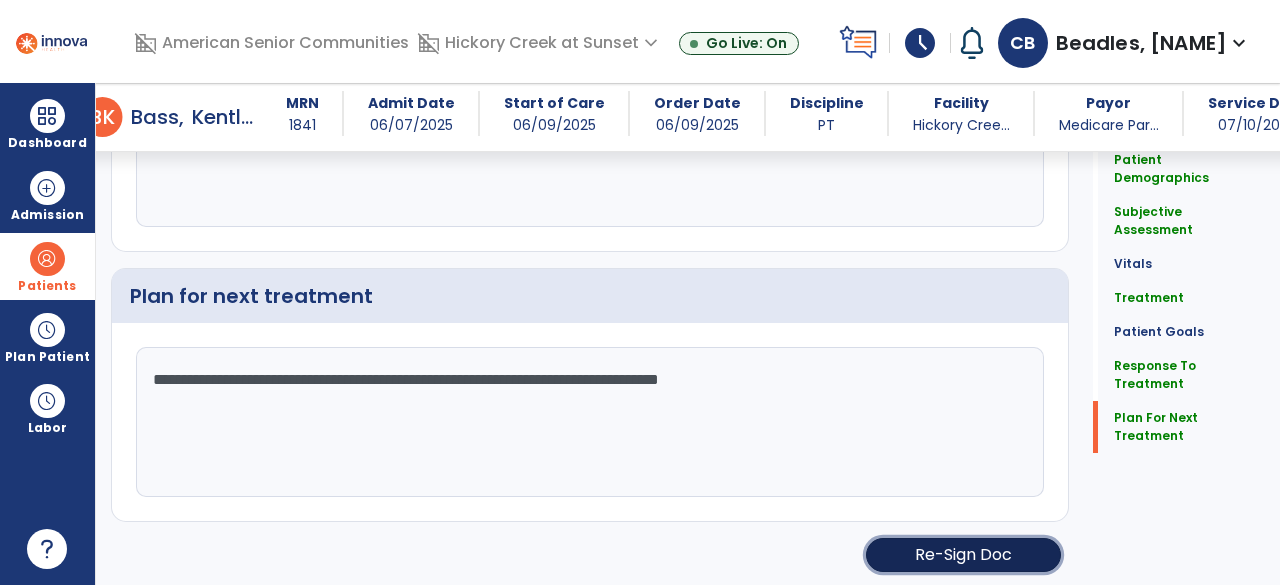 click on "Re-Sign Doc" 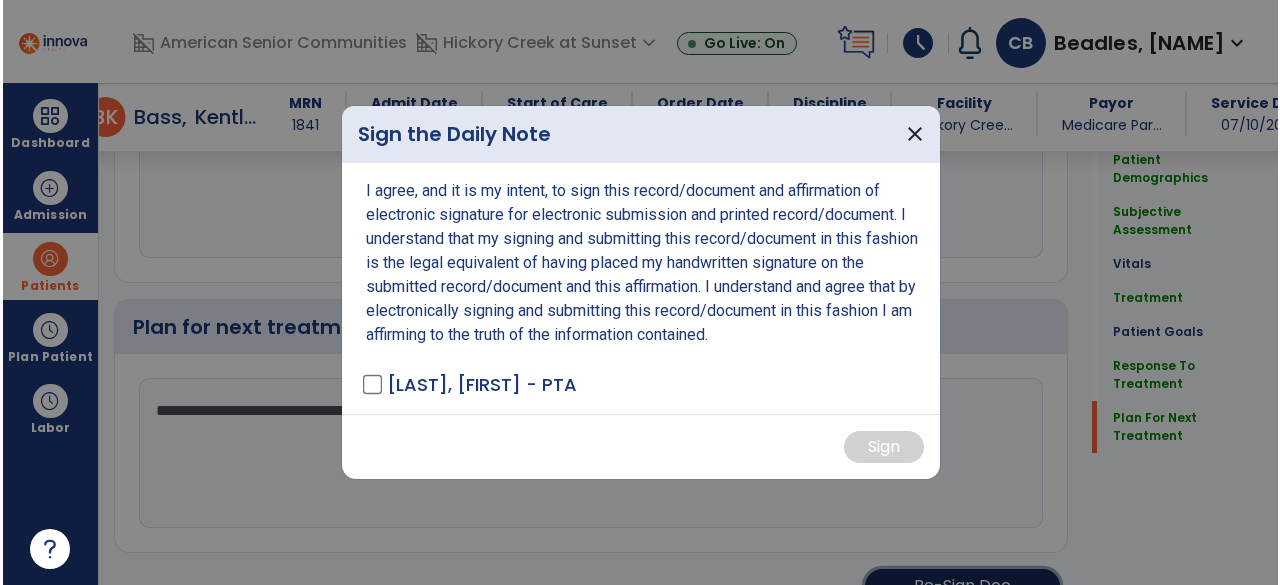 scroll, scrollTop: 2716, scrollLeft: 0, axis: vertical 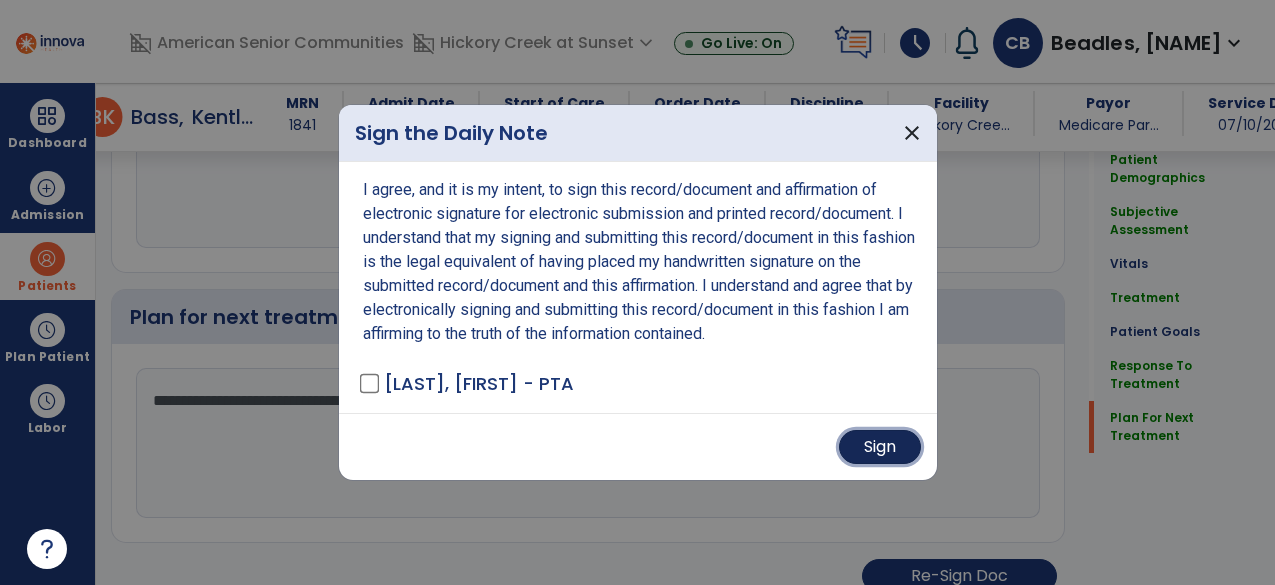 click on "Sign" at bounding box center (880, 447) 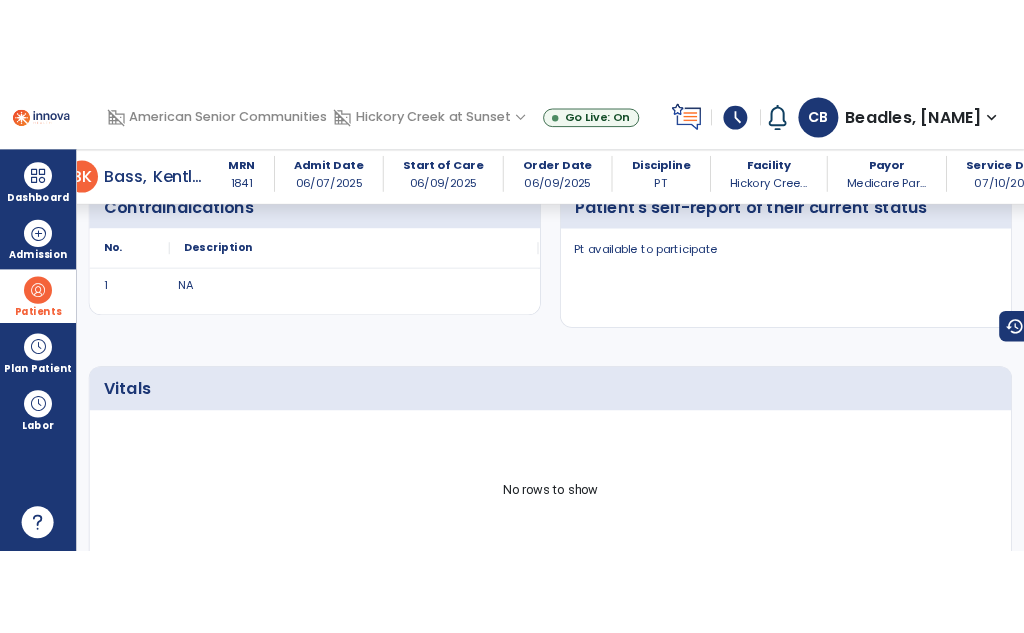 scroll, scrollTop: 0, scrollLeft: 0, axis: both 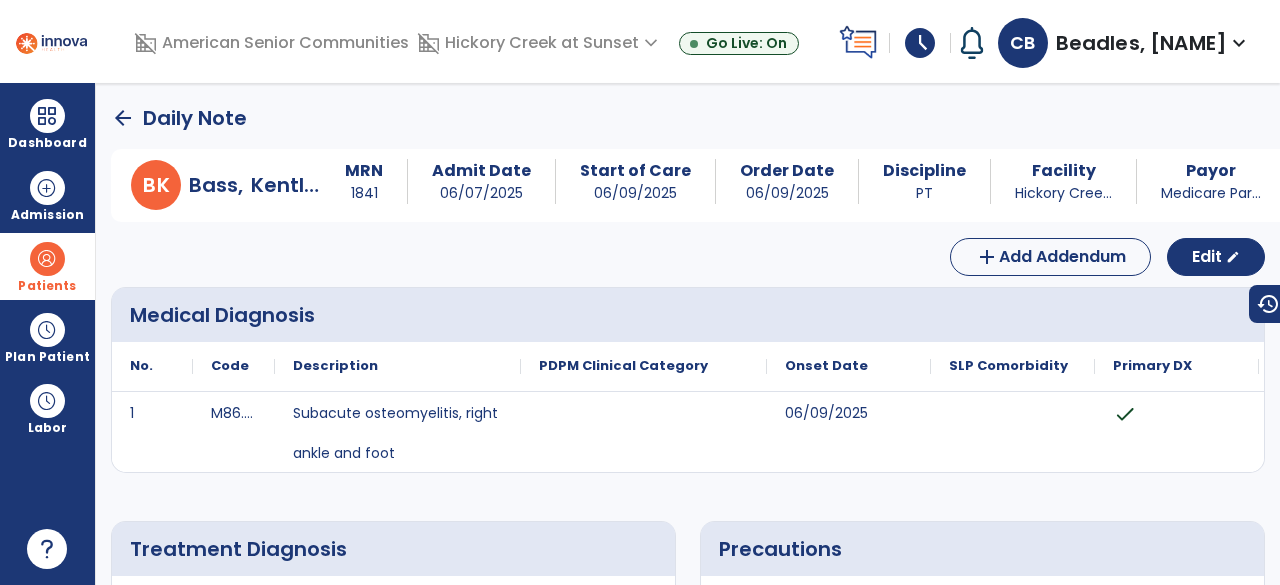 click on "arrow_back" 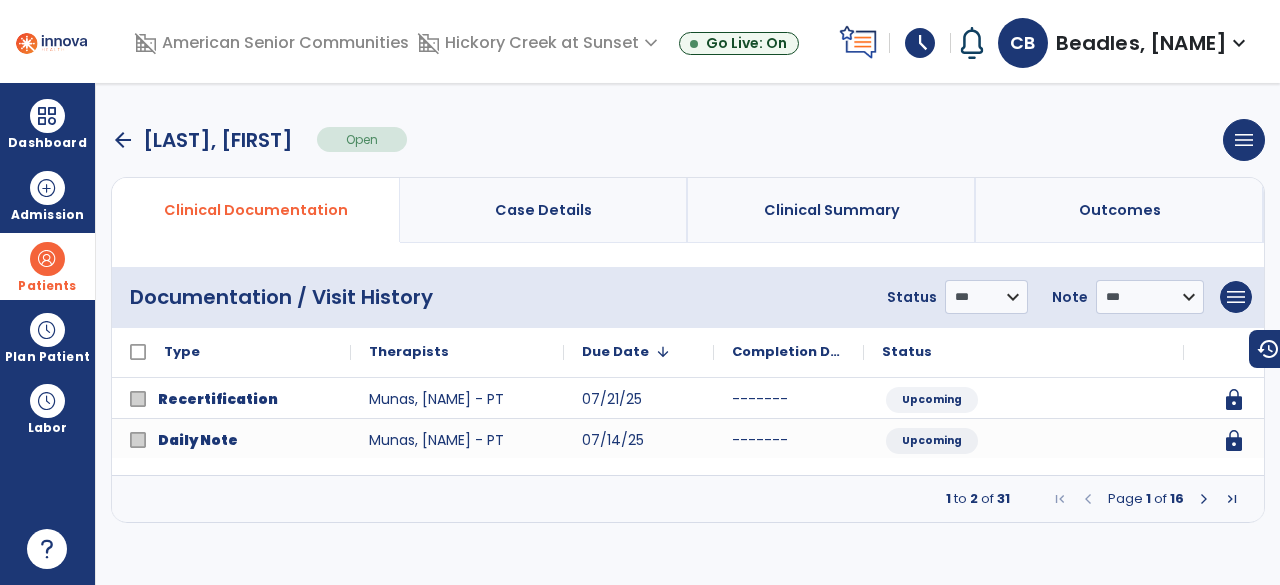 click on "arrow_back" at bounding box center [123, 140] 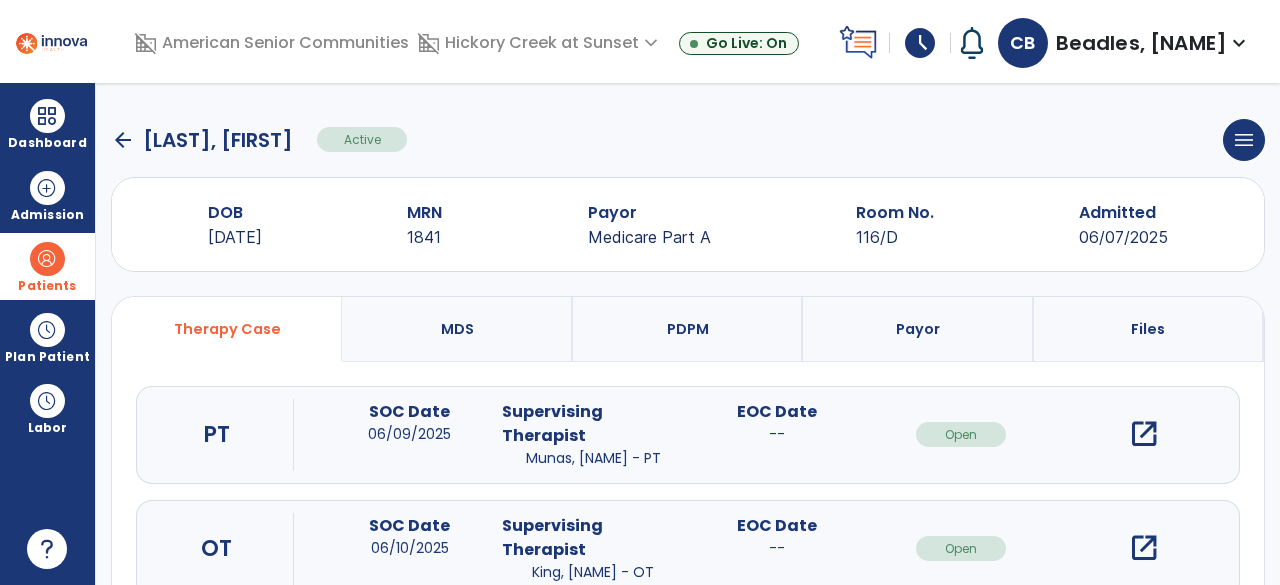 click on "arrow_back" 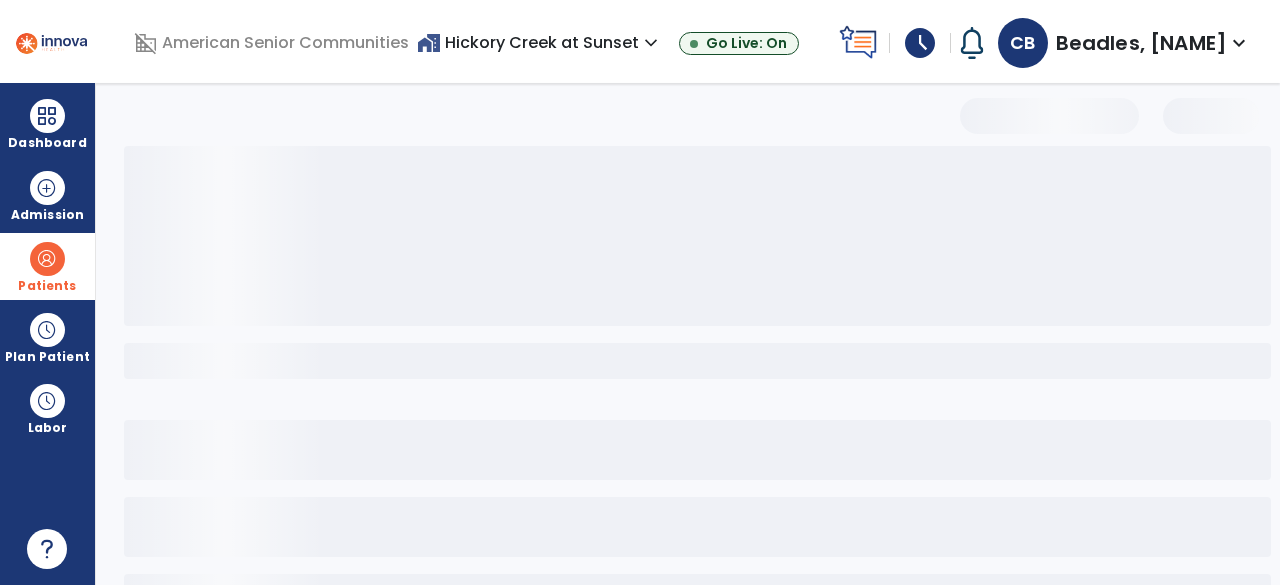 select on "***" 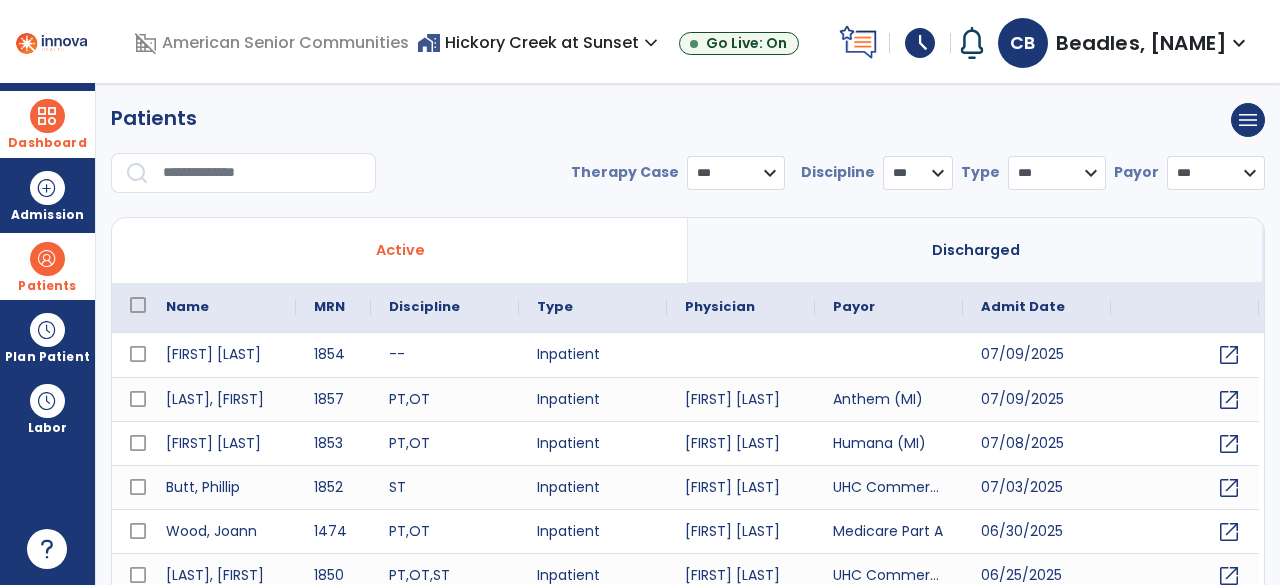 click on "Dashboard" at bounding box center (47, 124) 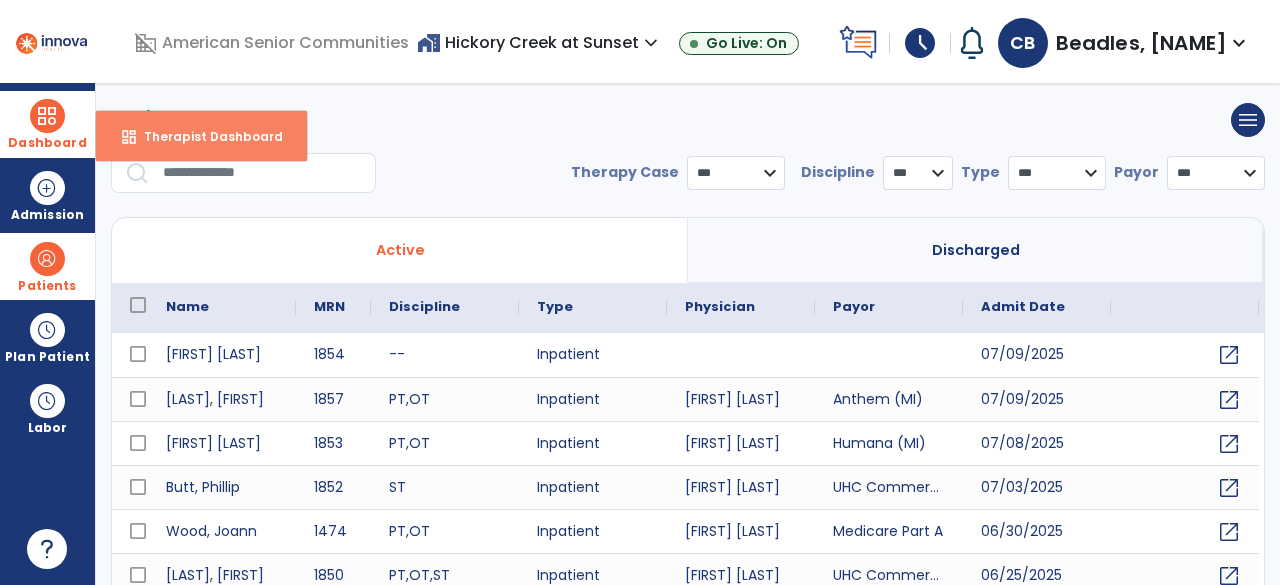 click on "Therapist Dashboard" at bounding box center [205, 136] 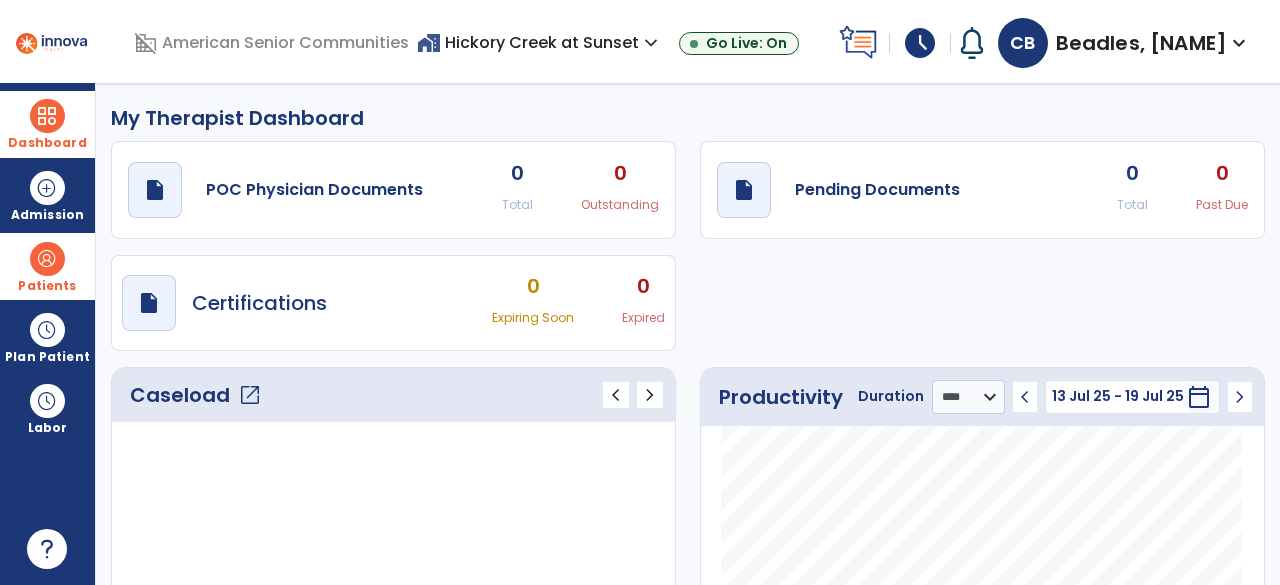 click on "Beadles, [NAME]" at bounding box center [1141, 43] 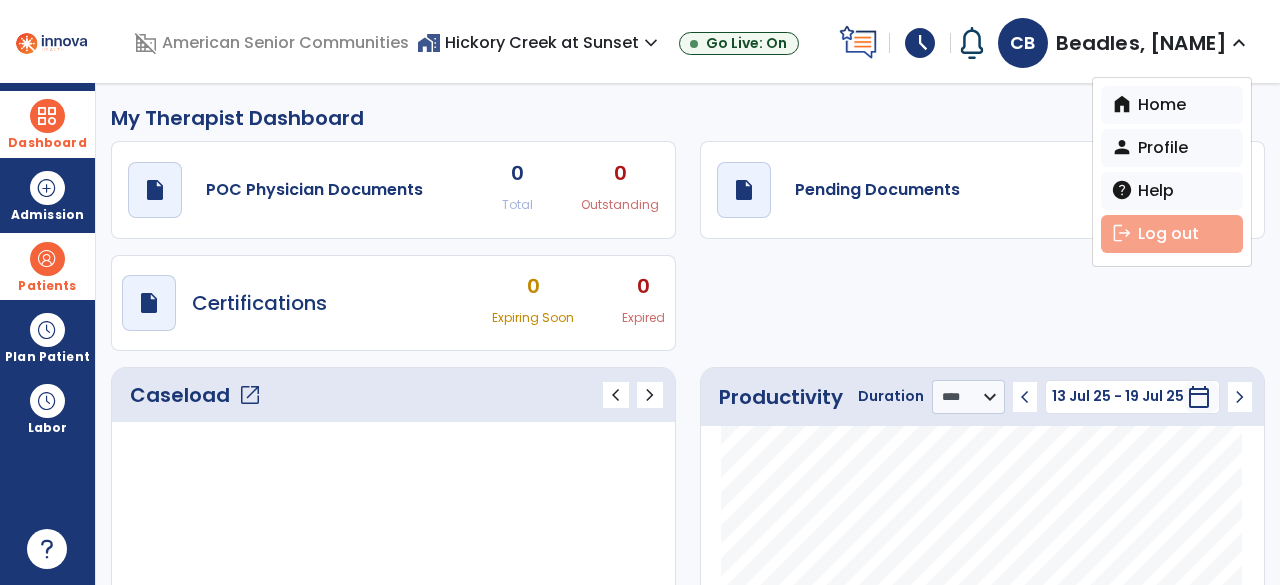 click on "logout   Log out" at bounding box center (1172, 234) 